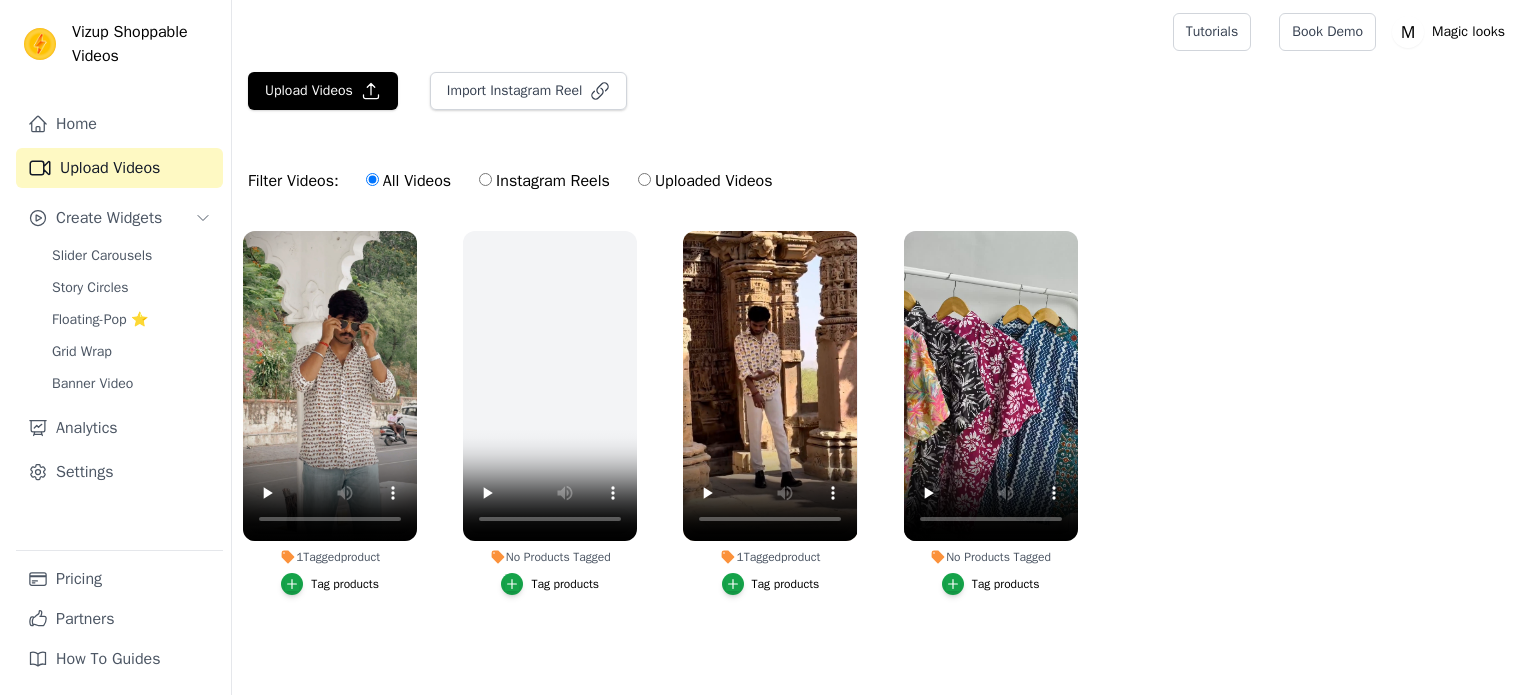scroll, scrollTop: 0, scrollLeft: 0, axis: both 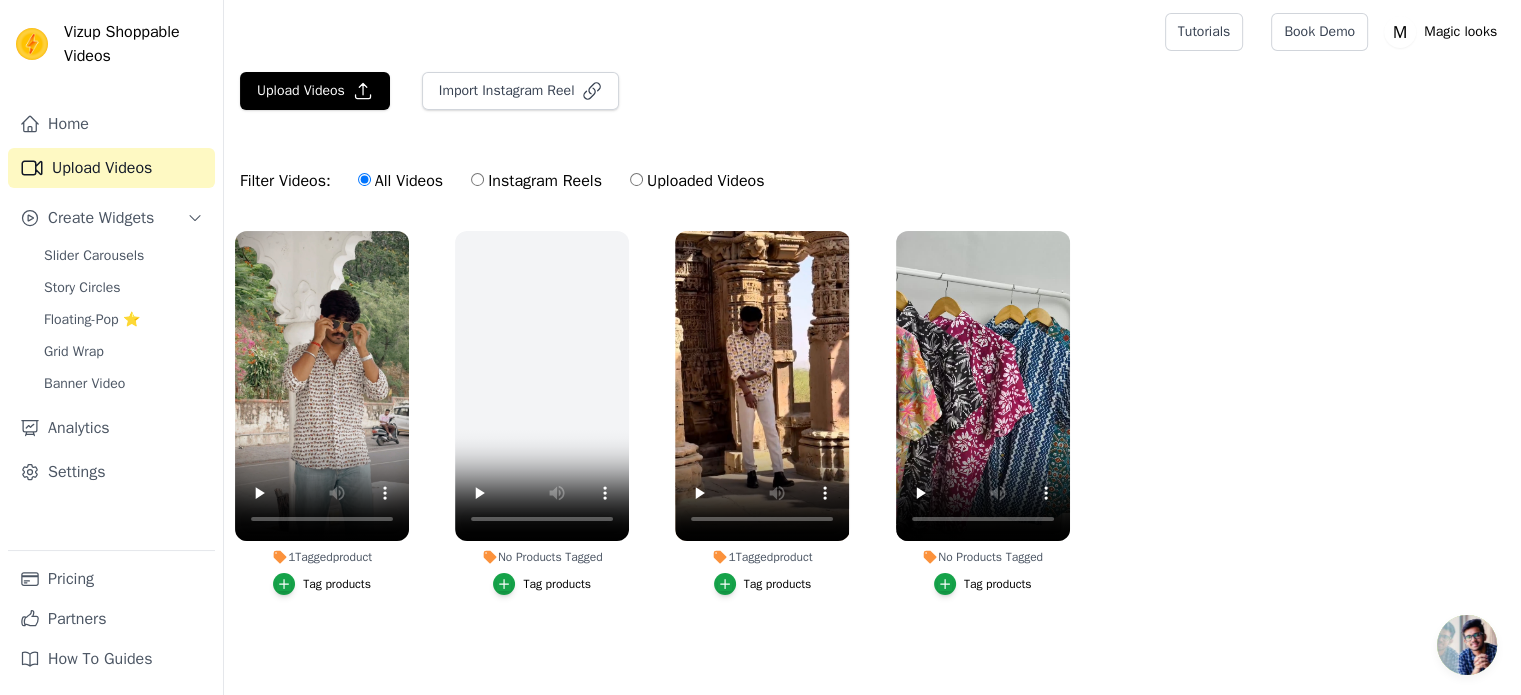 click on "Instagram Reels" at bounding box center [536, 181] 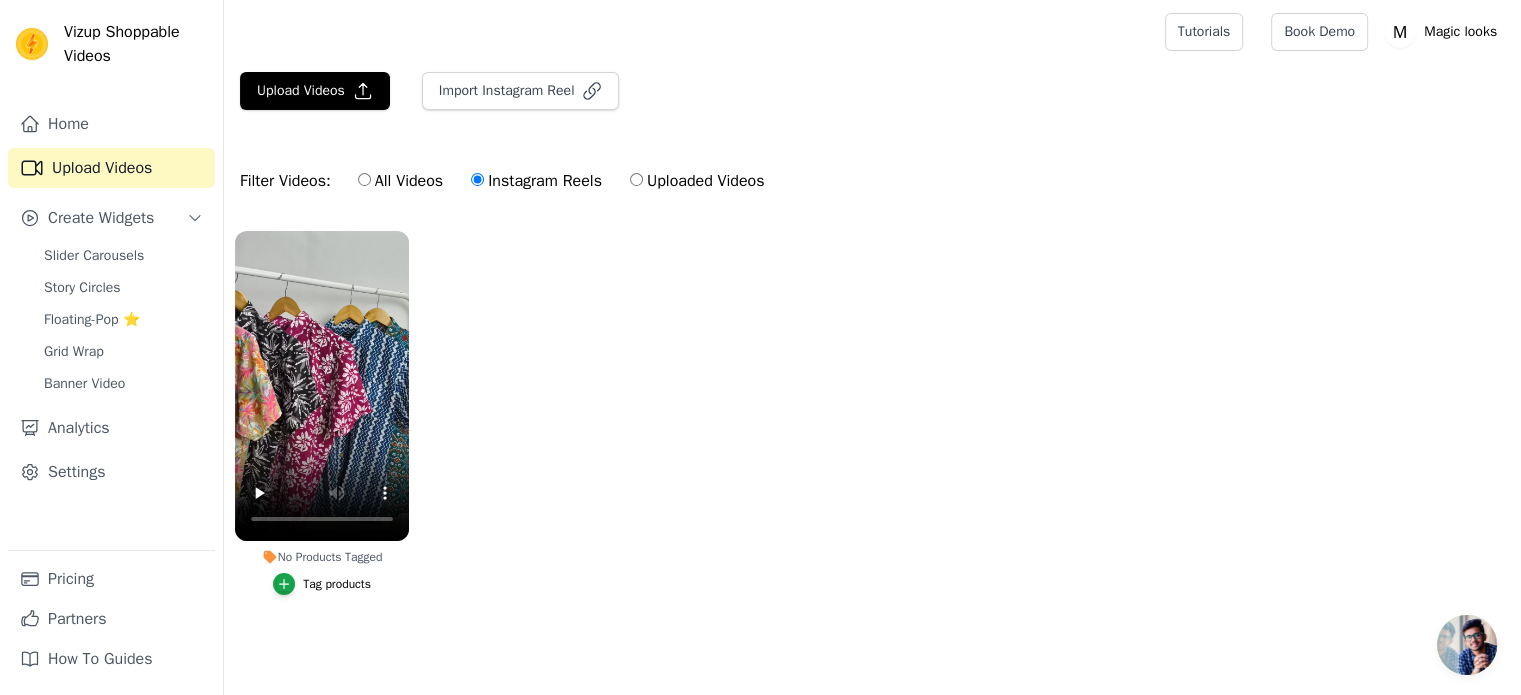 click on "Uploaded Videos" at bounding box center [697, 181] 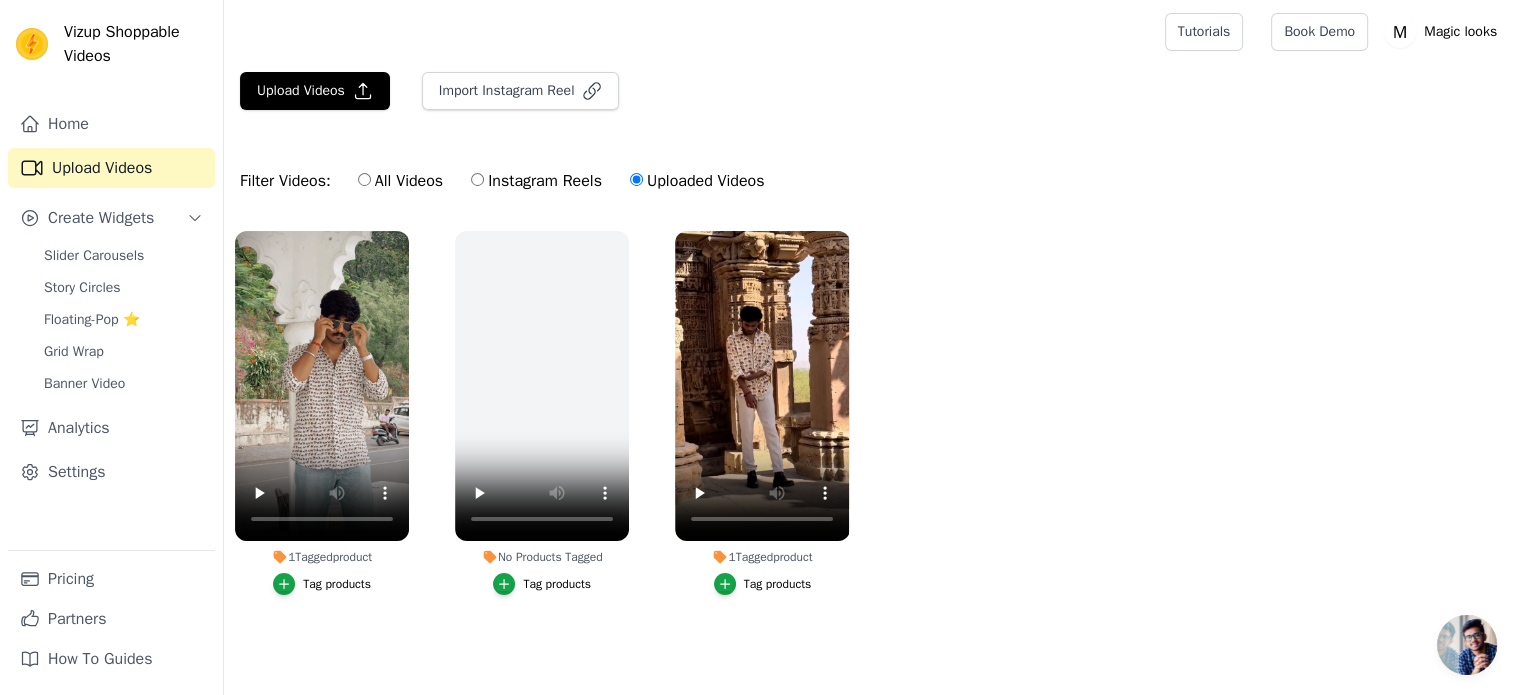 click on "Instagram Reels" at bounding box center [536, 181] 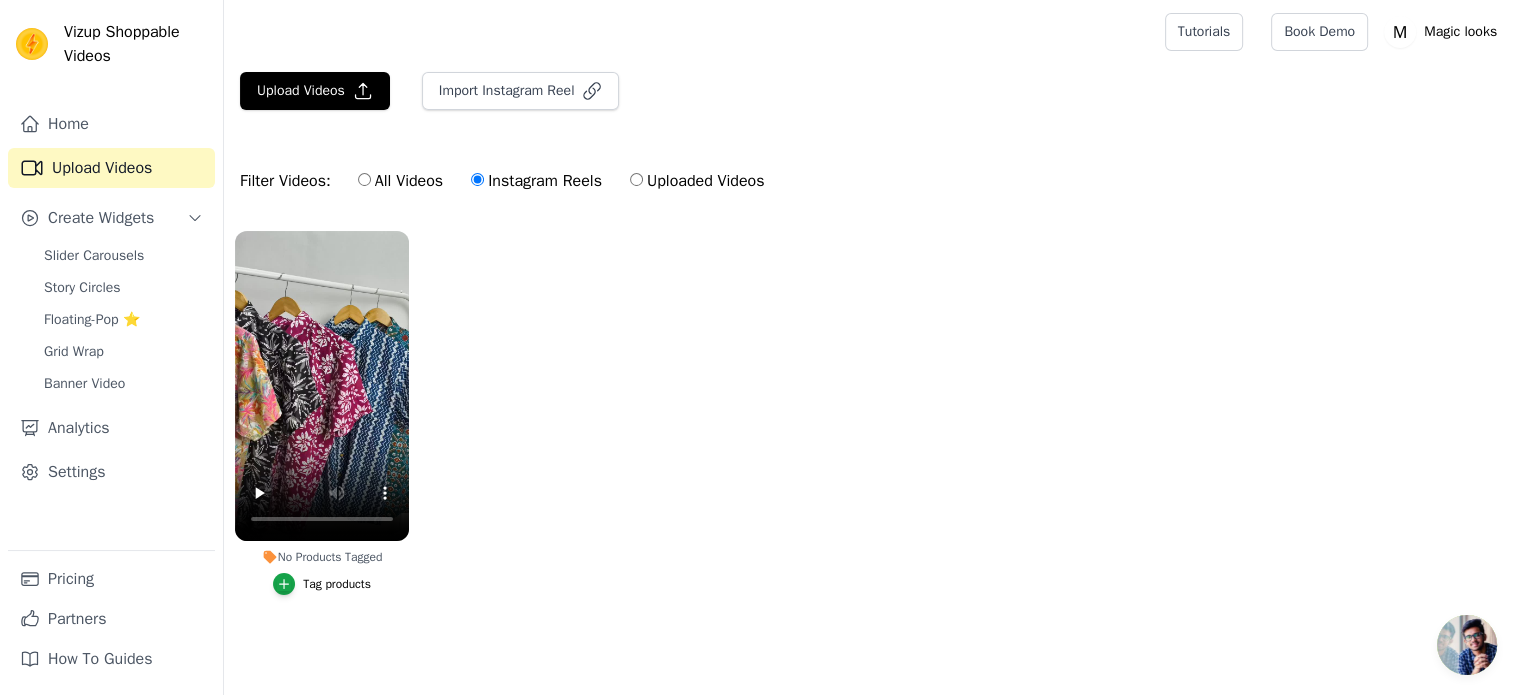 click on "Uploaded Videos" at bounding box center [697, 181] 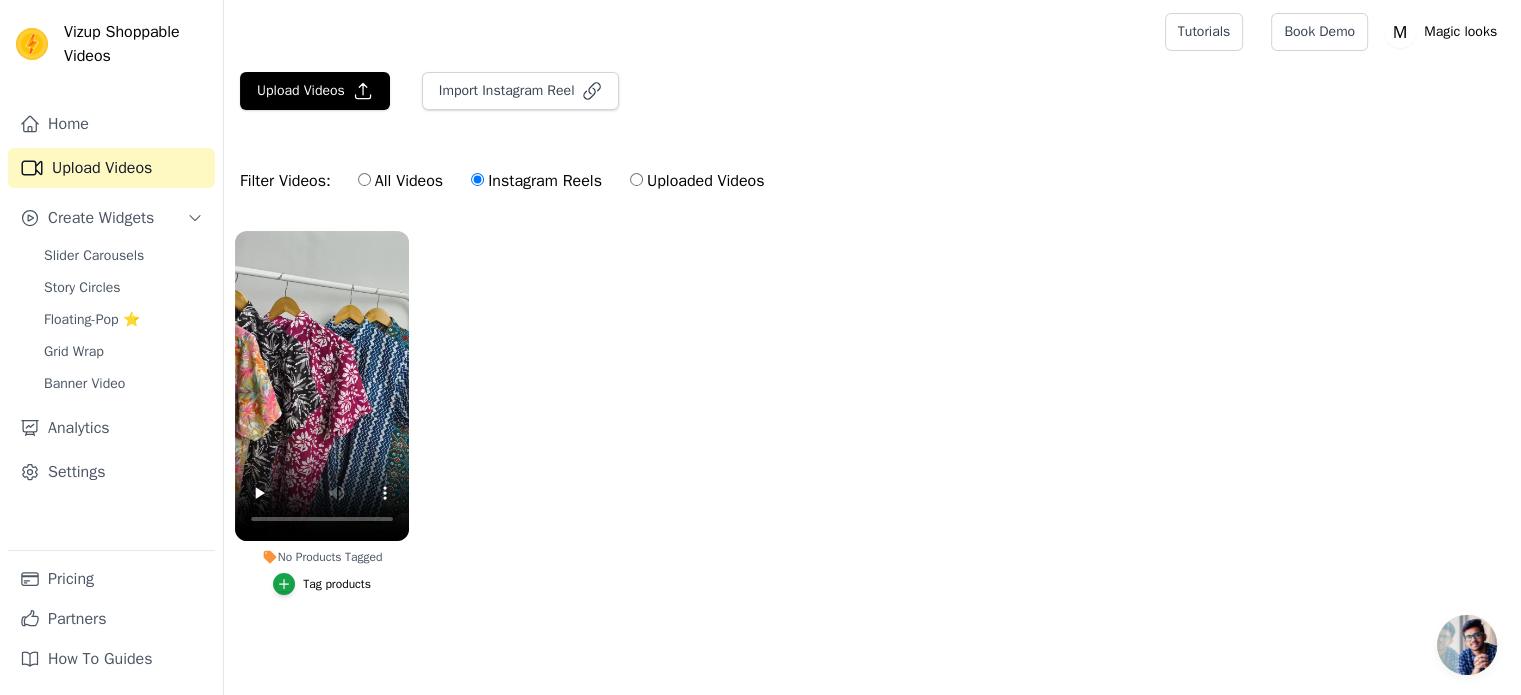 click on "Uploaded Videos" at bounding box center (636, 179) 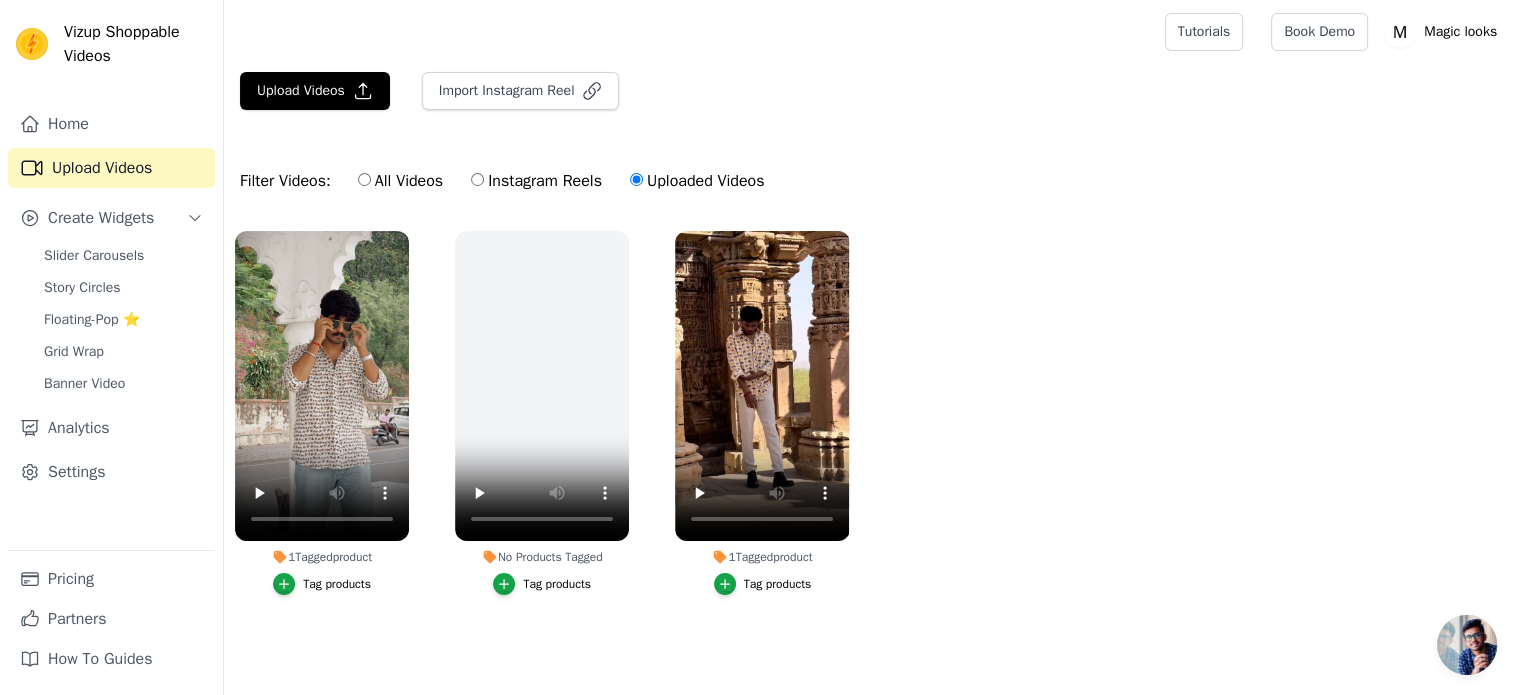 click on "Instagram Reels" at bounding box center [536, 181] 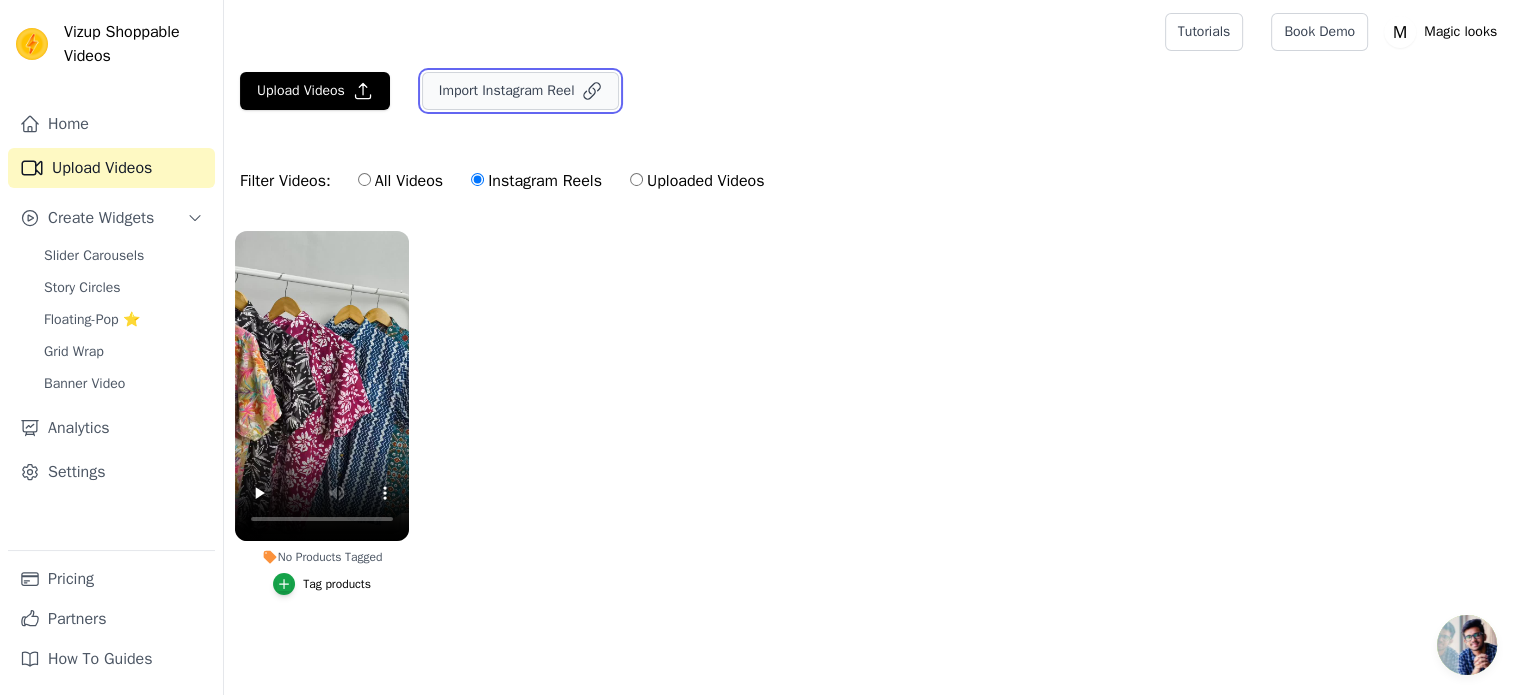click on "Import Instagram Reel" at bounding box center [521, 91] 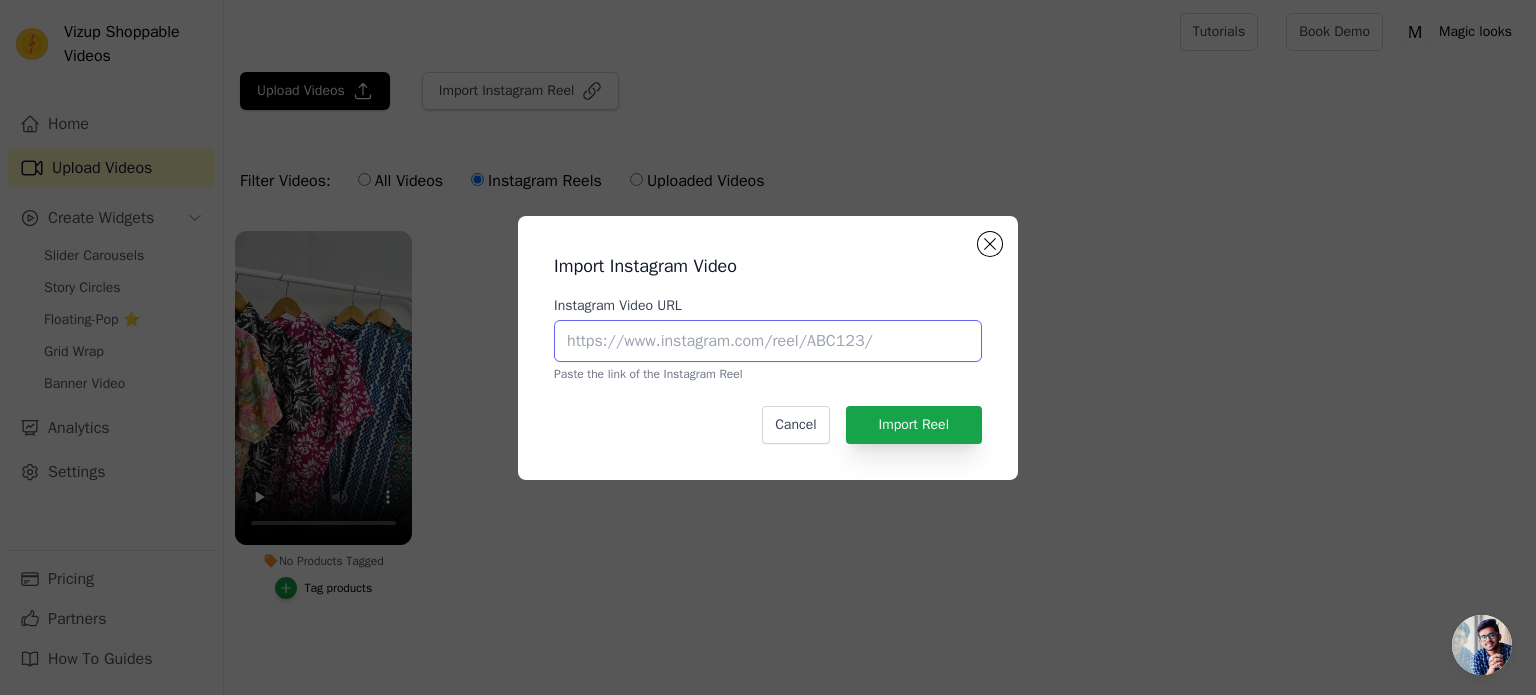 click on "Instagram Video URL" at bounding box center (768, 341) 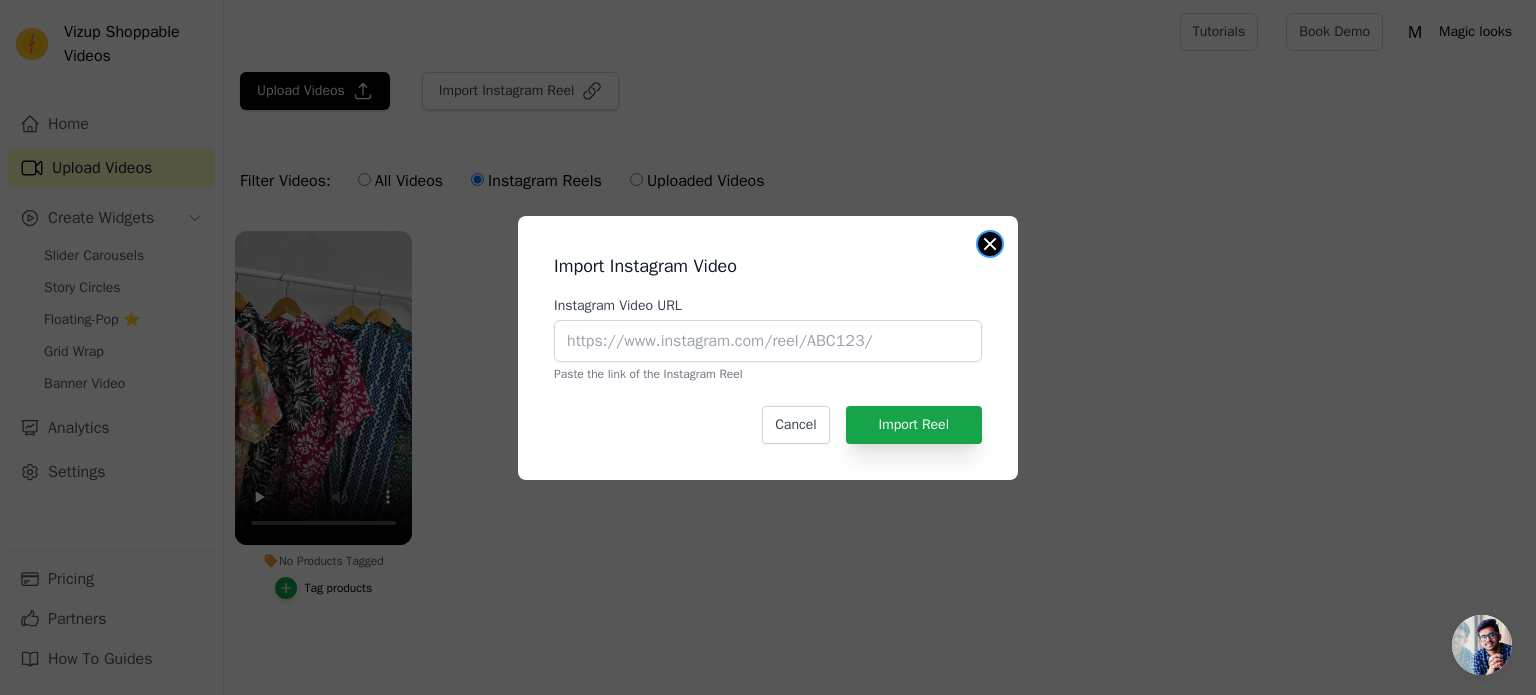 click at bounding box center (990, 244) 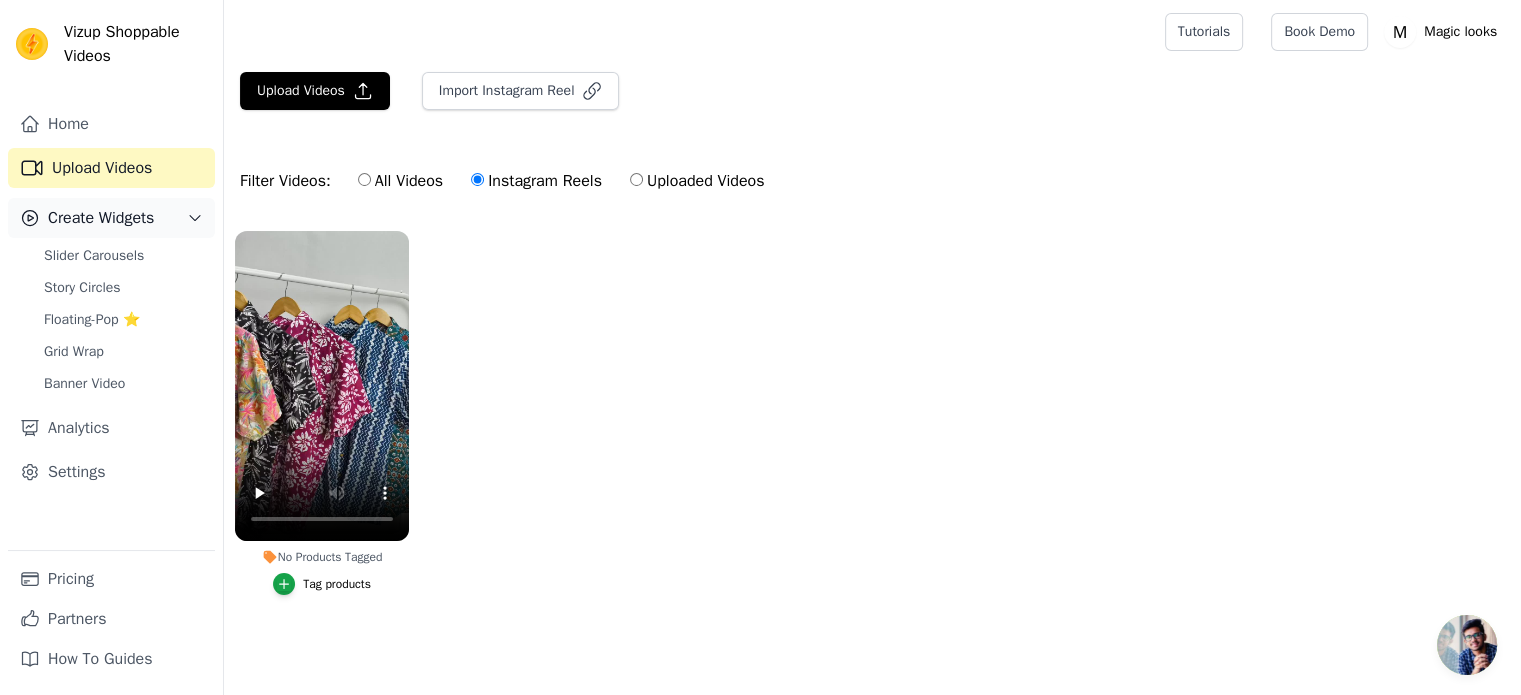 click on "Create Widgets" at bounding box center [111, 218] 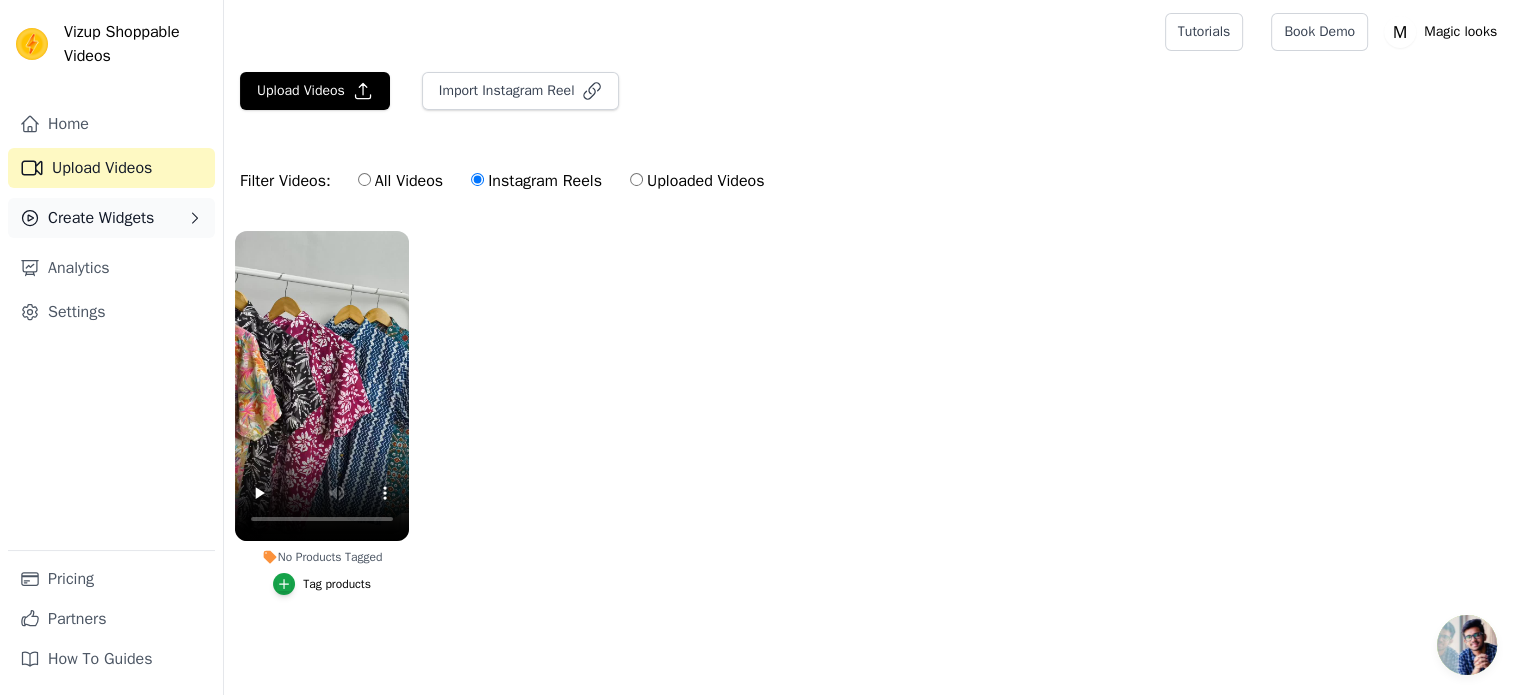 click on "Create Widgets" at bounding box center [111, 218] 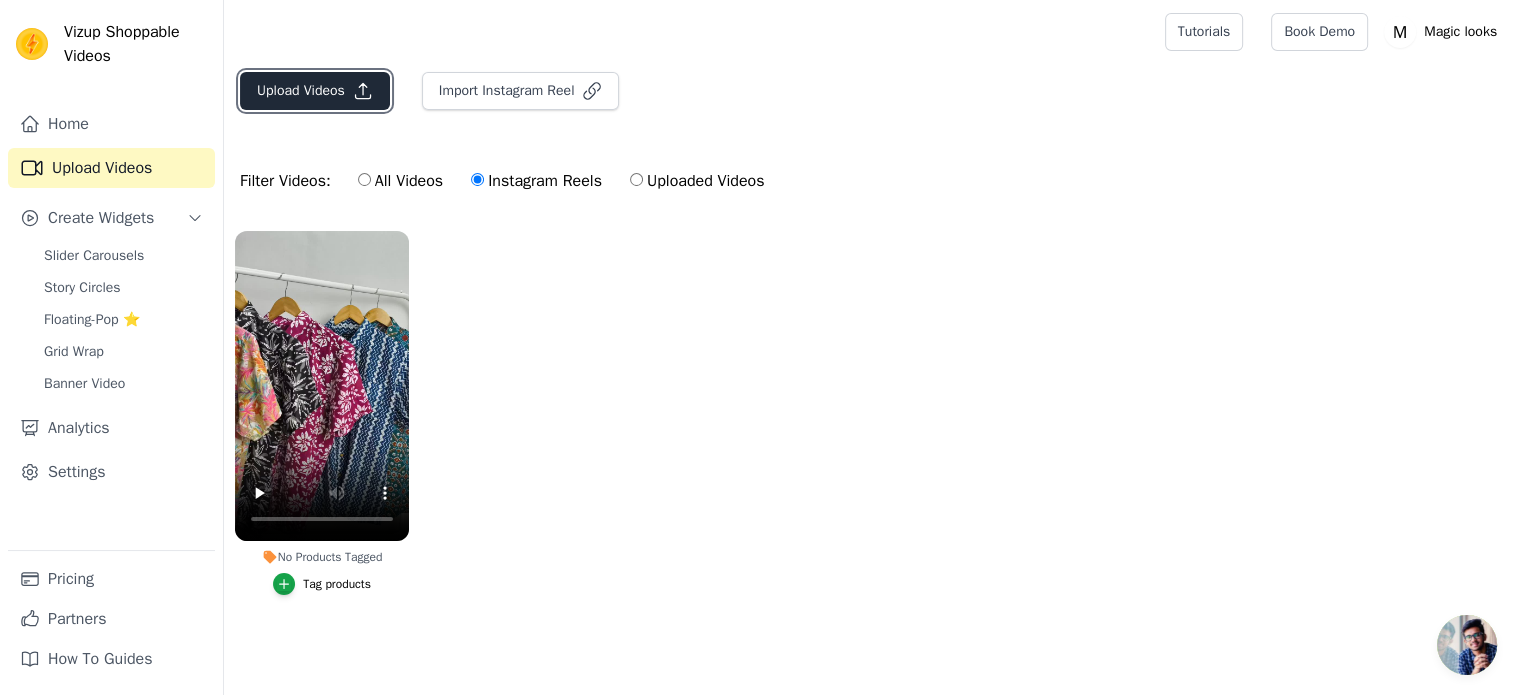 click on "Upload Videos" at bounding box center (315, 91) 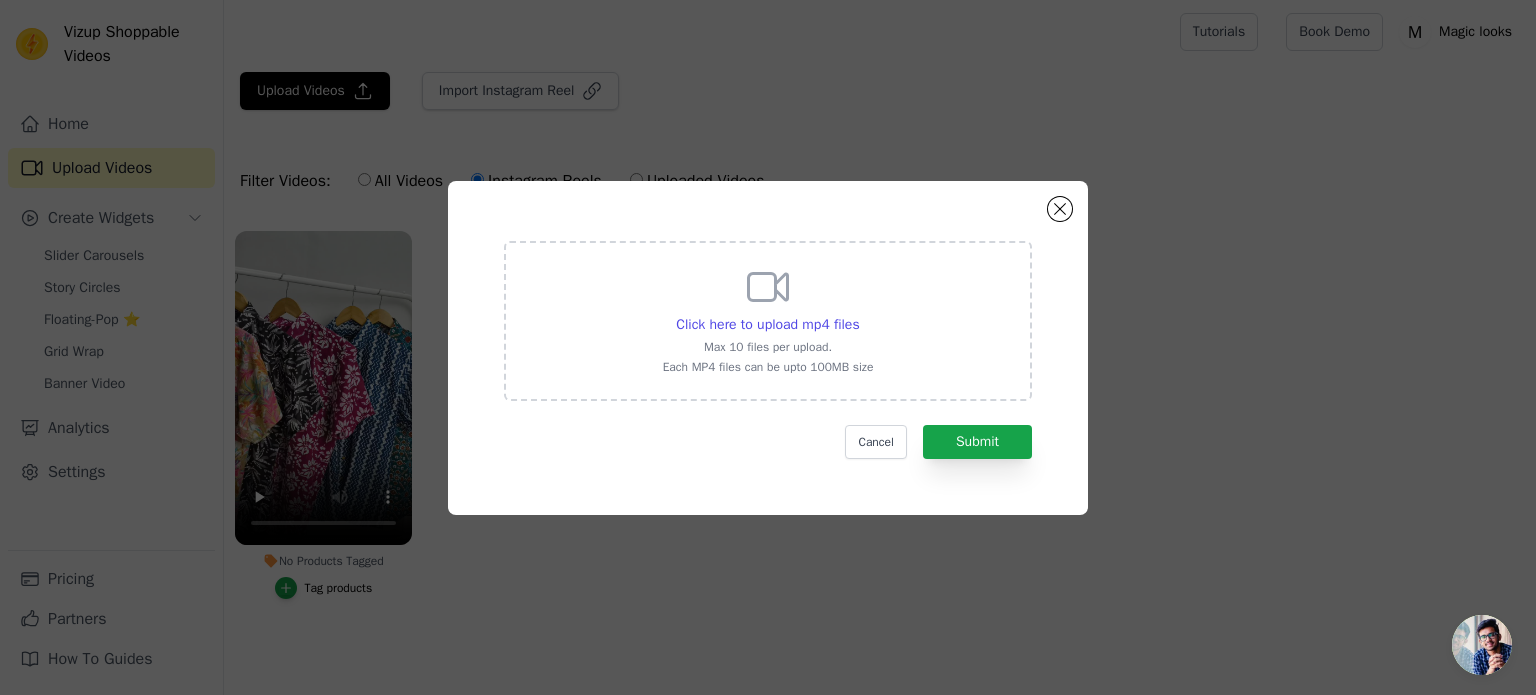 click on "Max 10 files per upload." at bounding box center (768, 347) 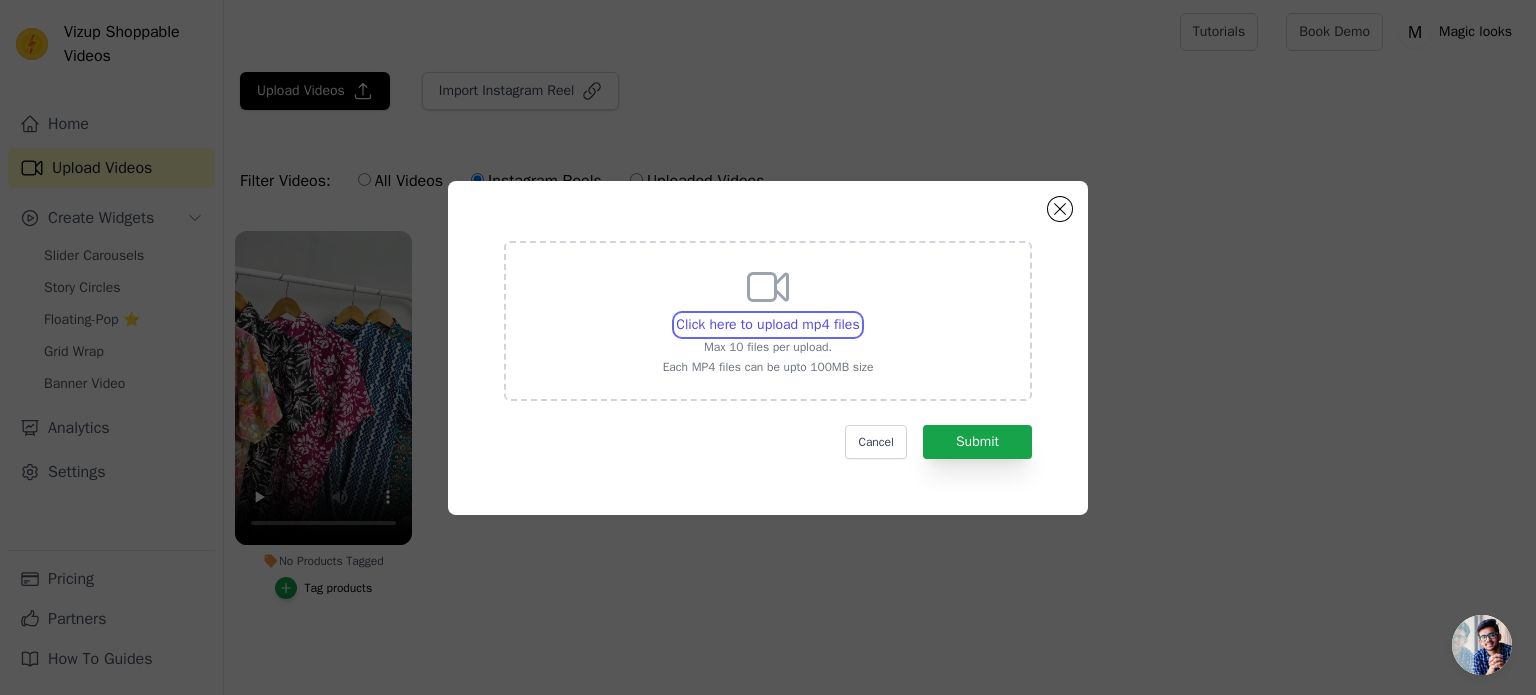 type on "C:\fakepath\0717 (2).mp4" 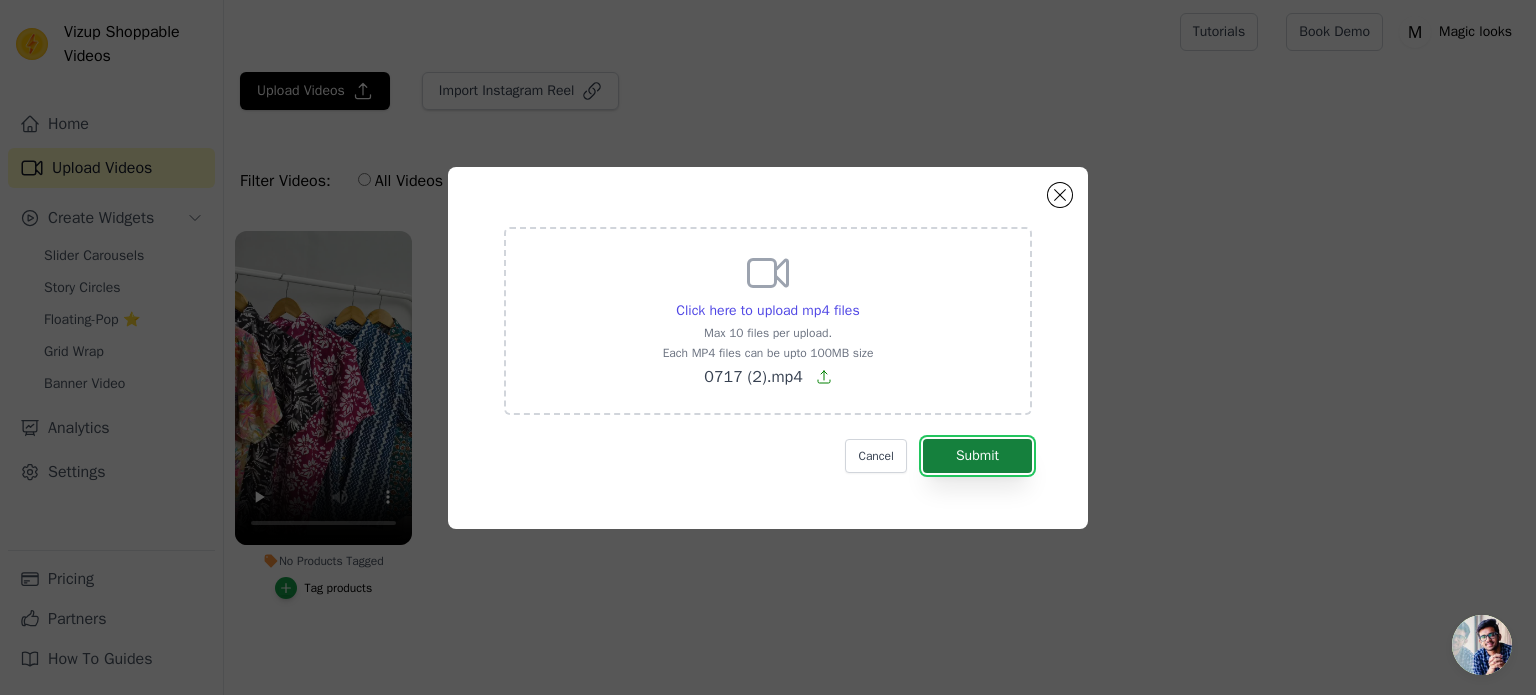 click on "Submit" at bounding box center [977, 456] 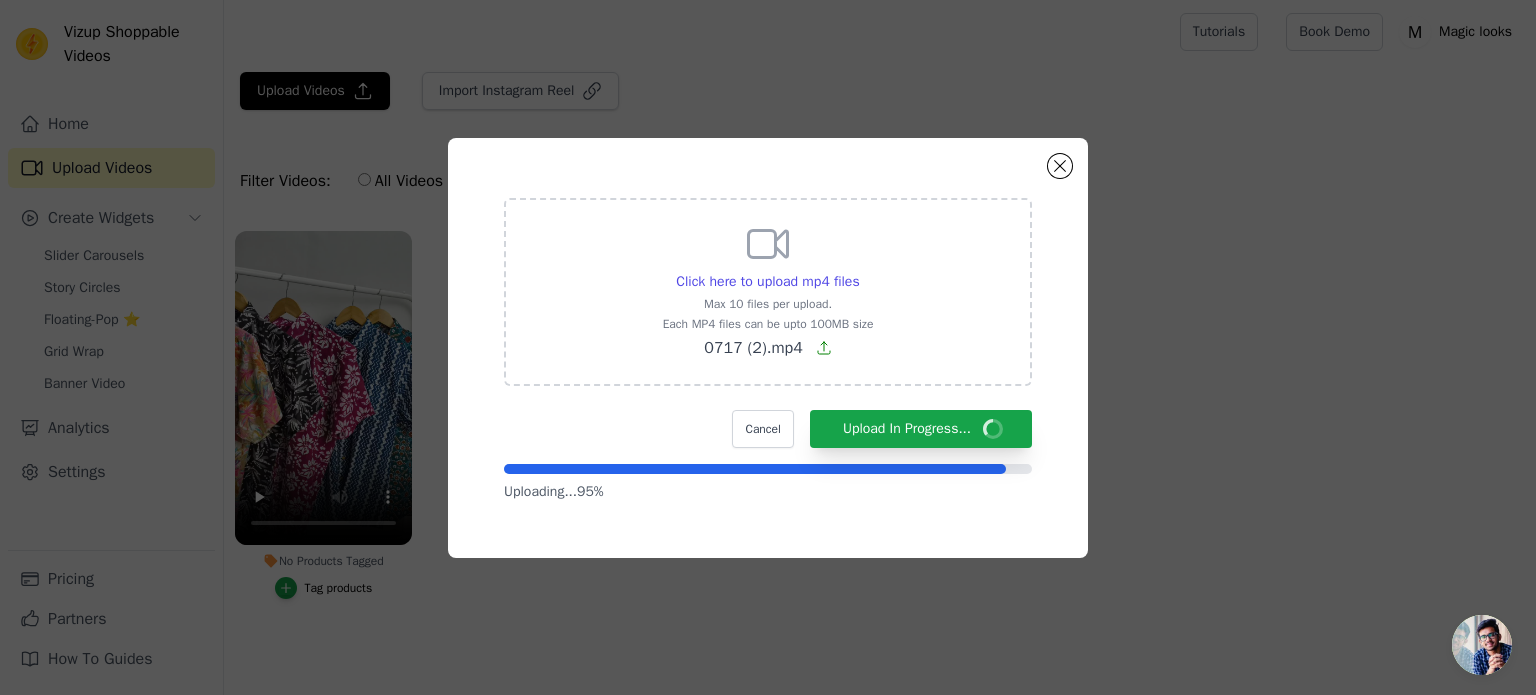 click on "Uploading...  95 %" at bounding box center (768, 483) 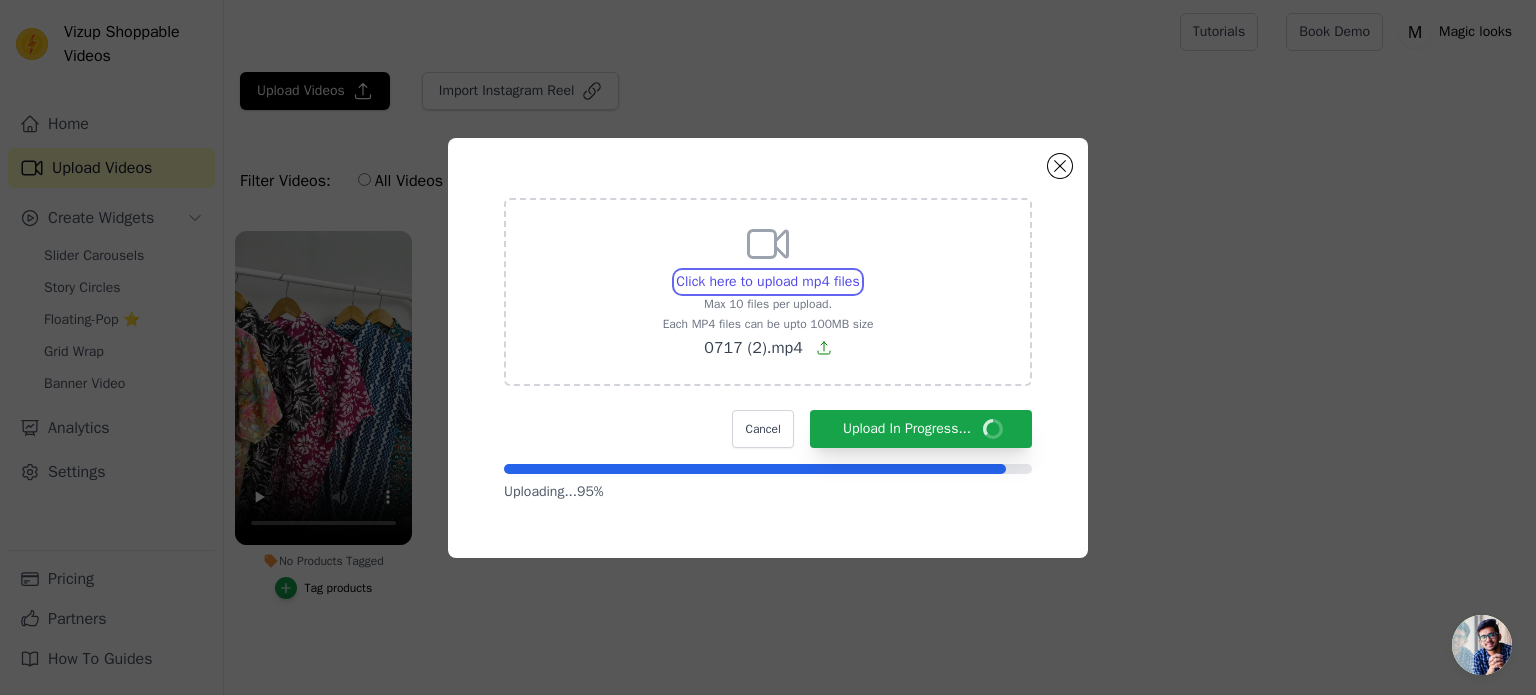 click on "Click here to upload mp4 files     Max 10 files per upload.   Each MP4 files can be upto 100MB size   0717 (2).mp4" at bounding box center [859, 271] 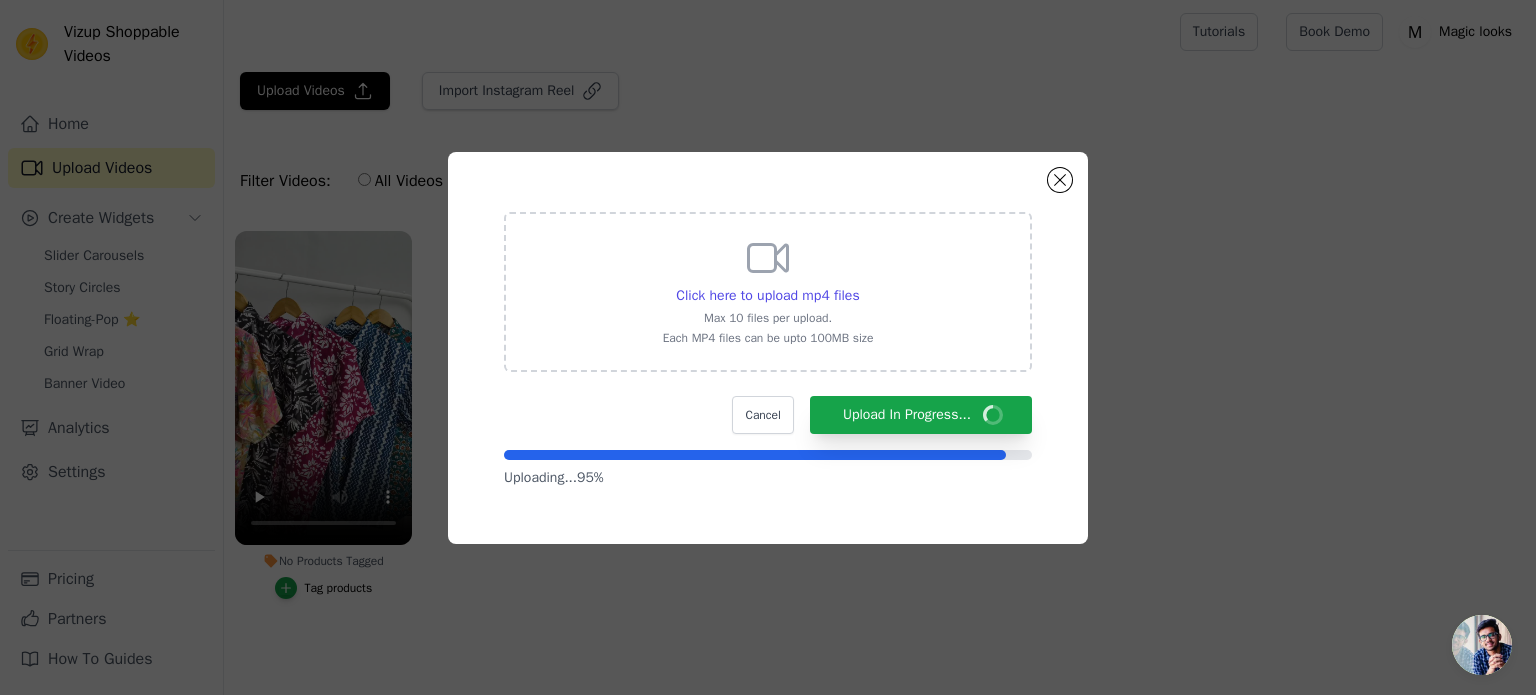 click on "Click here to upload mp4 files     Max 10 files per upload.   Each MP4 files can be upto 100MB size     Cancel   Upload In Progress...       Uploading...  95 %" at bounding box center (768, 350) 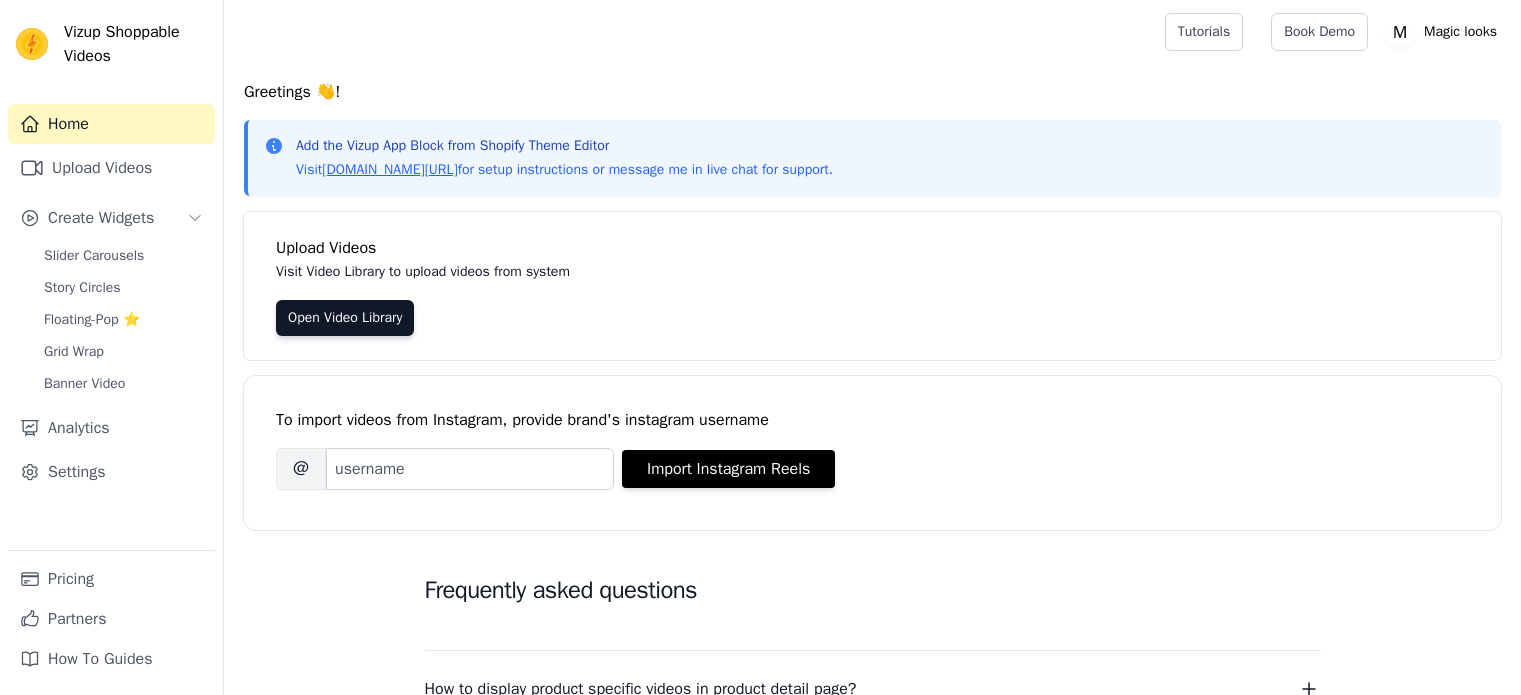 scroll, scrollTop: 0, scrollLeft: 0, axis: both 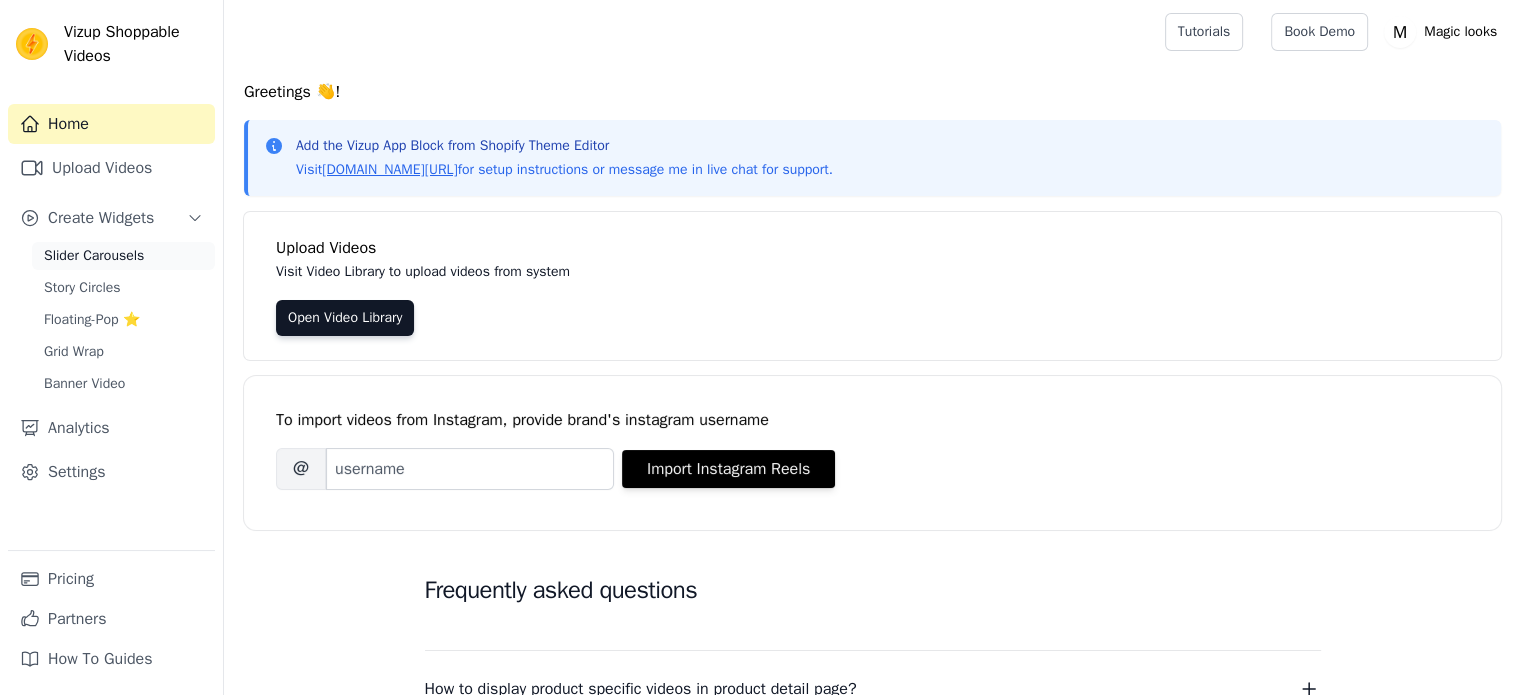 click on "Slider Carousels" at bounding box center (94, 256) 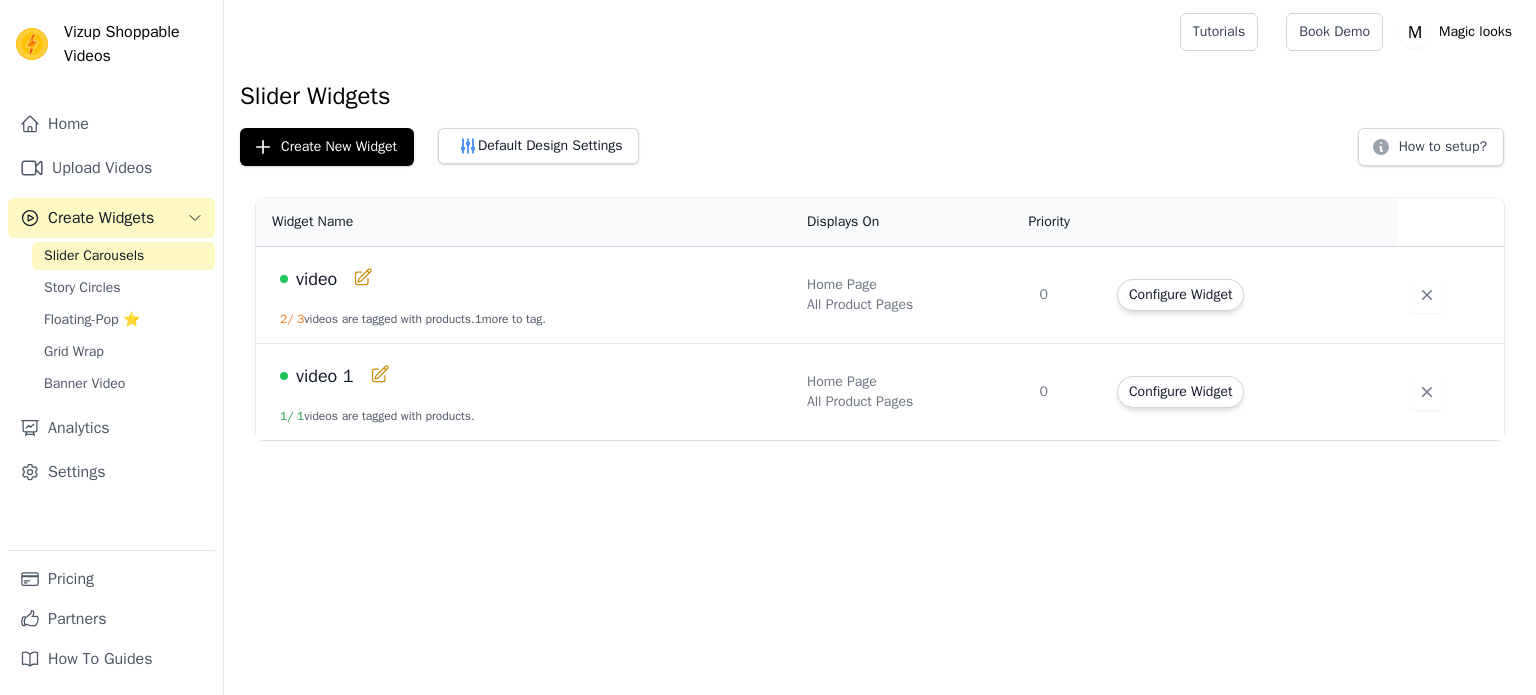 scroll, scrollTop: 0, scrollLeft: 0, axis: both 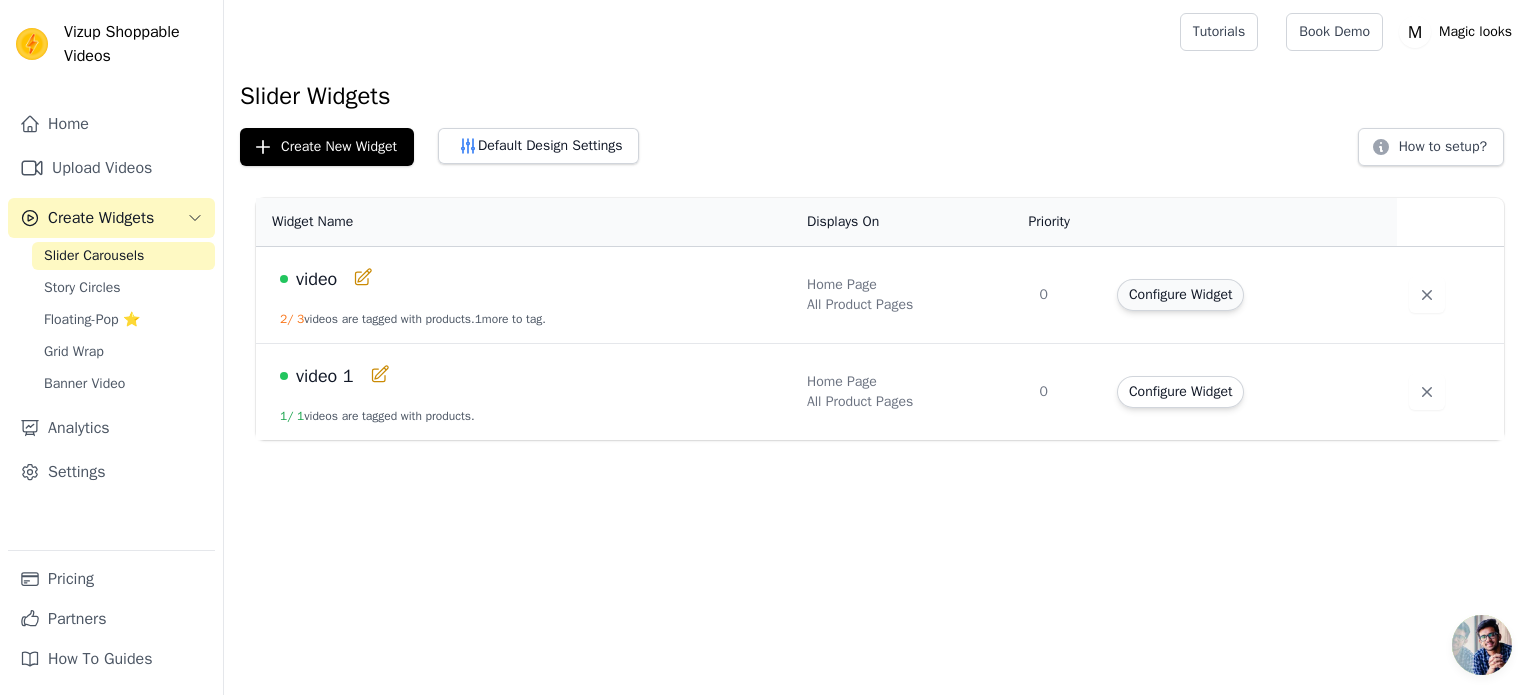 click on "Configure Widget" at bounding box center (1180, 295) 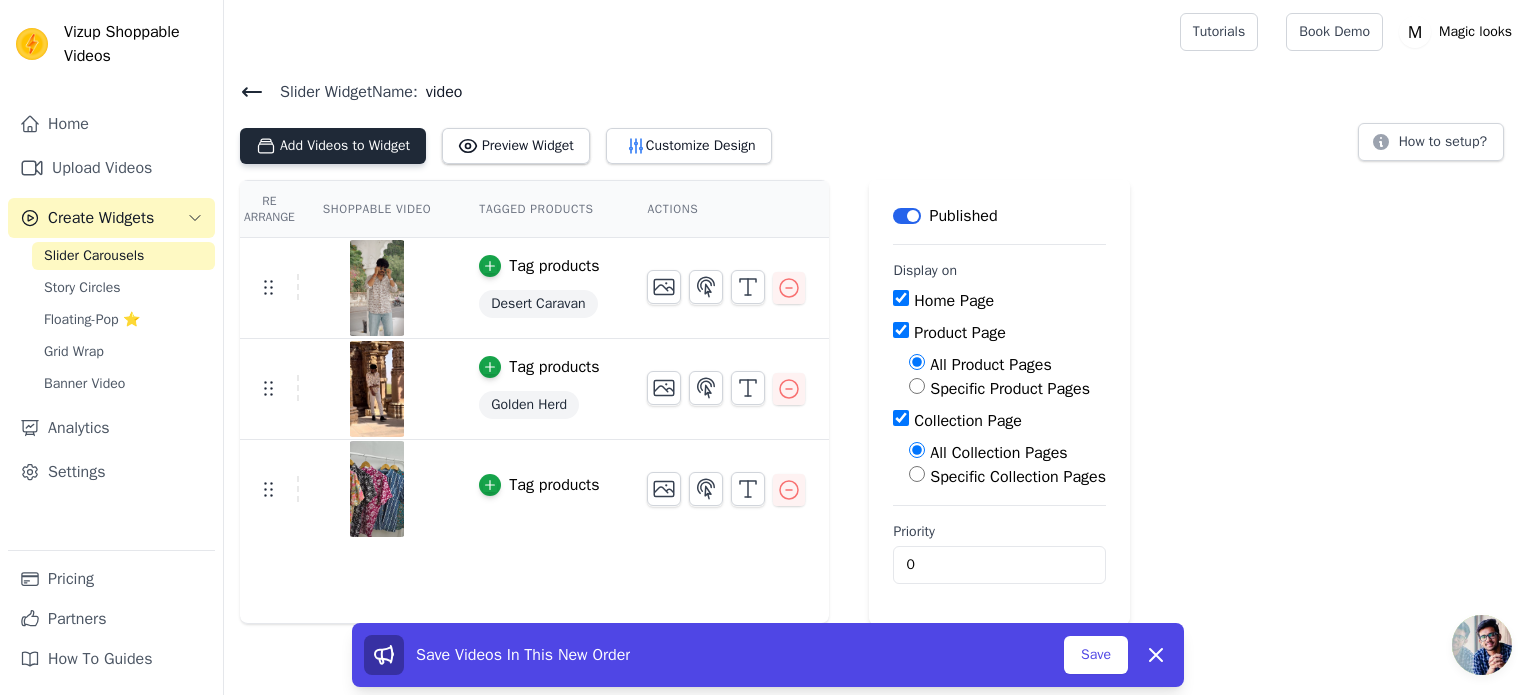 click on "Add Videos to Widget" at bounding box center (333, 146) 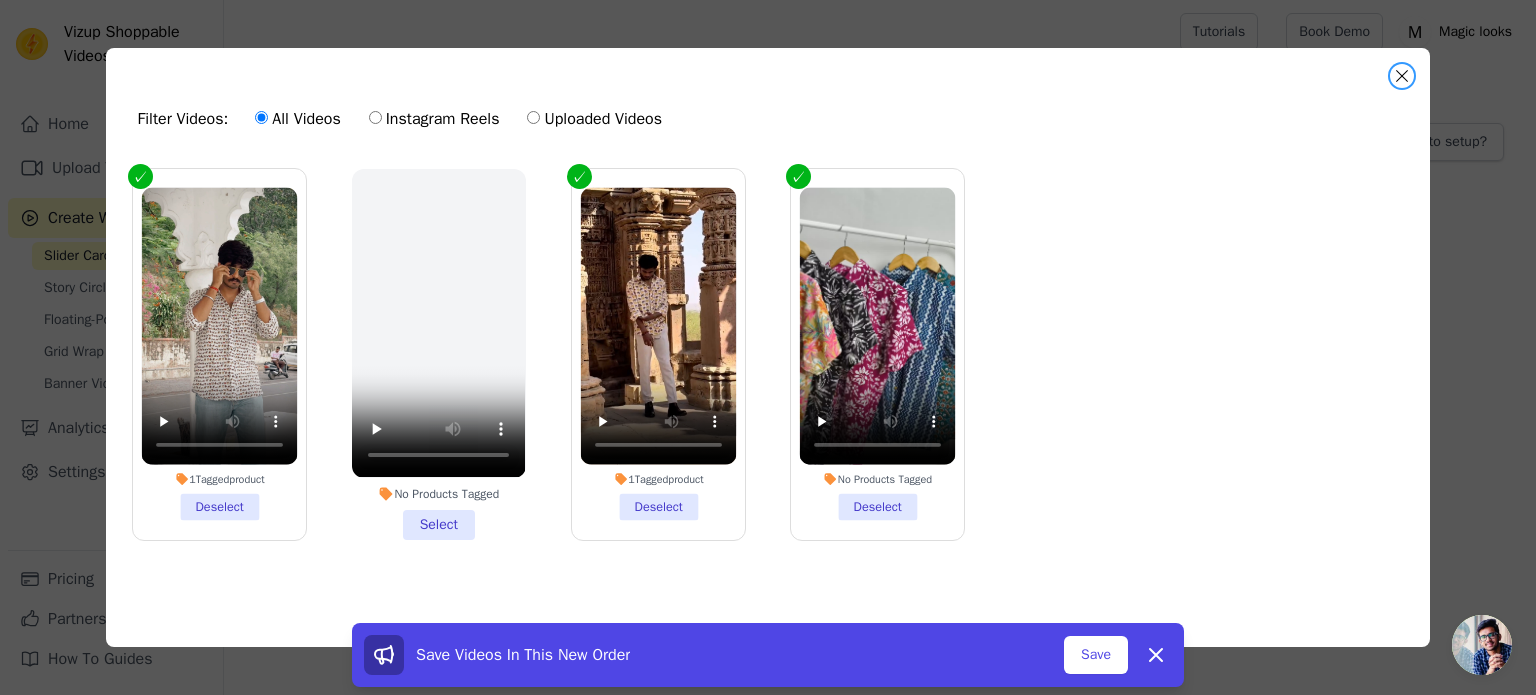 click at bounding box center [1402, 76] 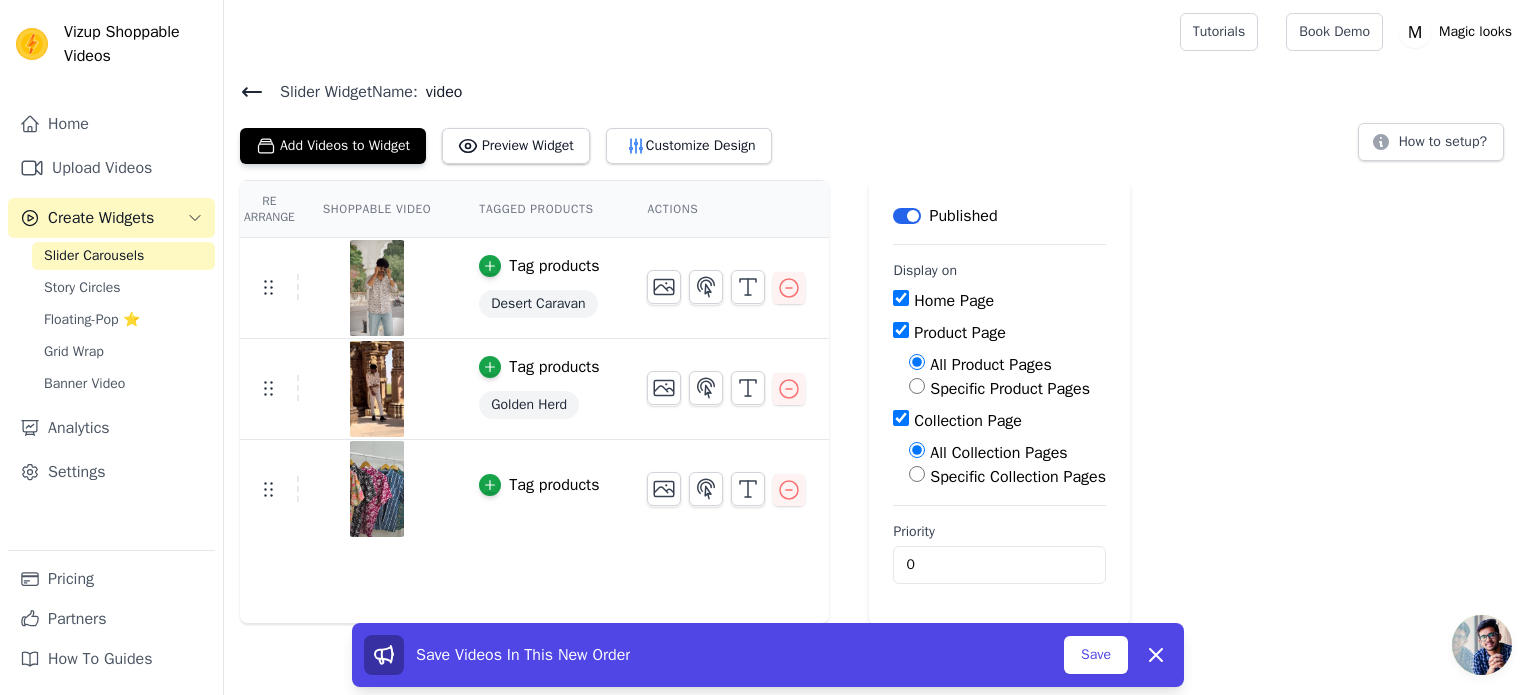 click on "Re Arrange   Shoppable Video   Tagged Products   Actions             Tag products   Desert Caravan                             Tag products   Golden Herd                             Tag products                       Save Videos In This New Order   Save   Dismiss     Label     Published     Display on     Home Page     Product Page     All Product Pages     Specific Product Pages       Collection Page     All Collection Pages     Specific Collection Pages       Priority   0" at bounding box center [880, 402] 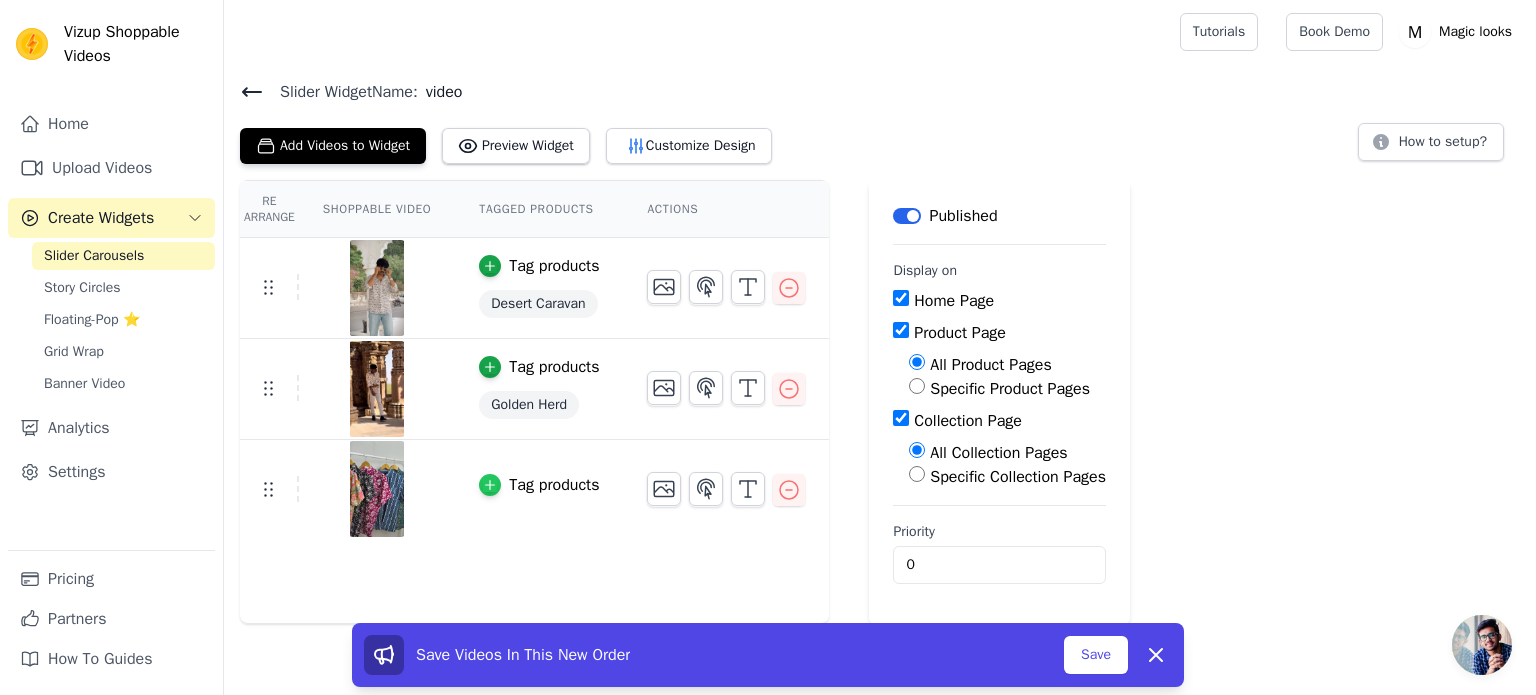 click 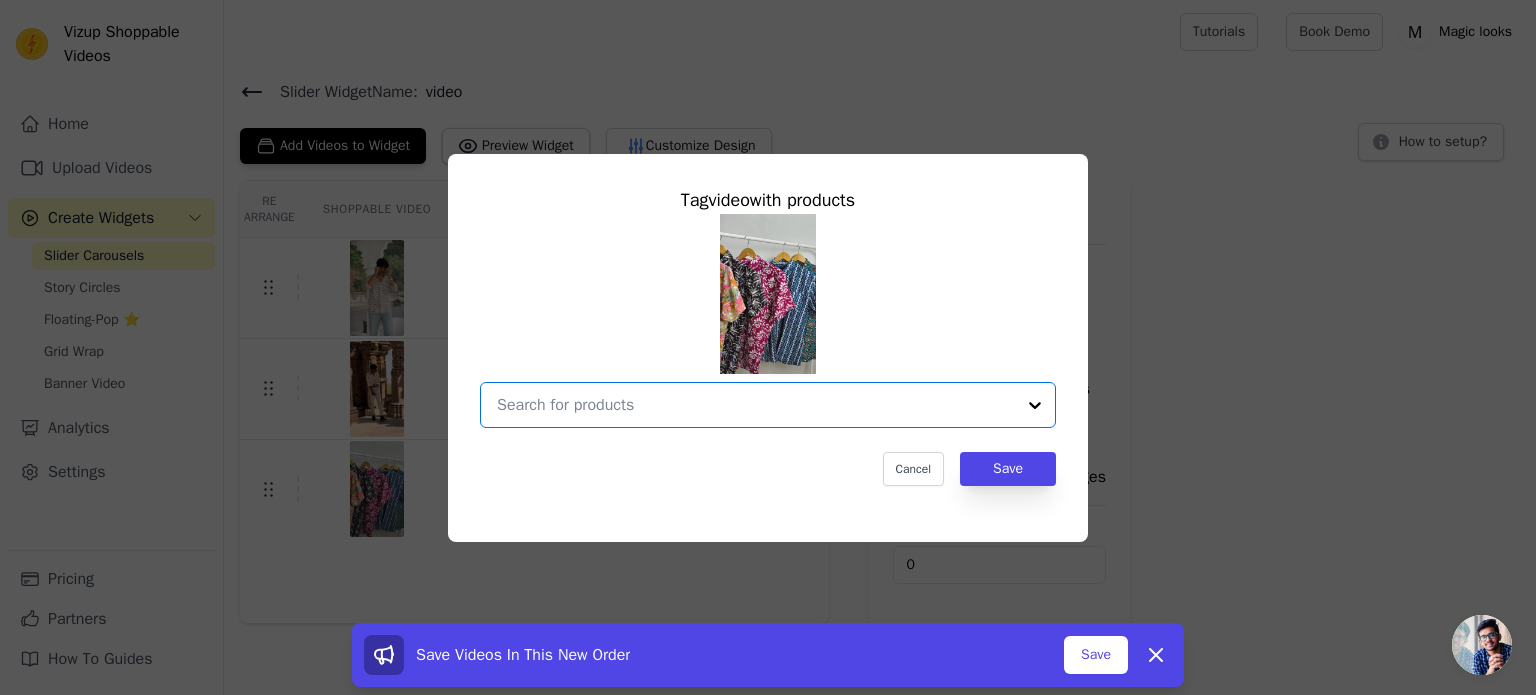 click at bounding box center [756, 405] 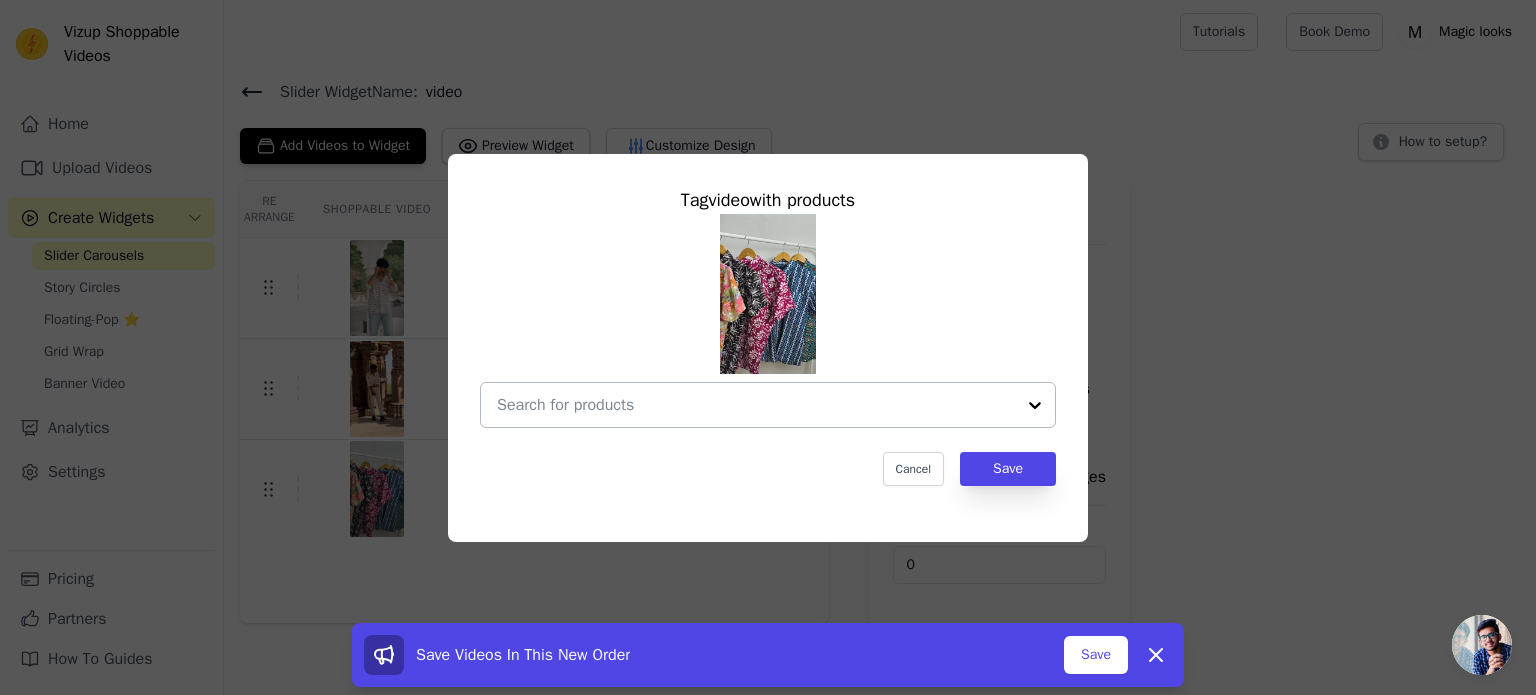 click at bounding box center [756, 405] 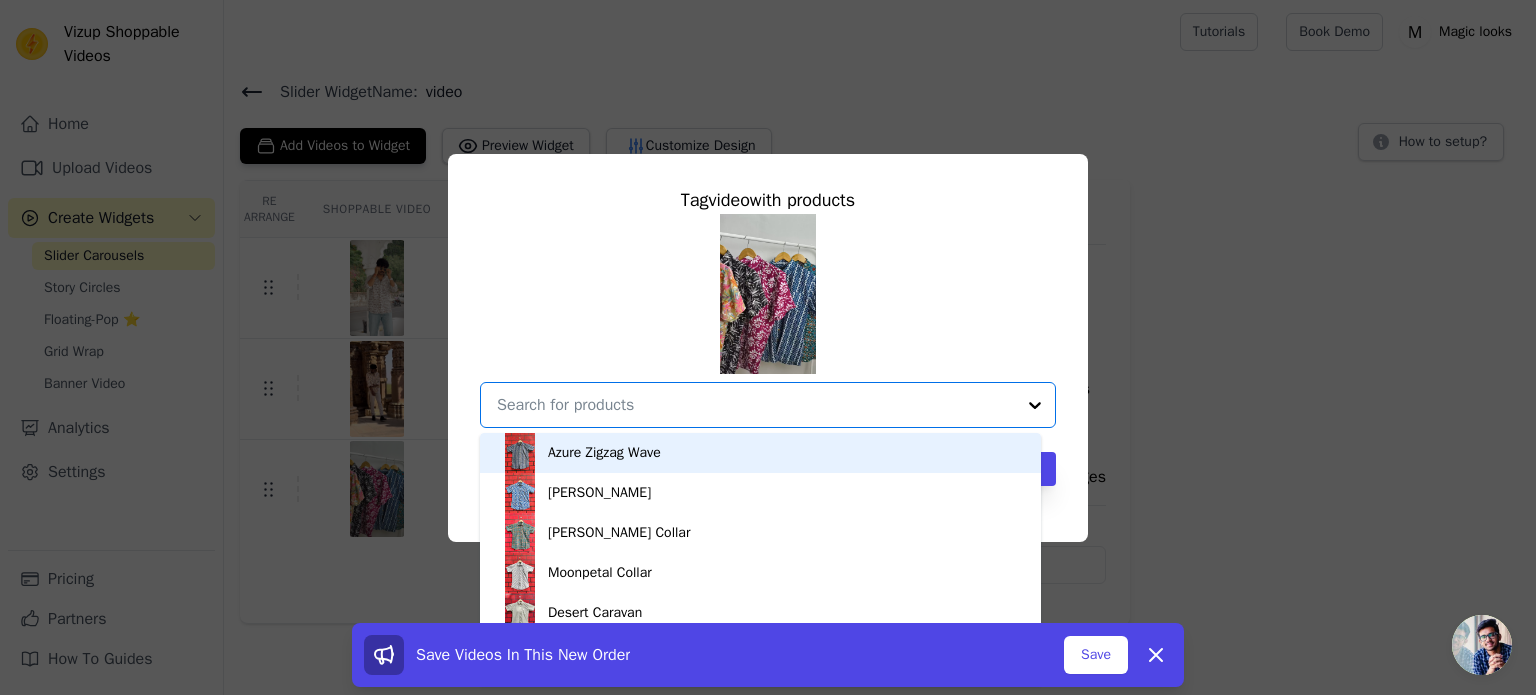 click at bounding box center [756, 405] 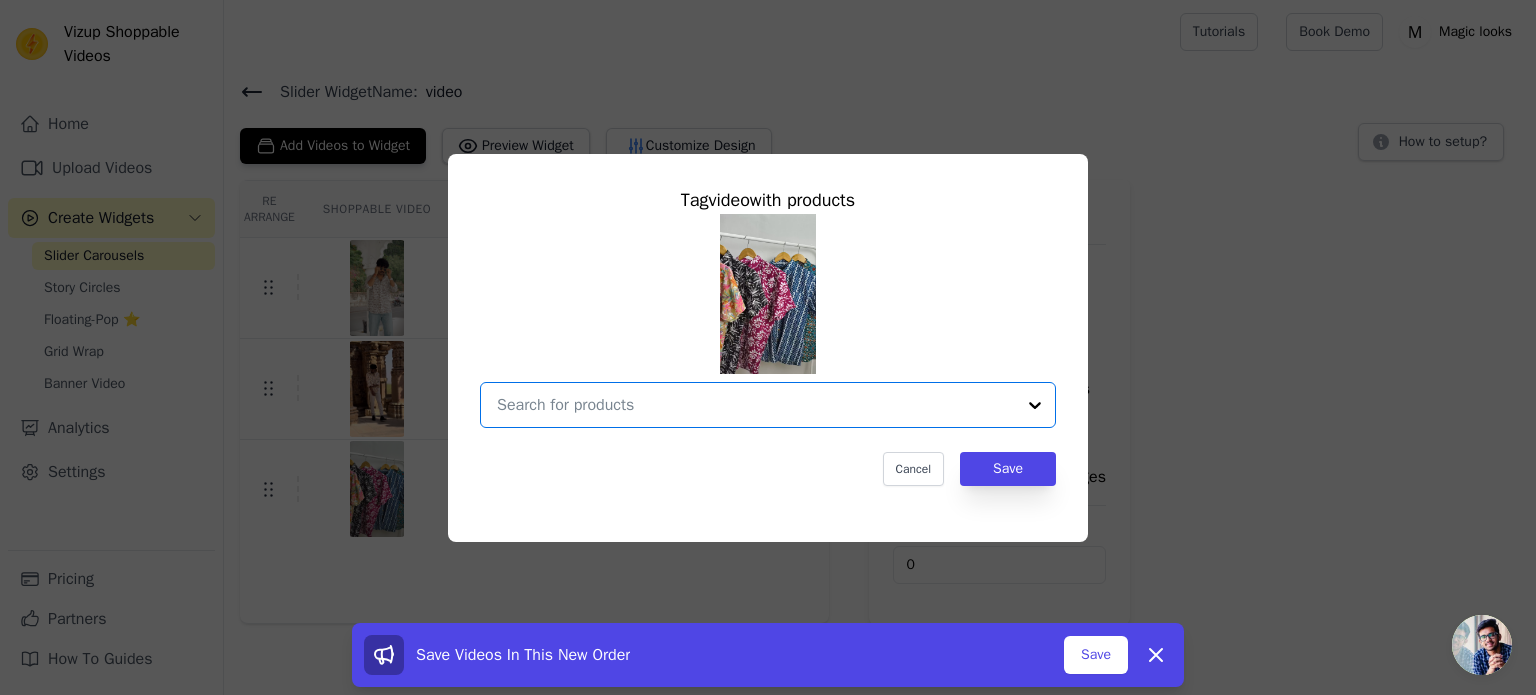 click at bounding box center (756, 405) 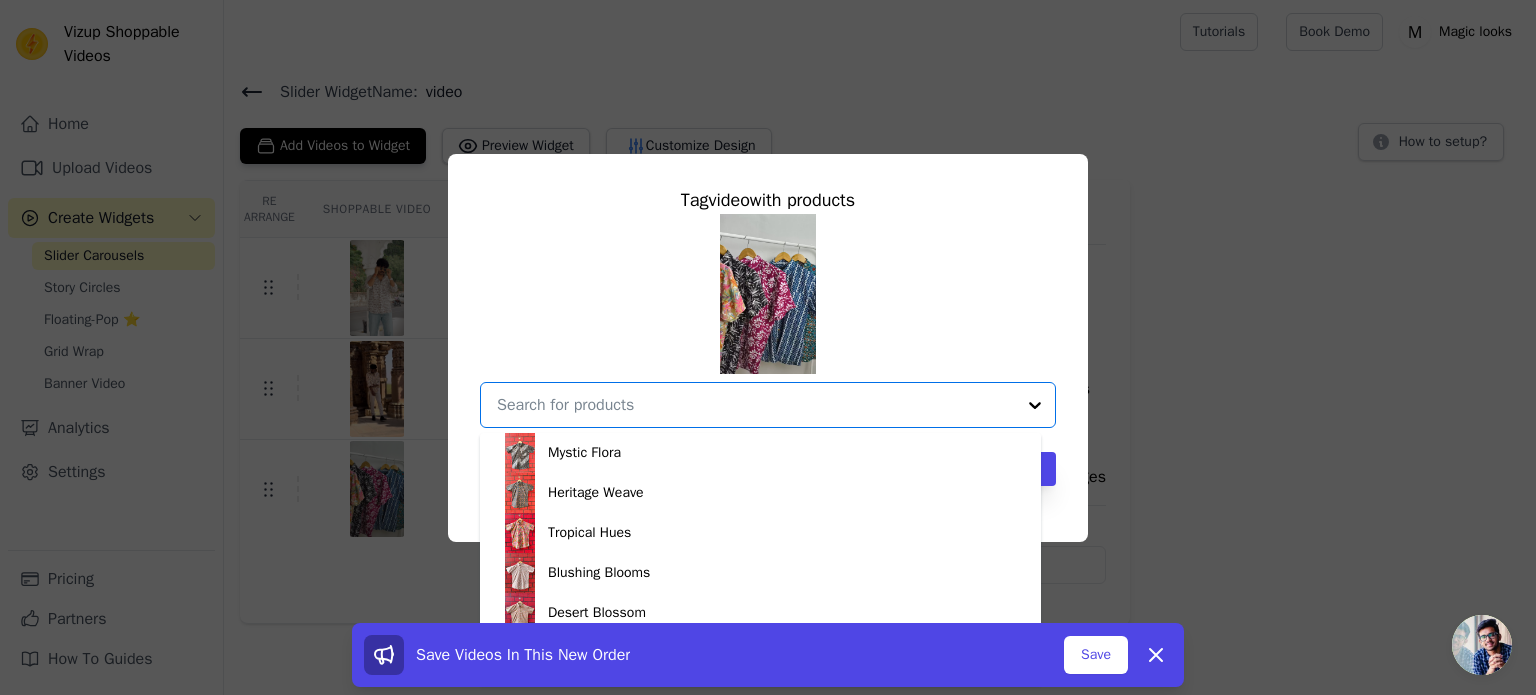 scroll, scrollTop: 600, scrollLeft: 0, axis: vertical 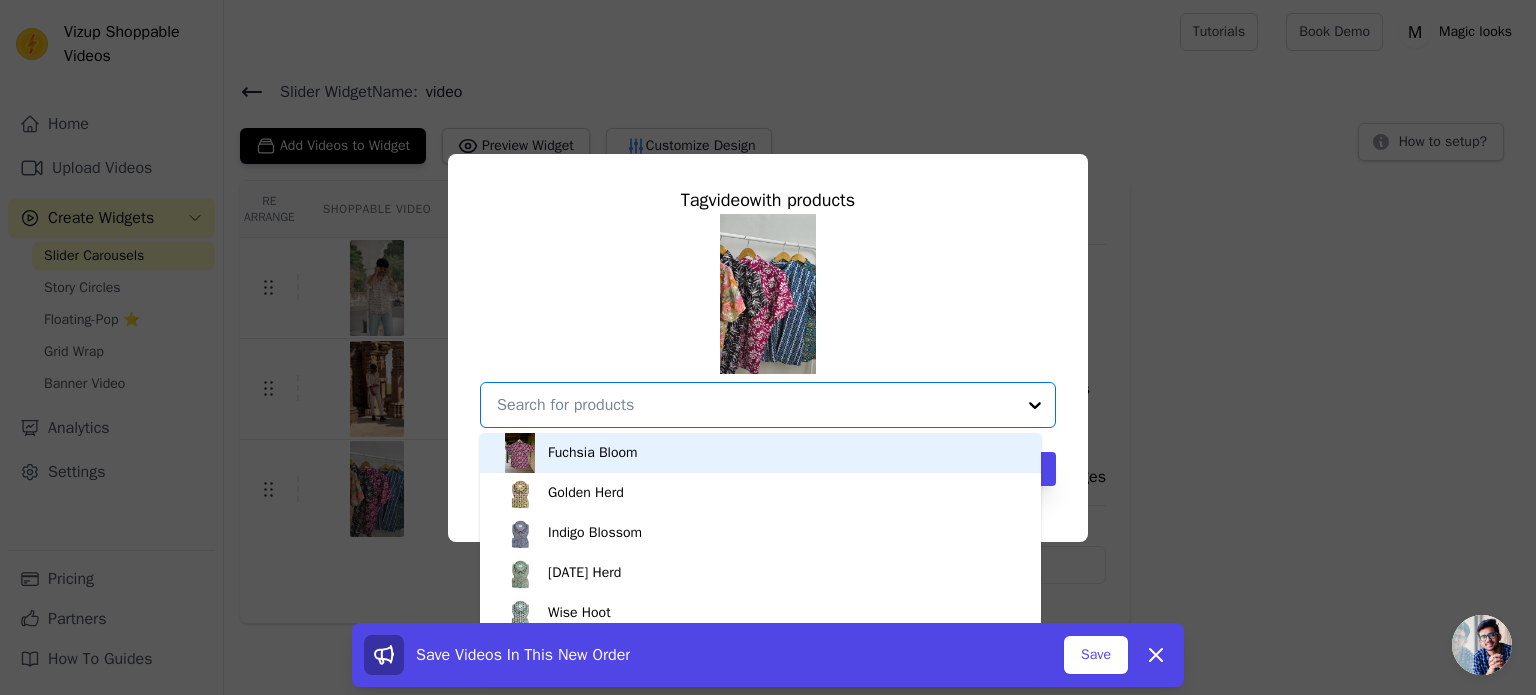 click on "Fuchsia Bloom" at bounding box center (760, 453) 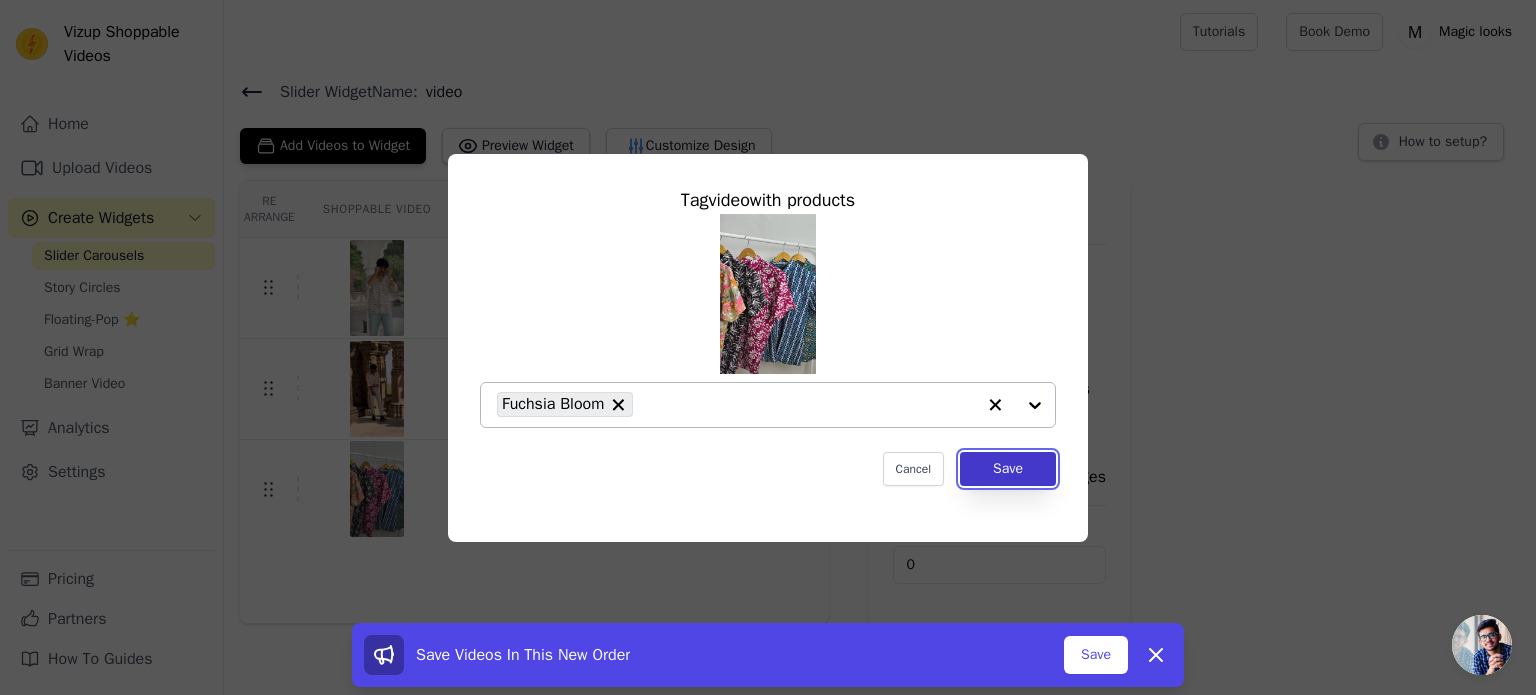 click on "Save" at bounding box center [1008, 469] 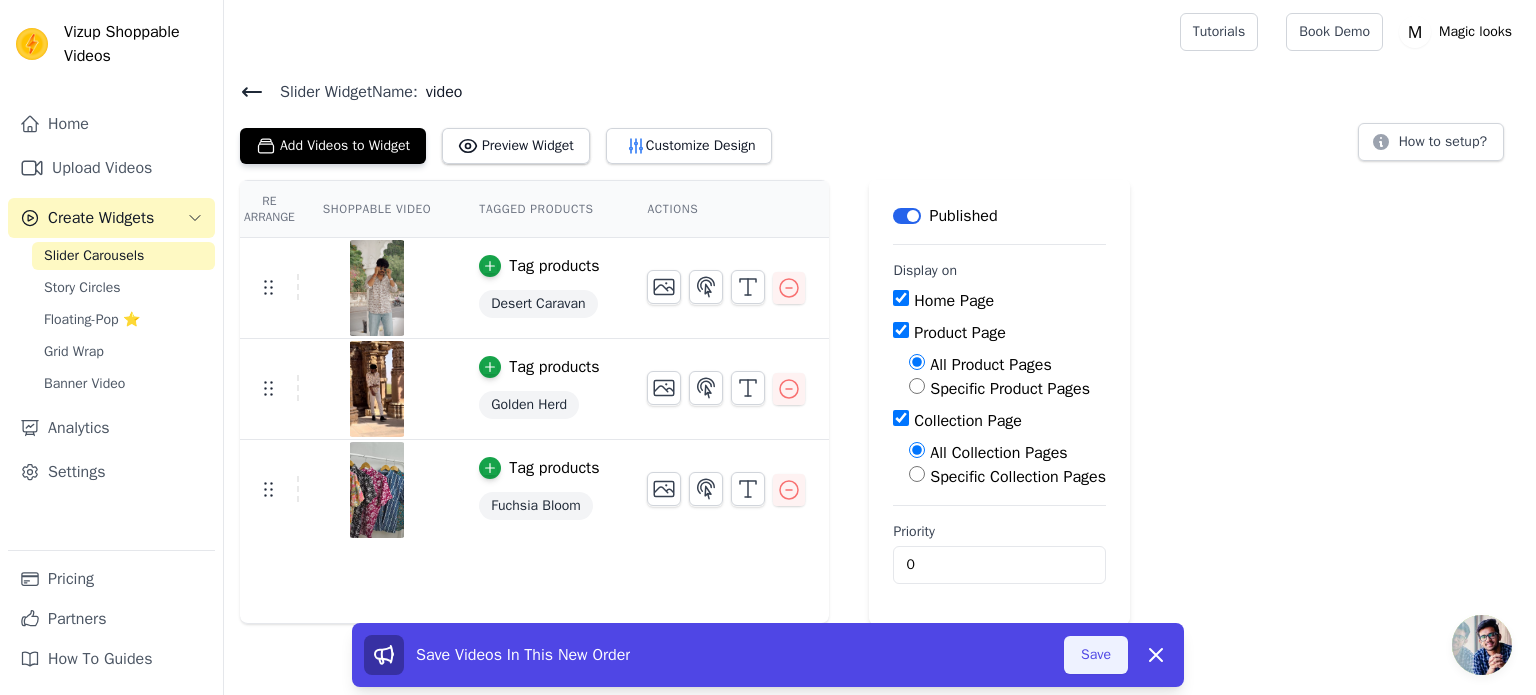 click on "Save" at bounding box center [1096, 655] 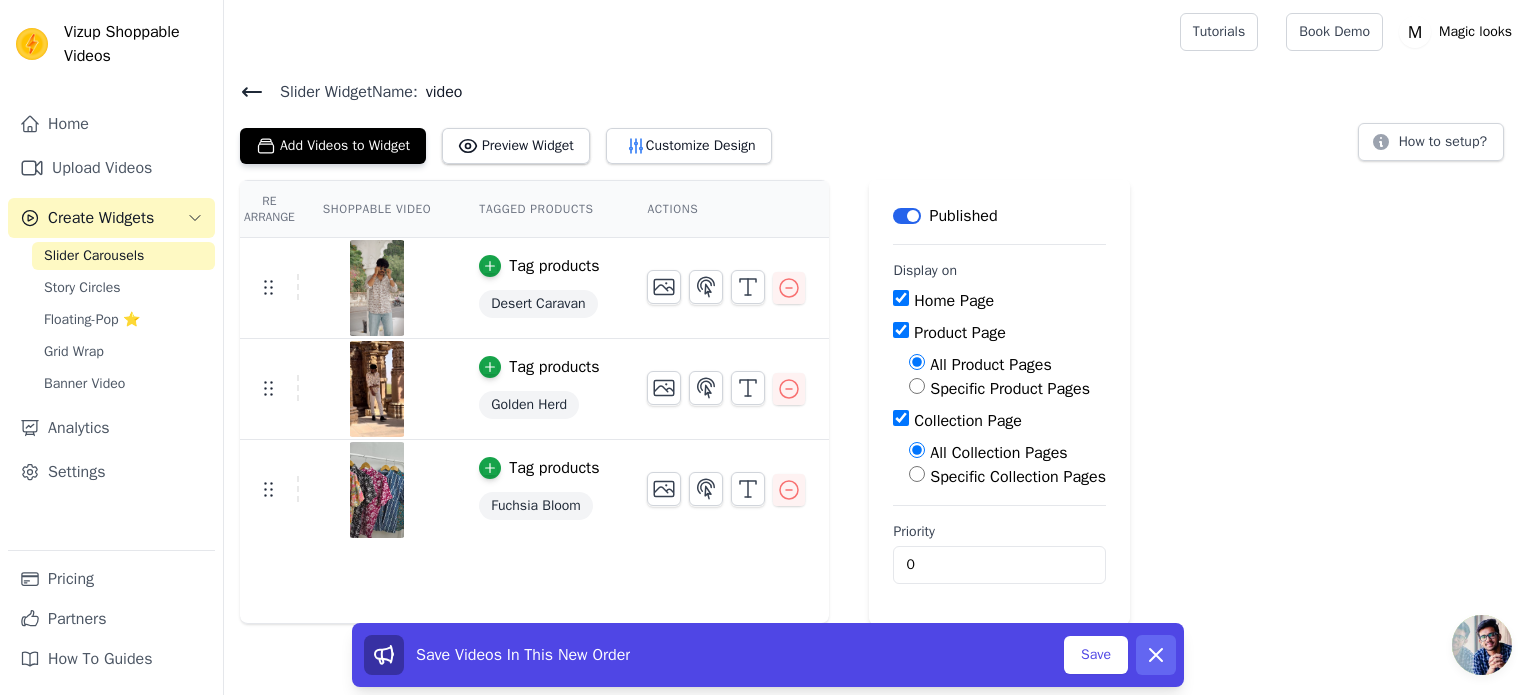 click on "Vizup Shoppable Videos
Home
Upload Videos       Create Widgets     Slider Carousels   Story Circles   Floating-Pop ⭐   Grid Wrap   Banner Video
Analytics
Settings
Pricing
Partners
How To Guides   Open sidebar       Tutorials     Book Demo   Open user menu" at bounding box center [768, 312] 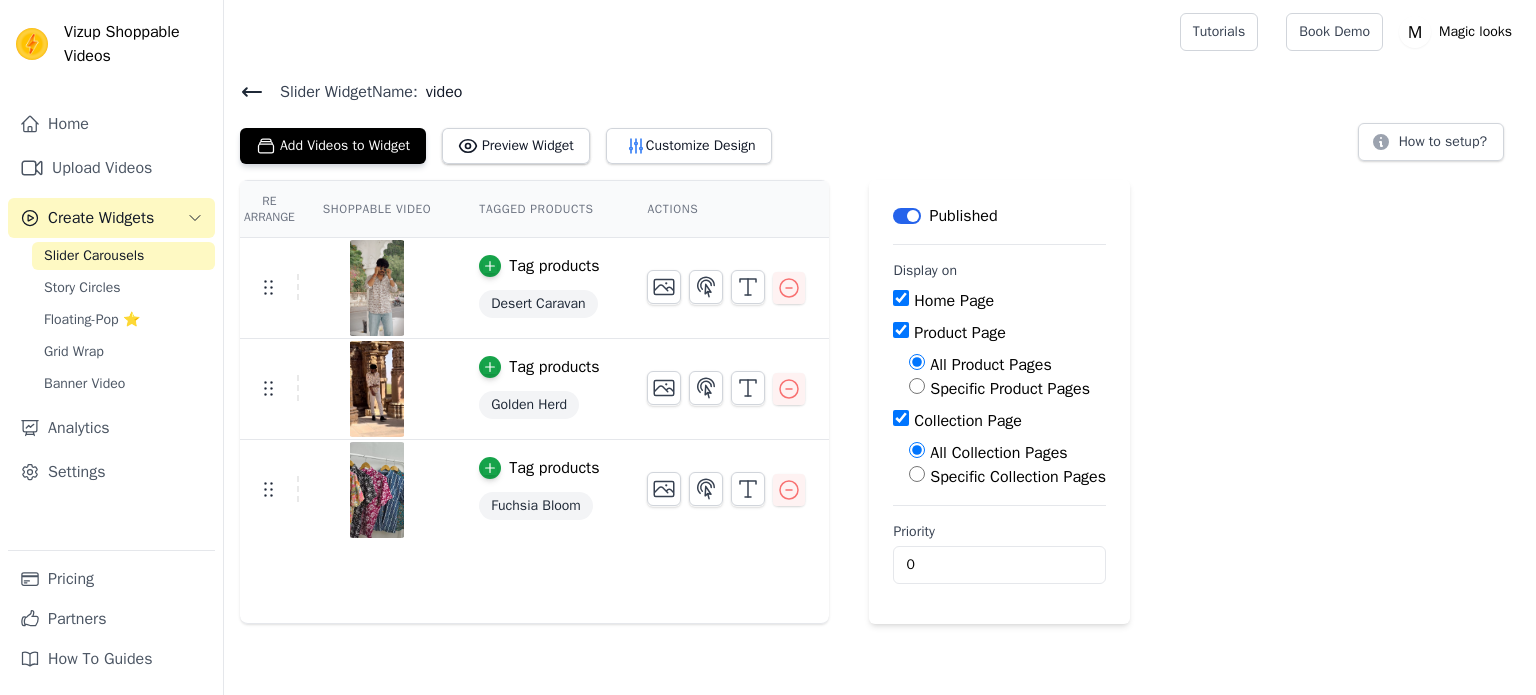 scroll, scrollTop: 0, scrollLeft: 0, axis: both 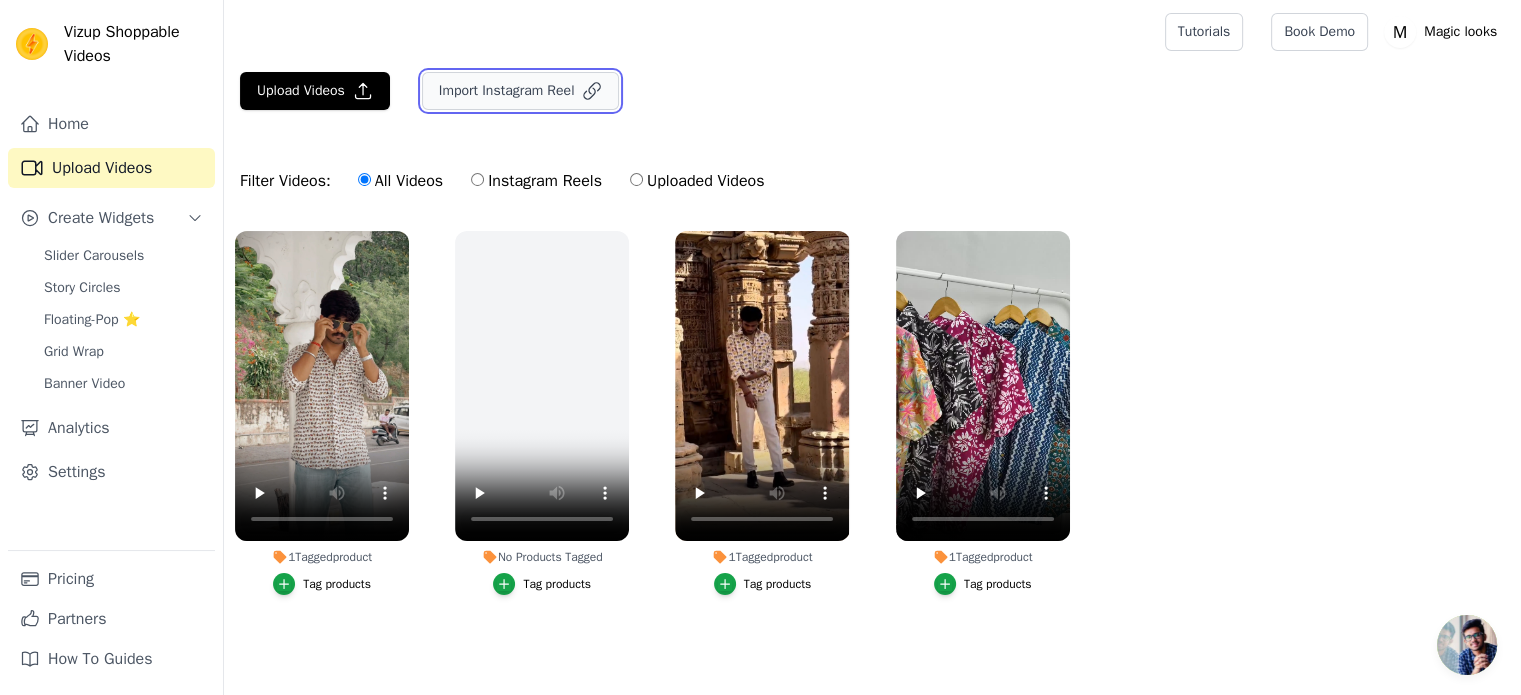 click on "Import Instagram Reel" at bounding box center [521, 91] 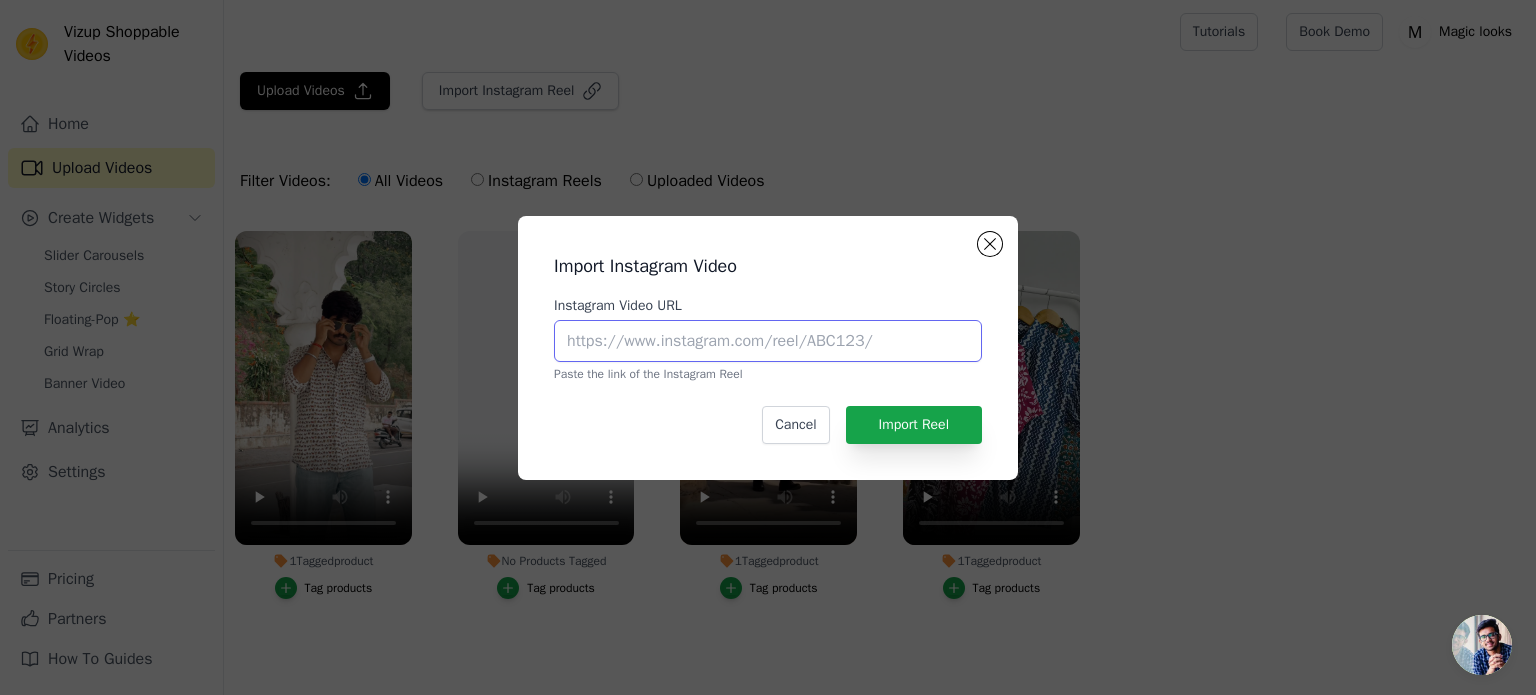 click on "Instagram Video URL" at bounding box center [768, 341] 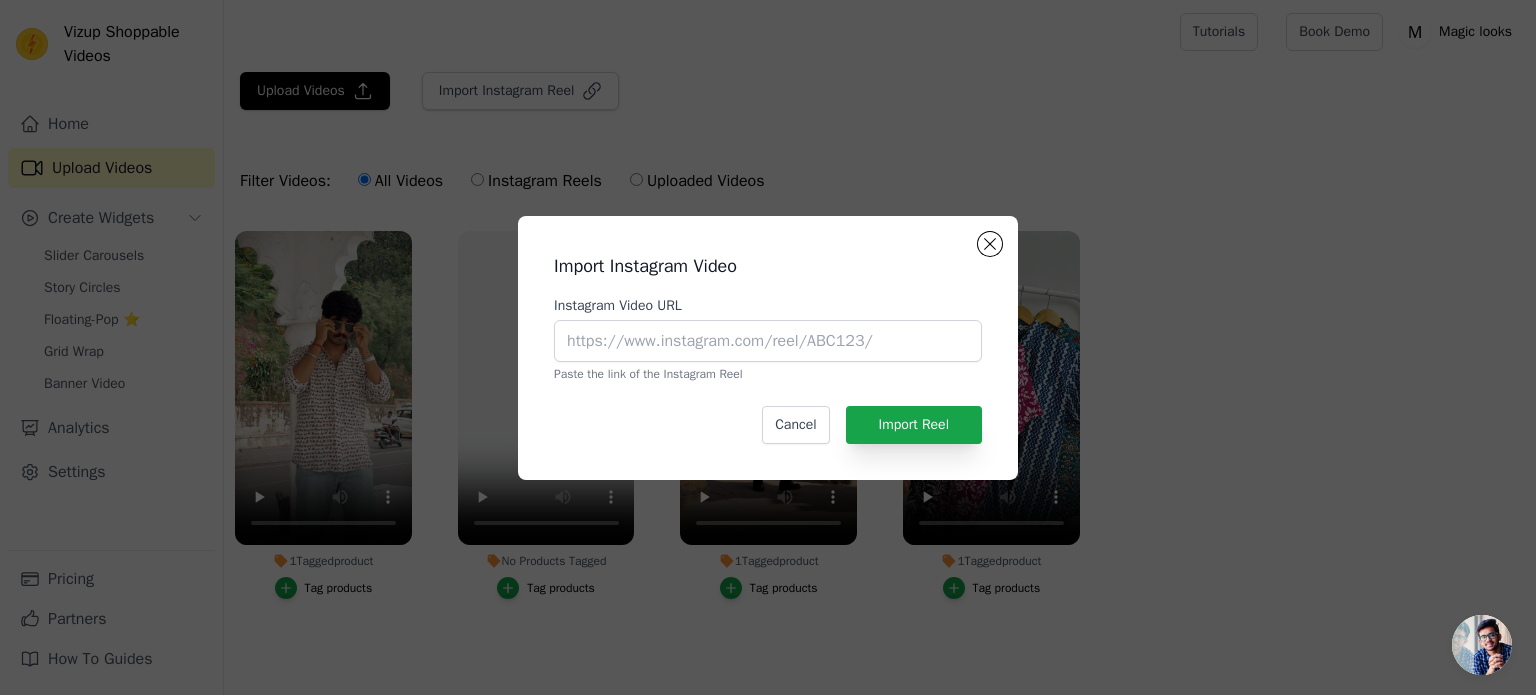 drag, startPoint x: 980, startPoint y: 227, endPoint x: 1002, endPoint y: 253, distance: 34.058773 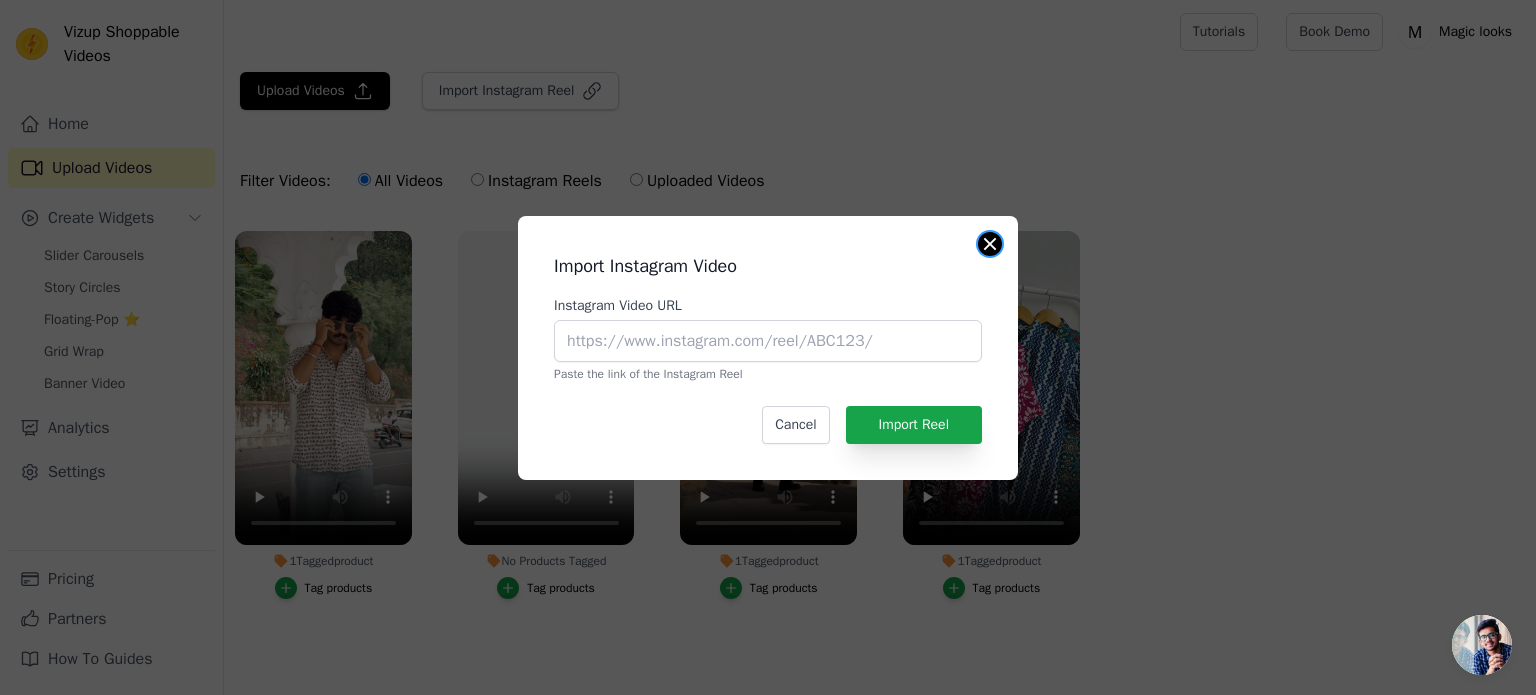click at bounding box center (990, 244) 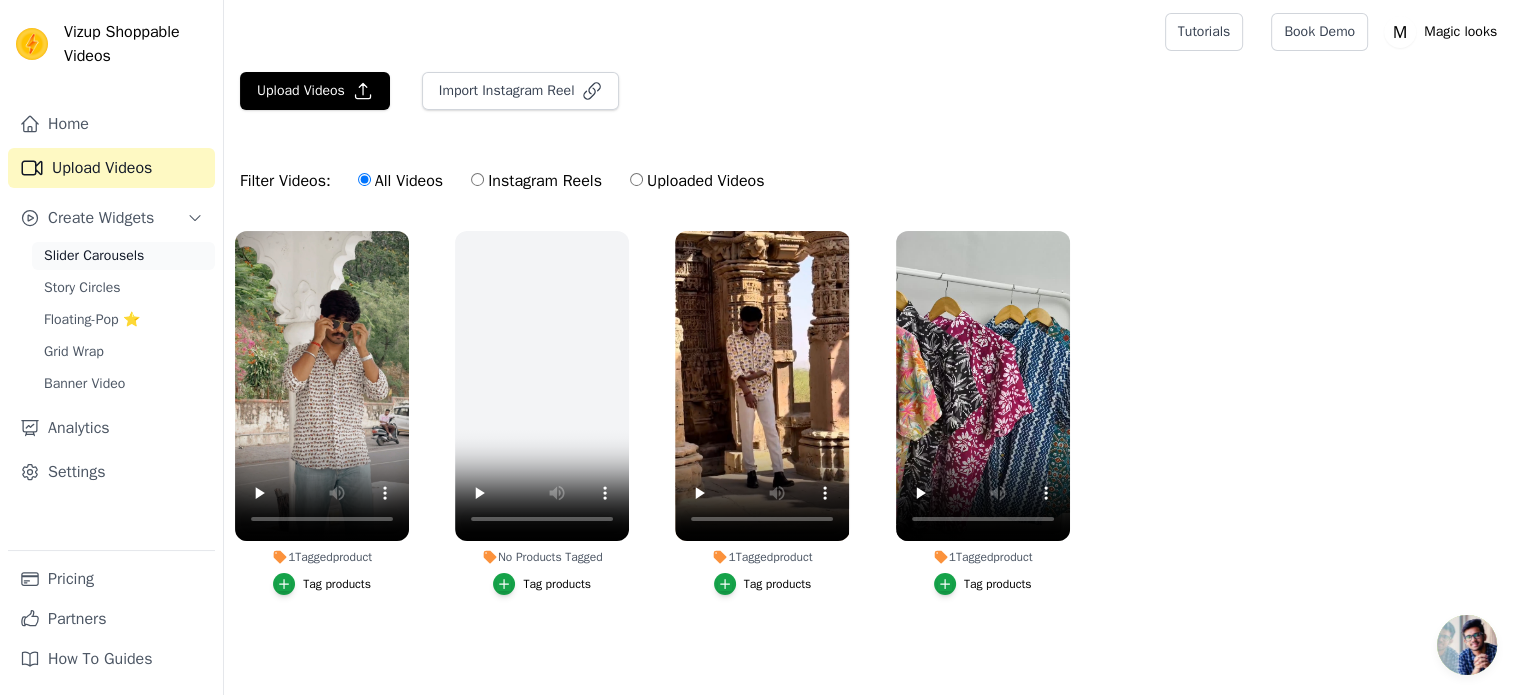 drag, startPoint x: 122, startPoint y: 227, endPoint x: 100, endPoint y: 254, distance: 34.828148 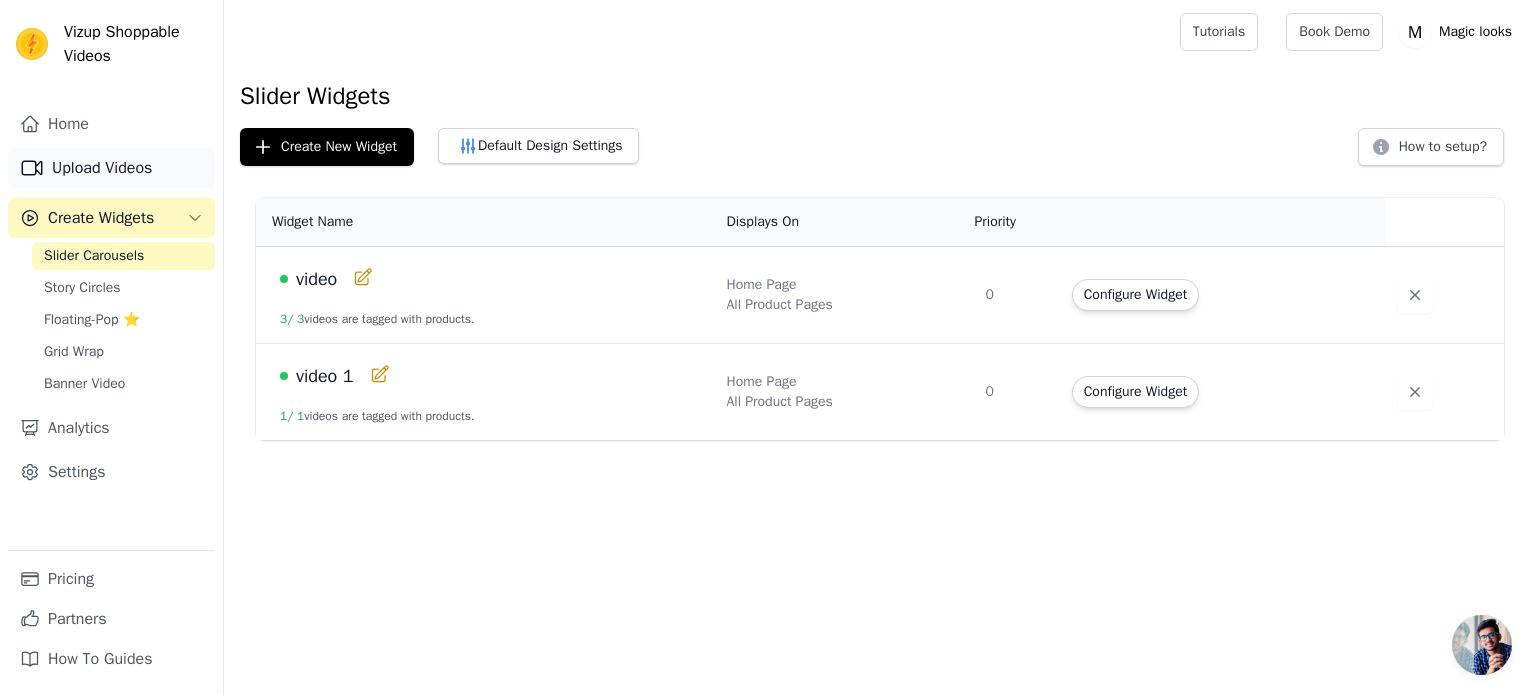 click on "Upload Videos" at bounding box center (111, 168) 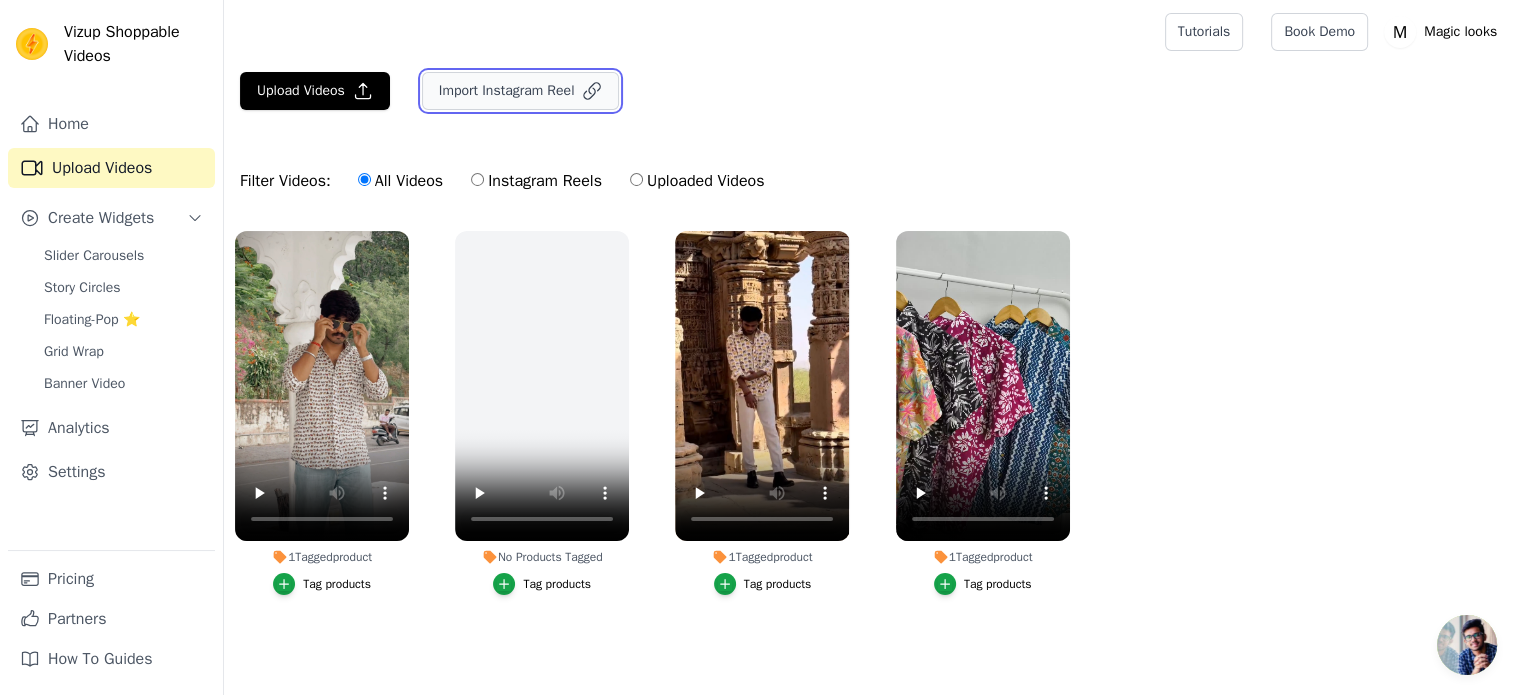 click on "Import Instagram Reel" at bounding box center (521, 91) 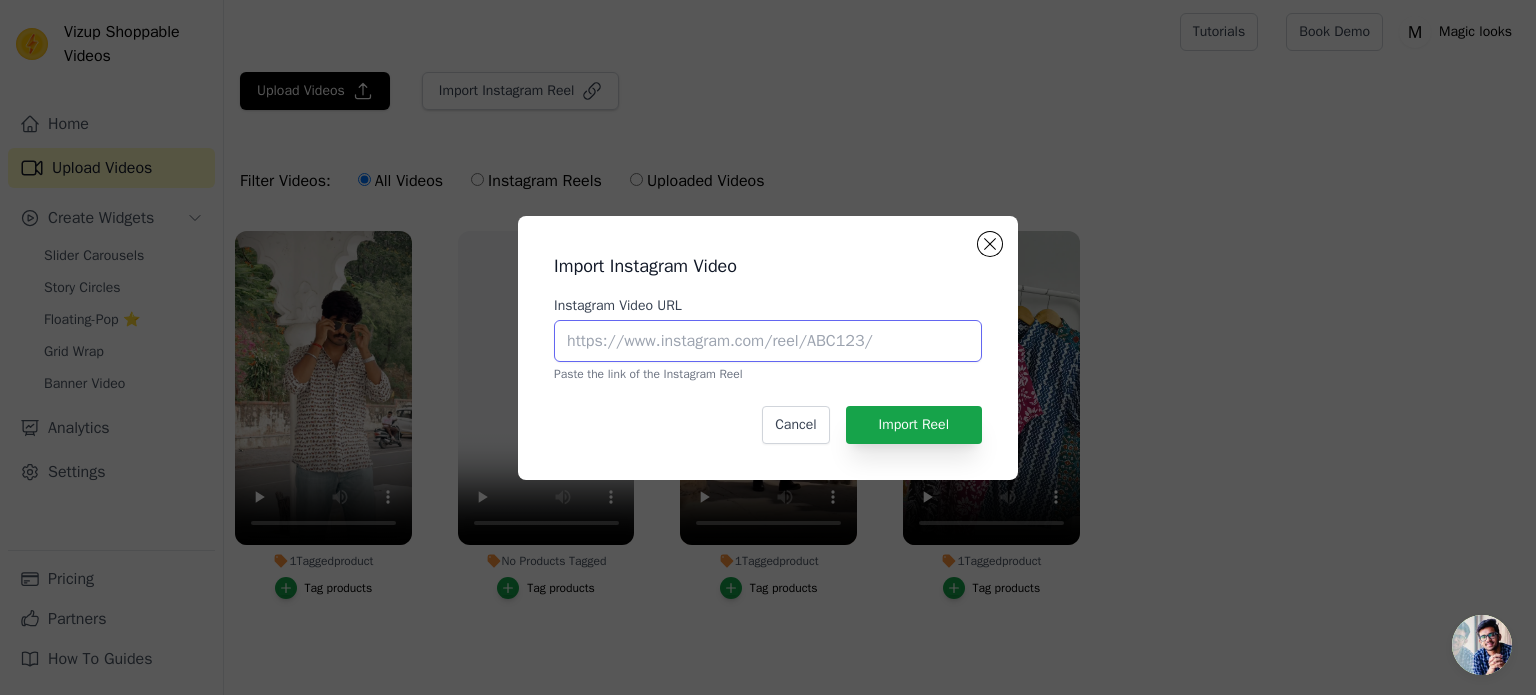 click on "Instagram Video URL" at bounding box center (768, 341) 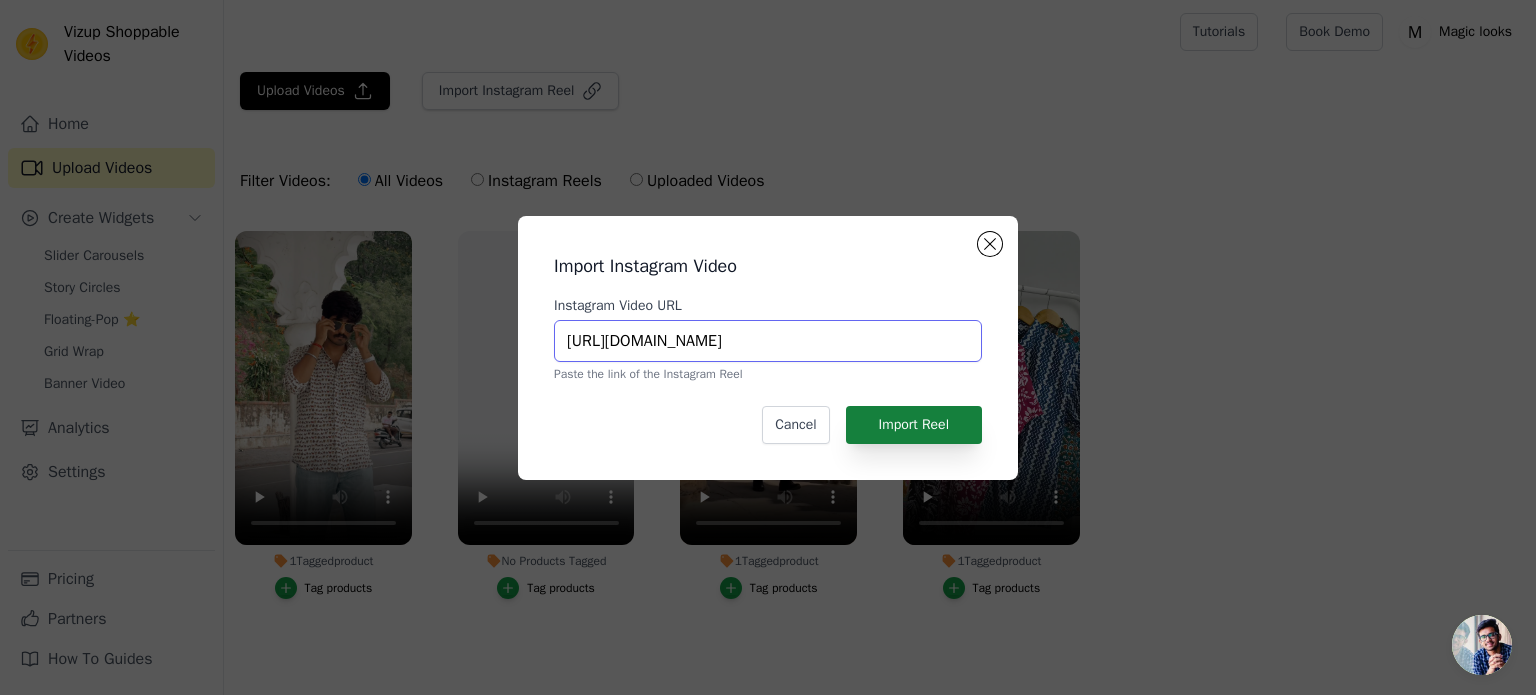 type on "https://www.instagram.com/reel/DIdejoQTs_m/" 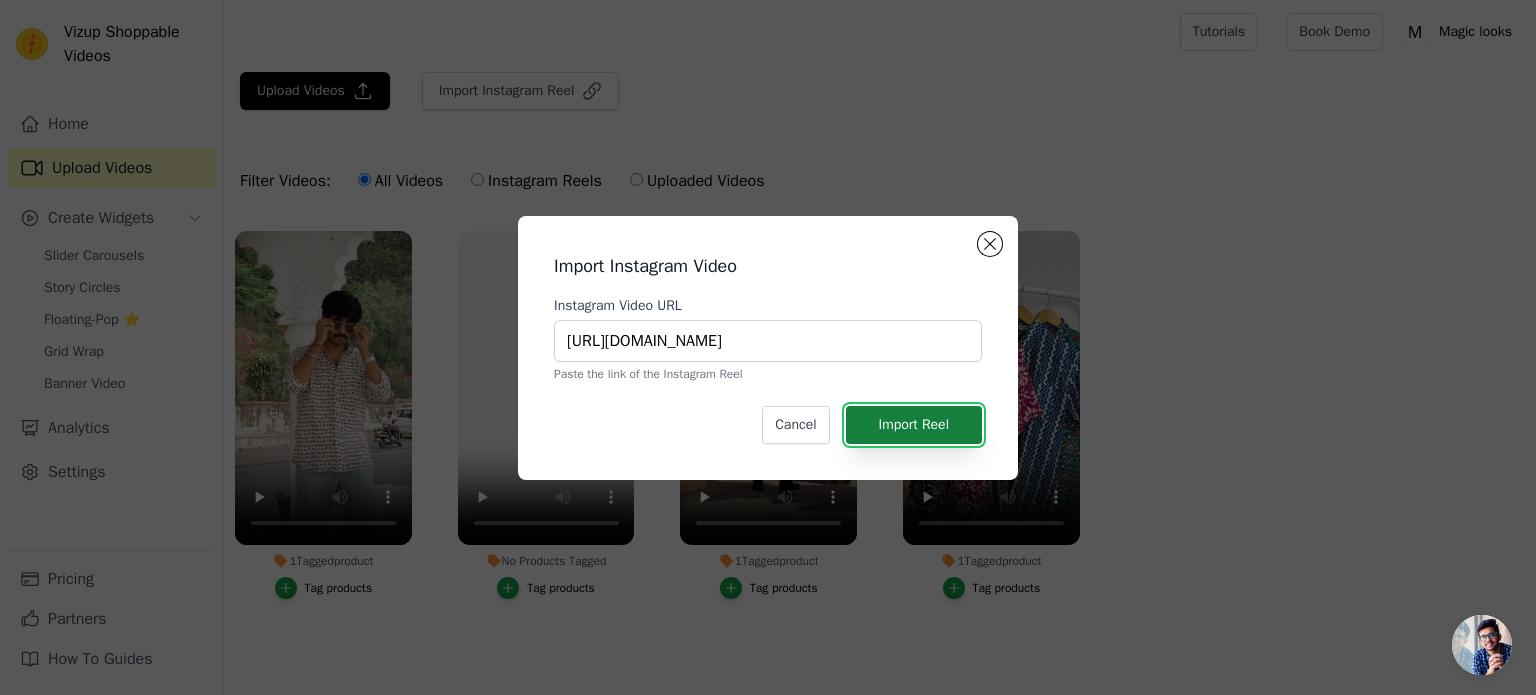click on "Import Reel" at bounding box center (914, 425) 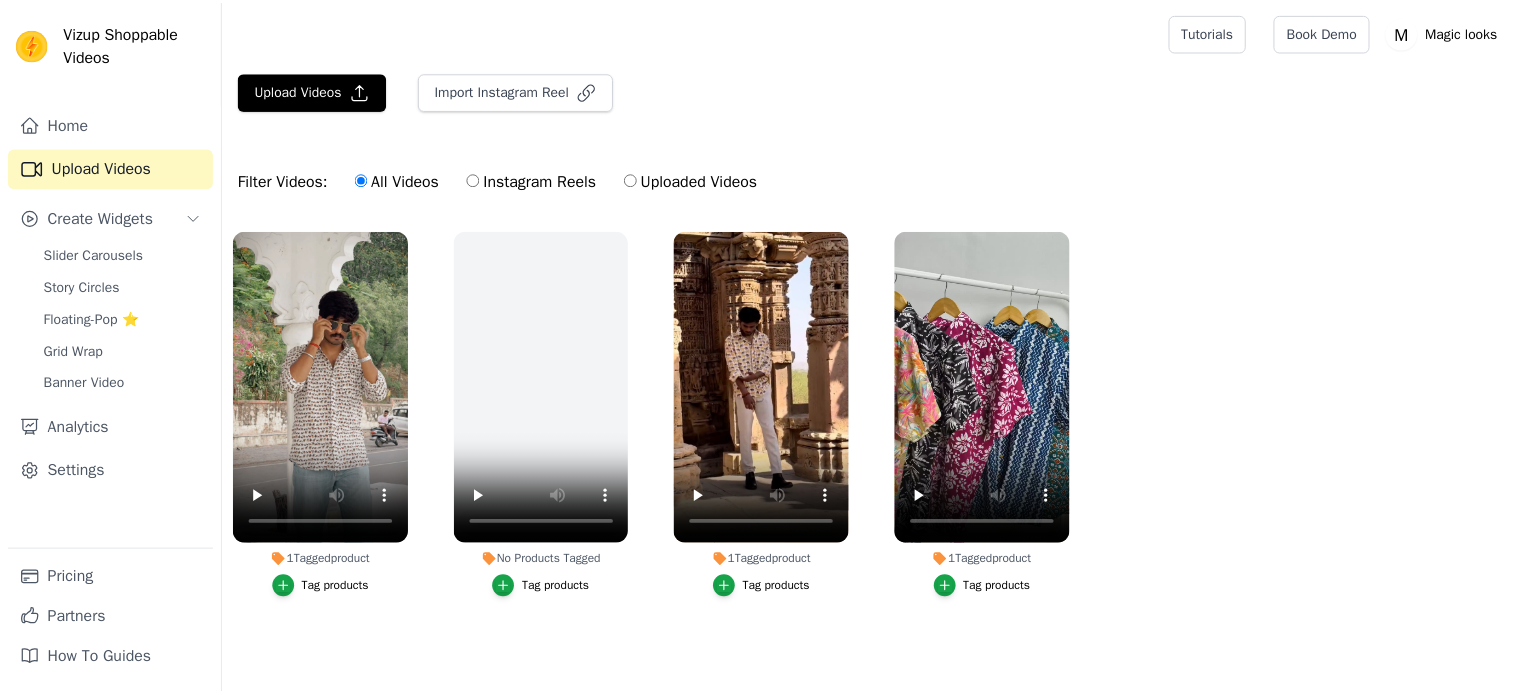 scroll, scrollTop: 0, scrollLeft: 0, axis: both 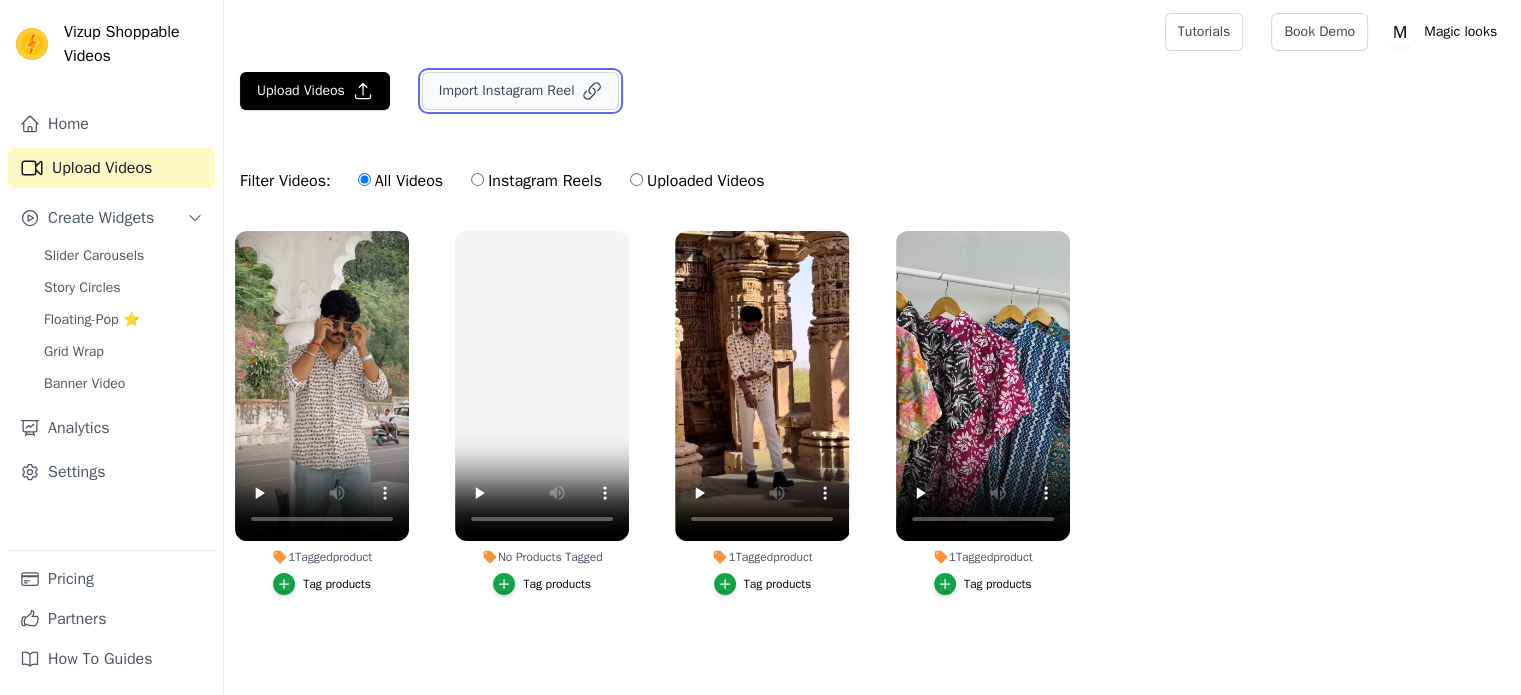 click on "Import Instagram Reel" at bounding box center (521, 91) 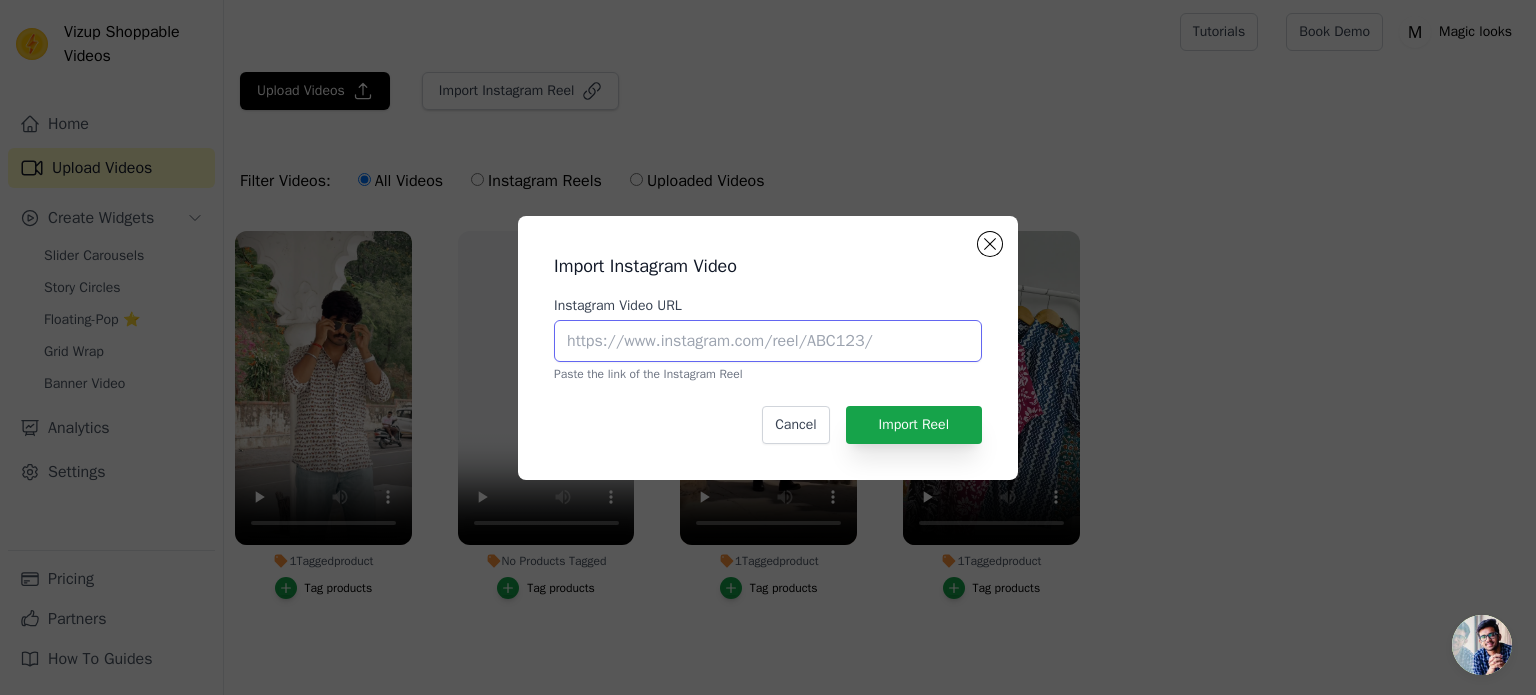 click on "Instagram Video URL" at bounding box center [768, 341] 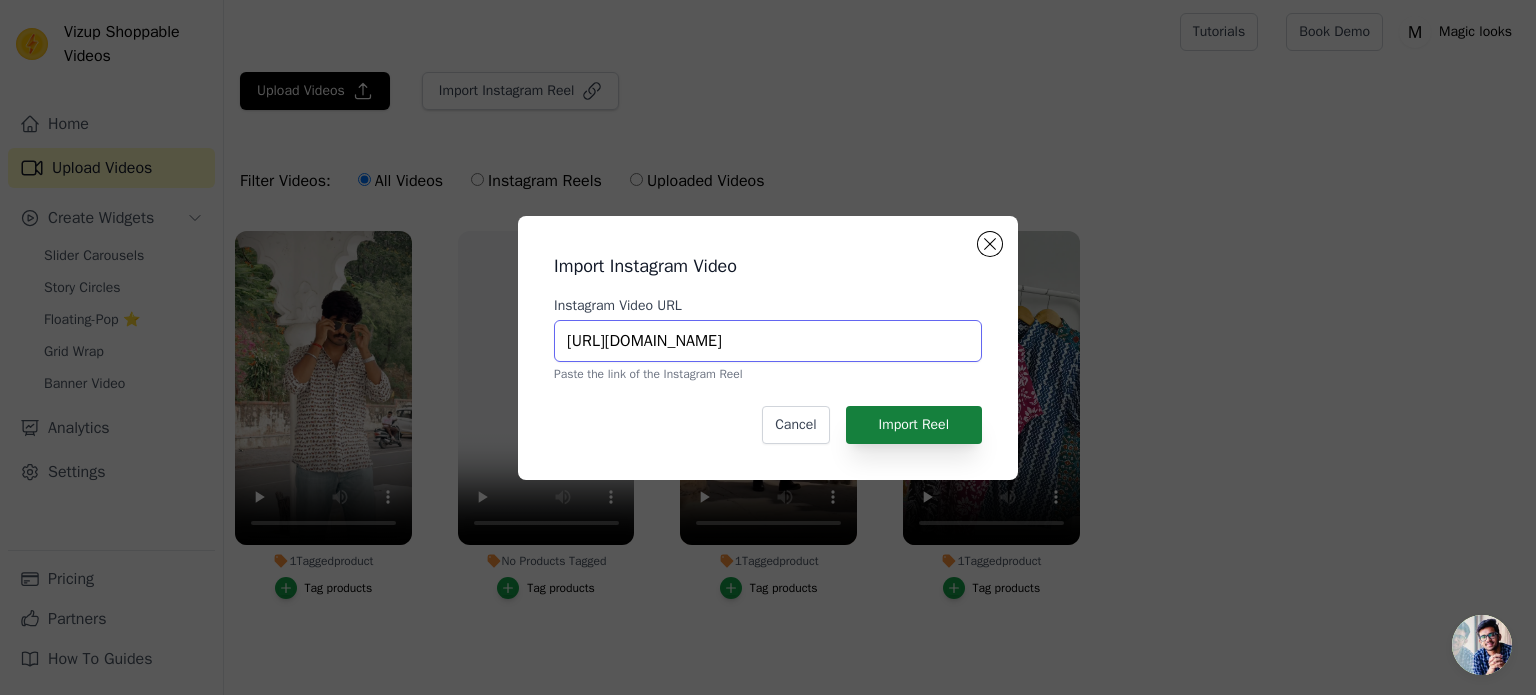 type on "[URL][DOMAIN_NAME]" 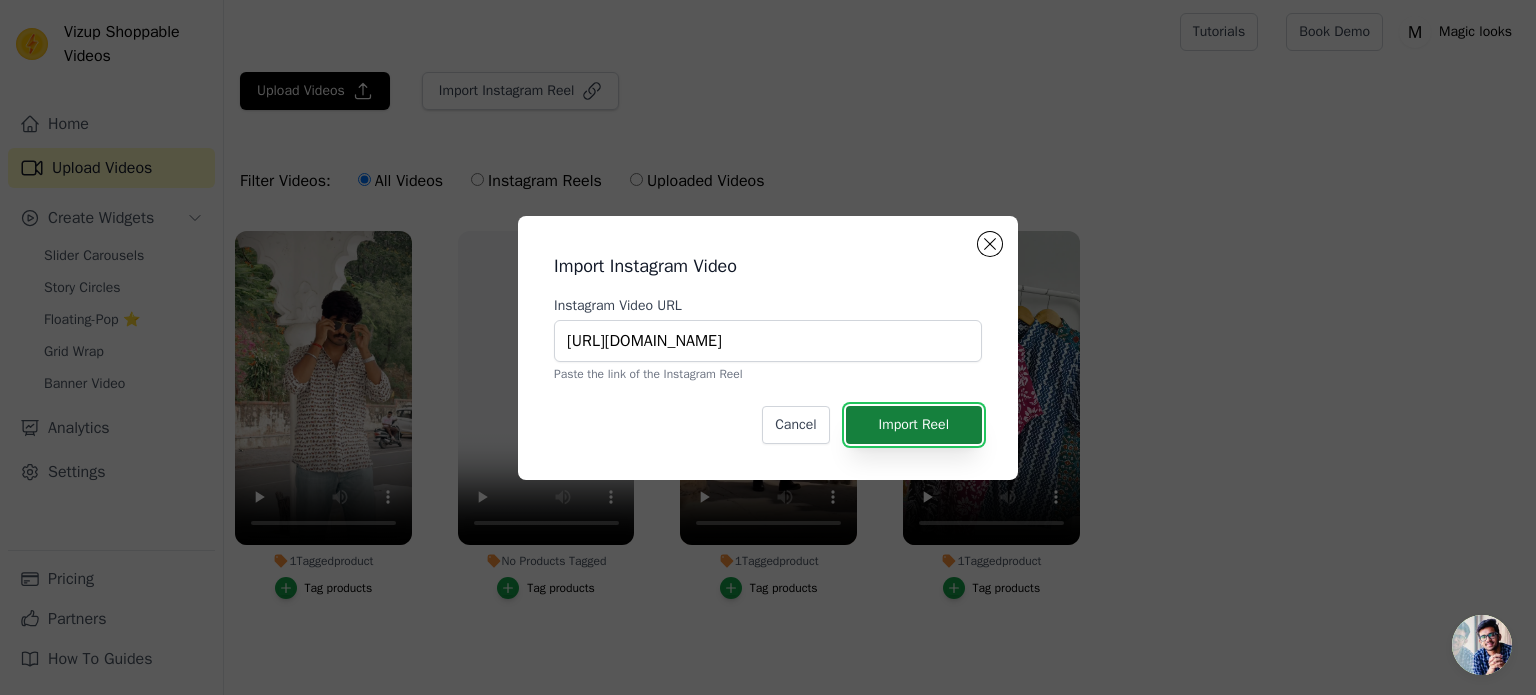 click on "Import Reel" at bounding box center (914, 425) 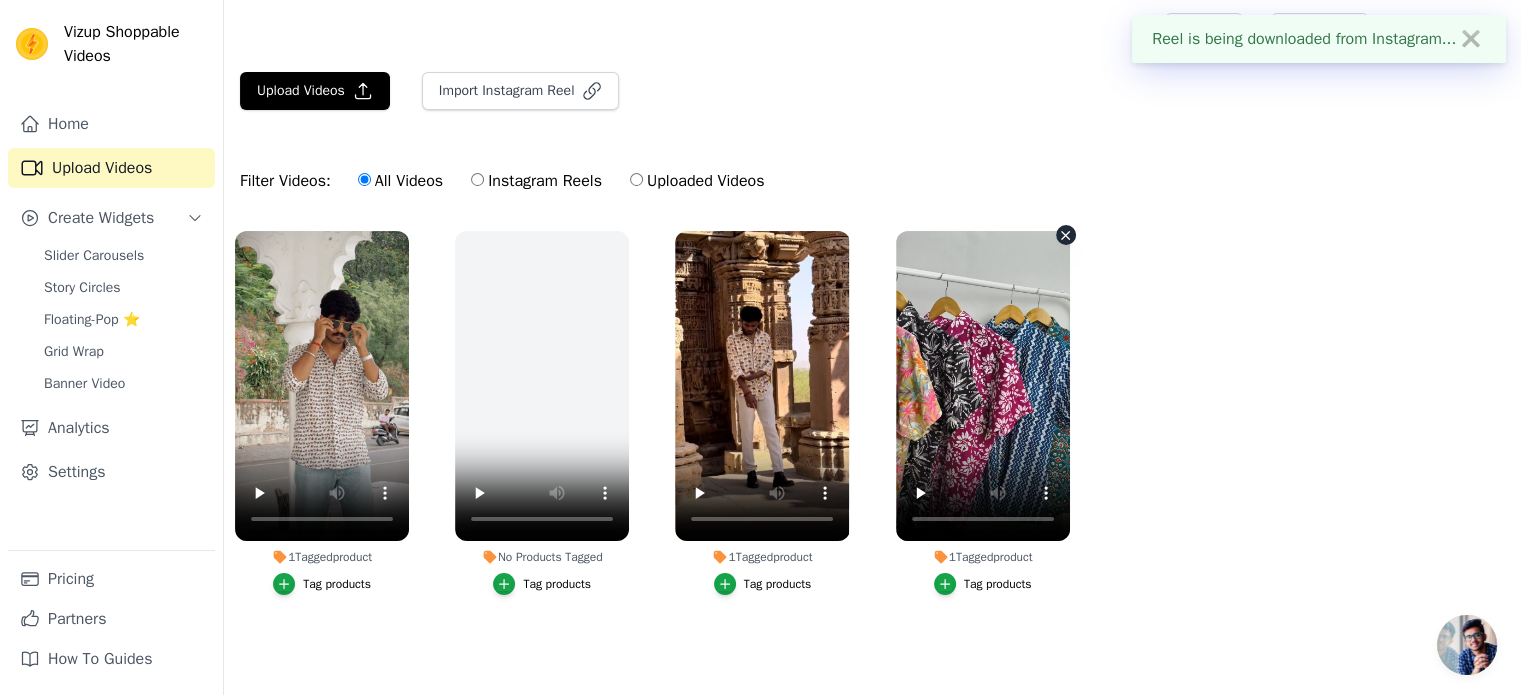 scroll, scrollTop: 8, scrollLeft: 0, axis: vertical 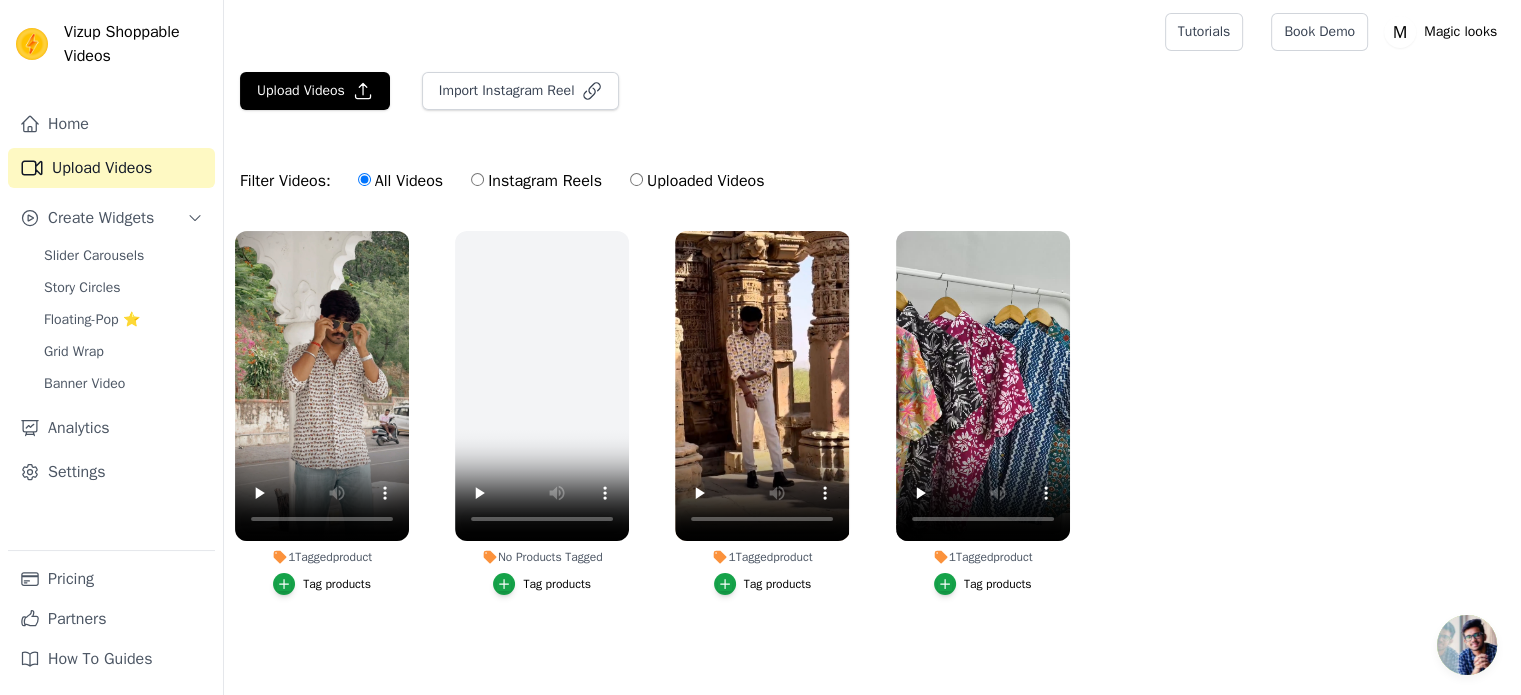 click on "1  Tagged  product       Tag products
No Products Tagged       Tag products           1  Tagged  product       Tag products           1  Tagged  product       Tag products" at bounding box center [872, 433] 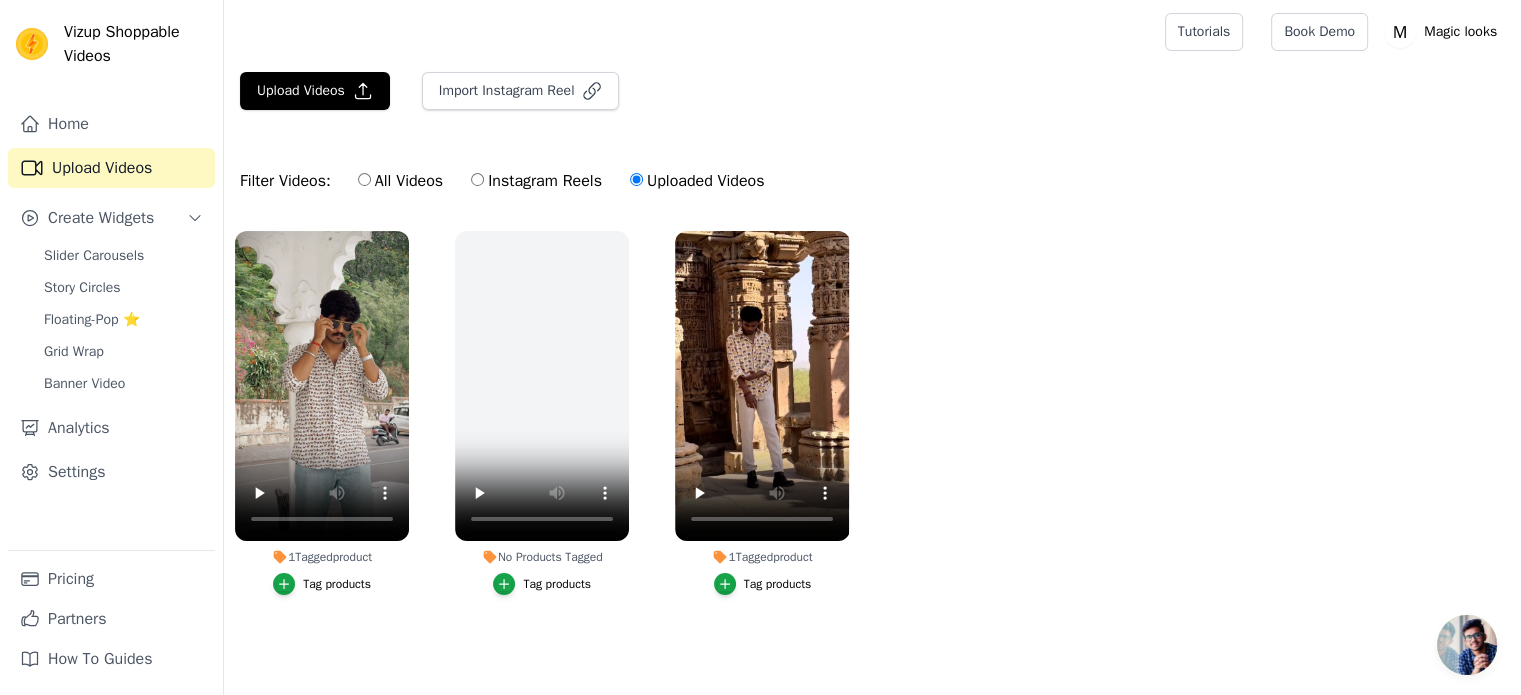 click on "All Videos" at bounding box center (400, 181) 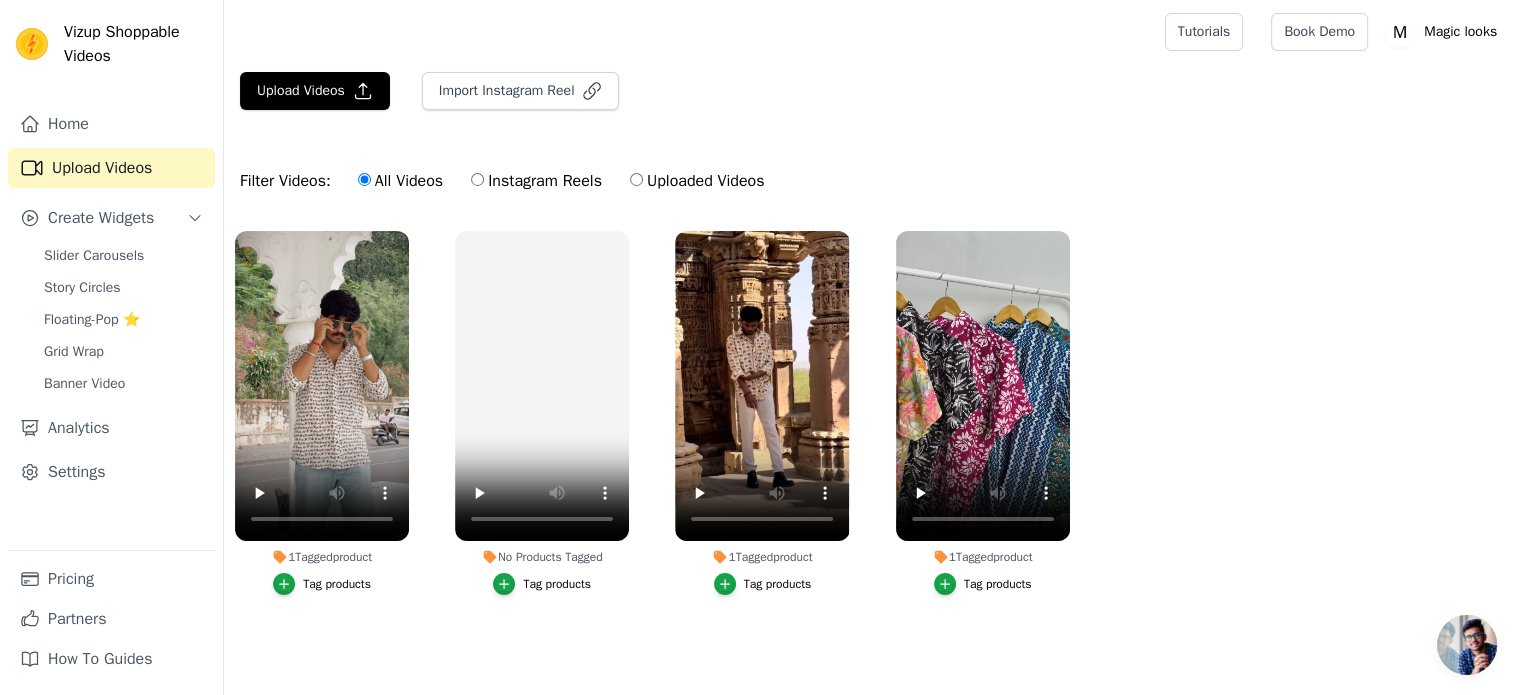 click on "Uploaded Videos" at bounding box center (697, 181) 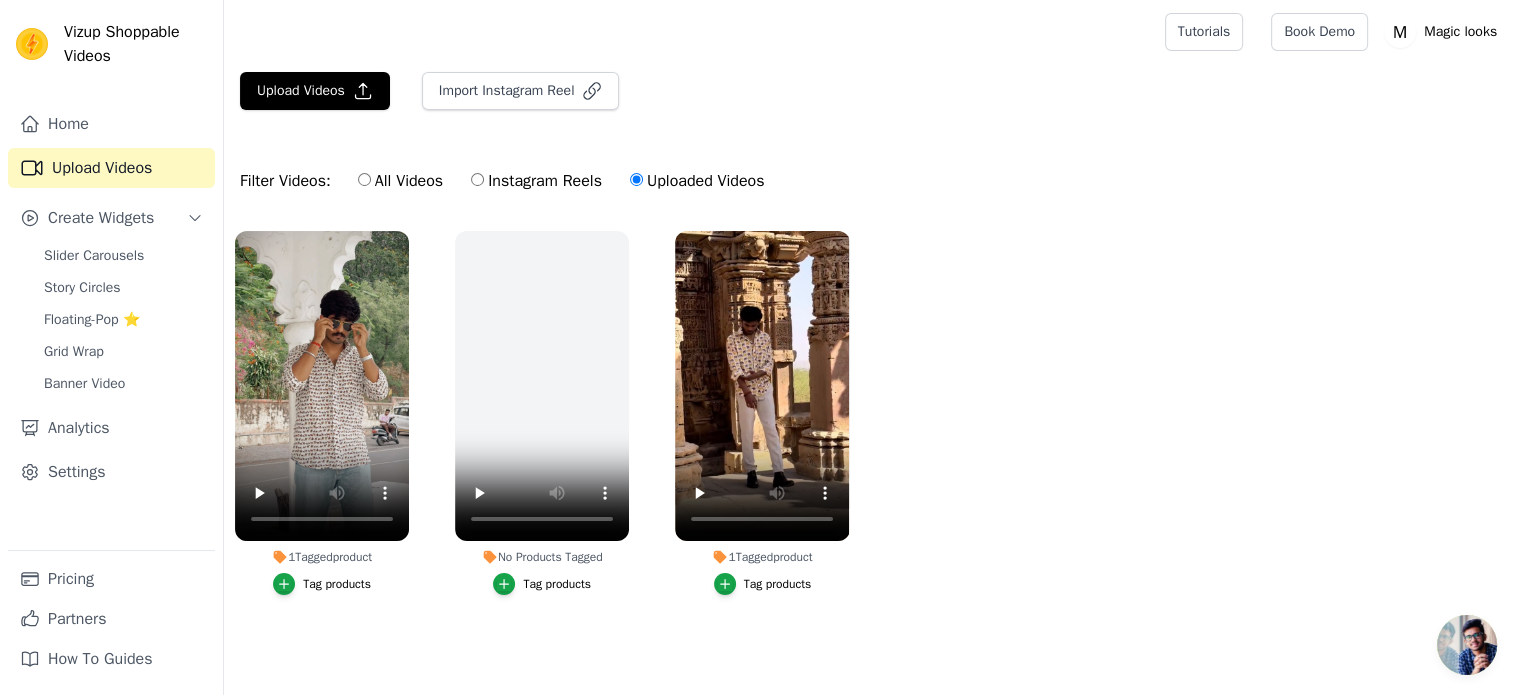 click on "All Videos" at bounding box center (364, 179) 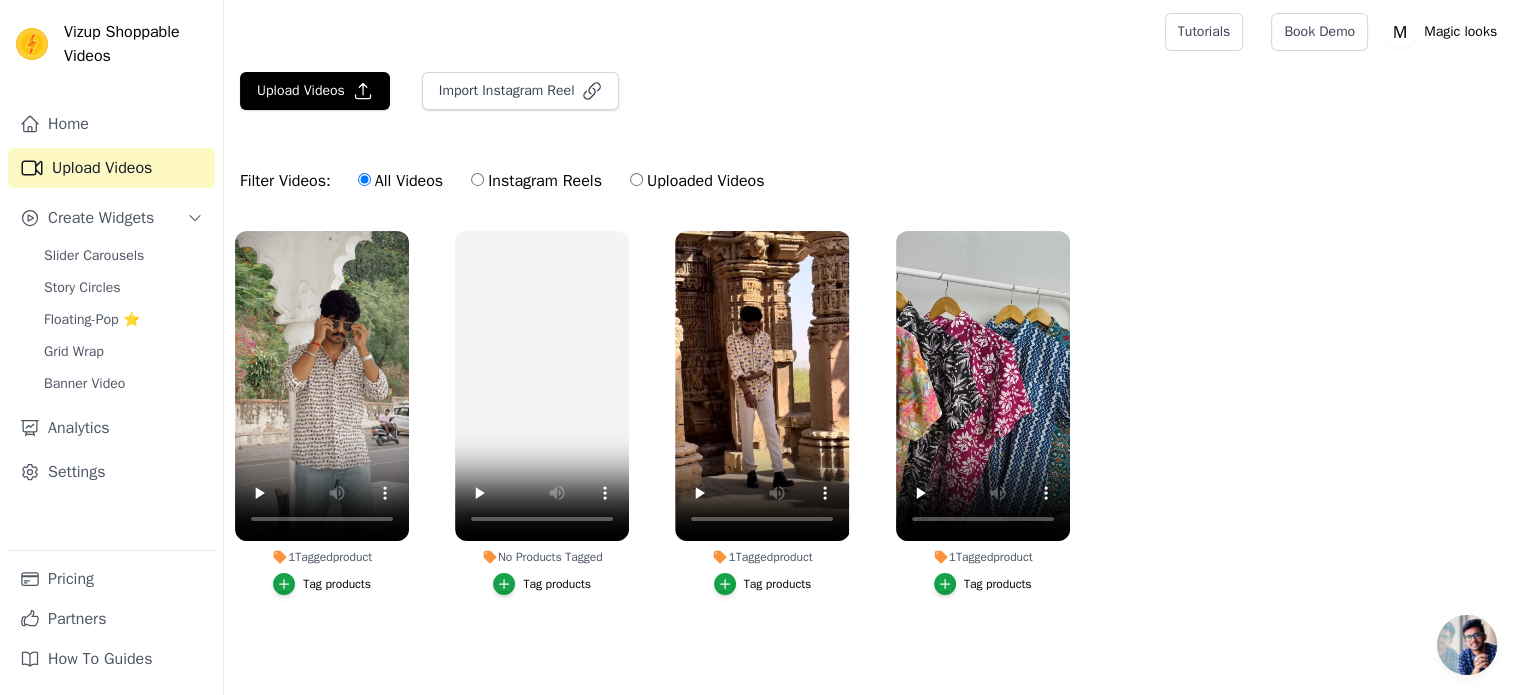 click on "All Videos
Instagram Reels
Uploaded Videos" at bounding box center [561, 181] 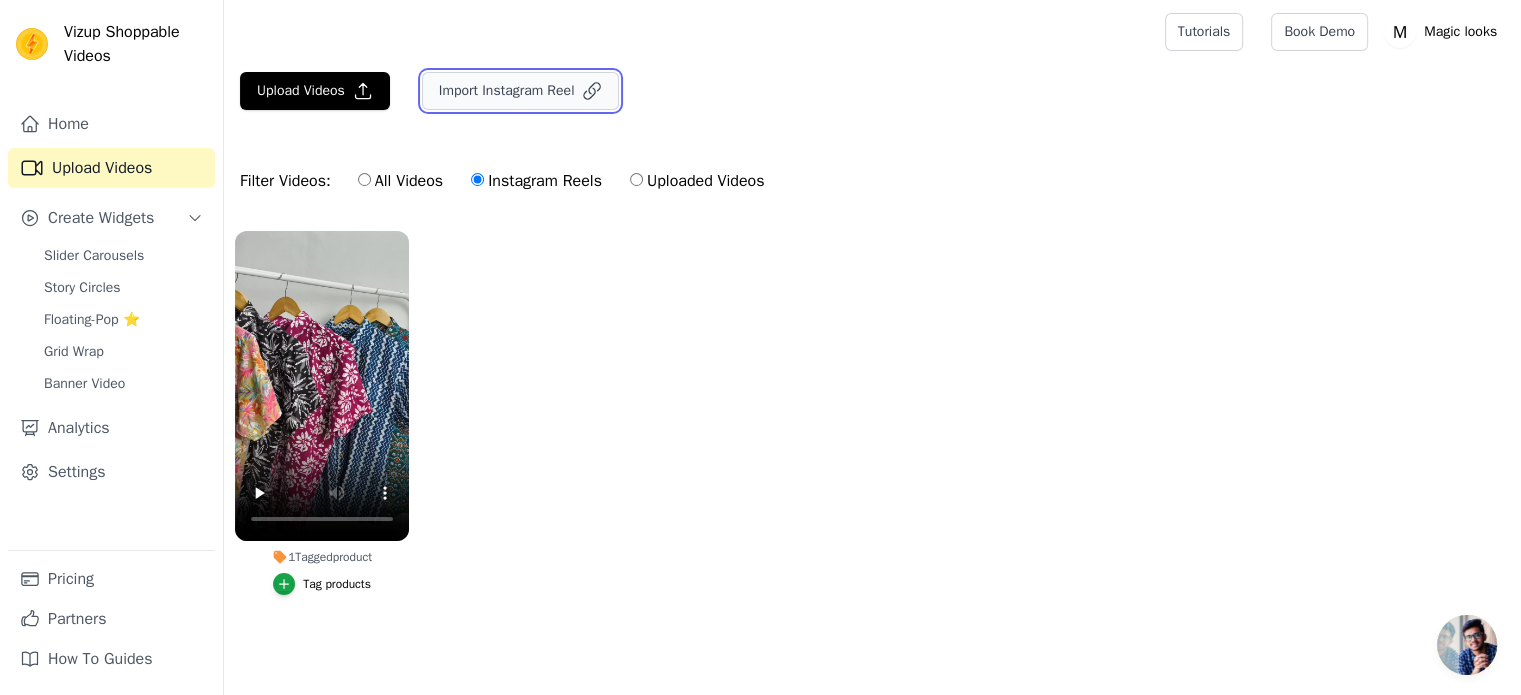 click on "Import Instagram Reel" at bounding box center (521, 91) 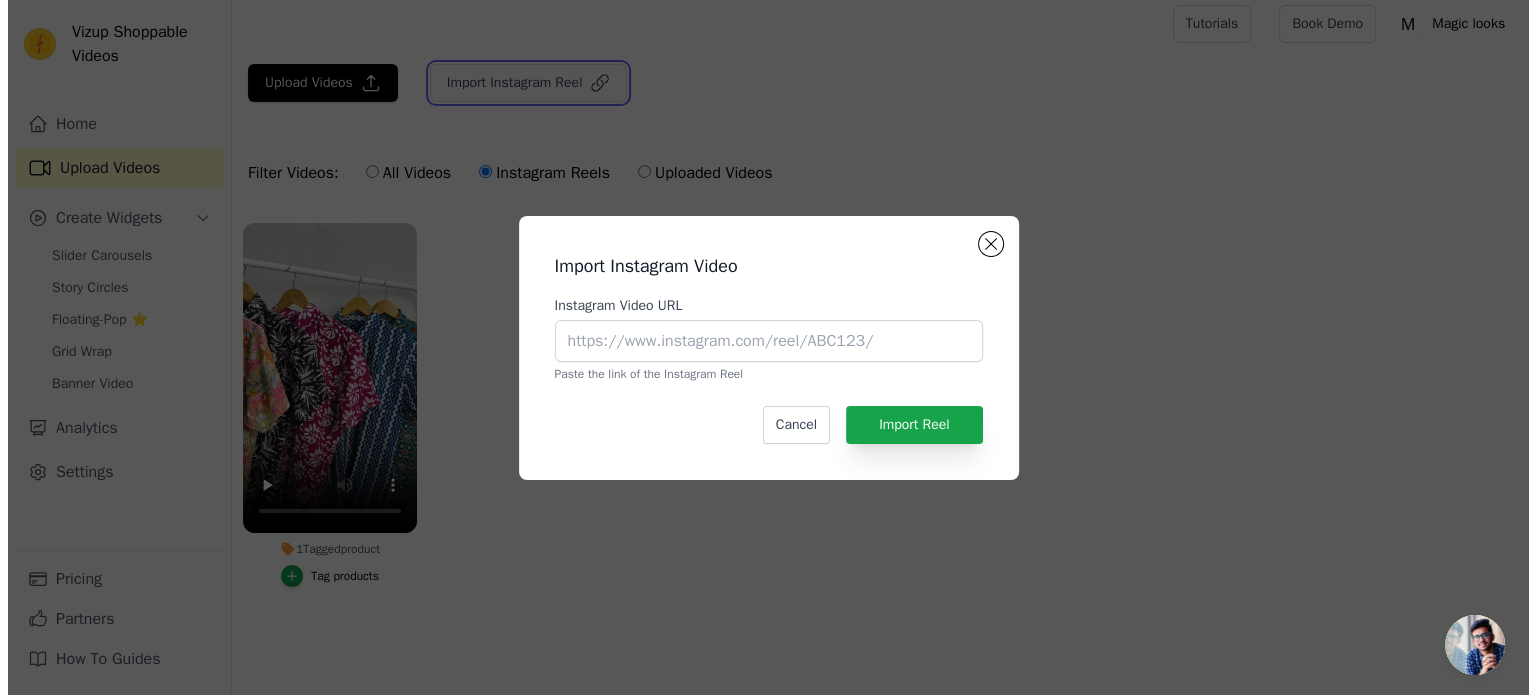 scroll, scrollTop: 0, scrollLeft: 0, axis: both 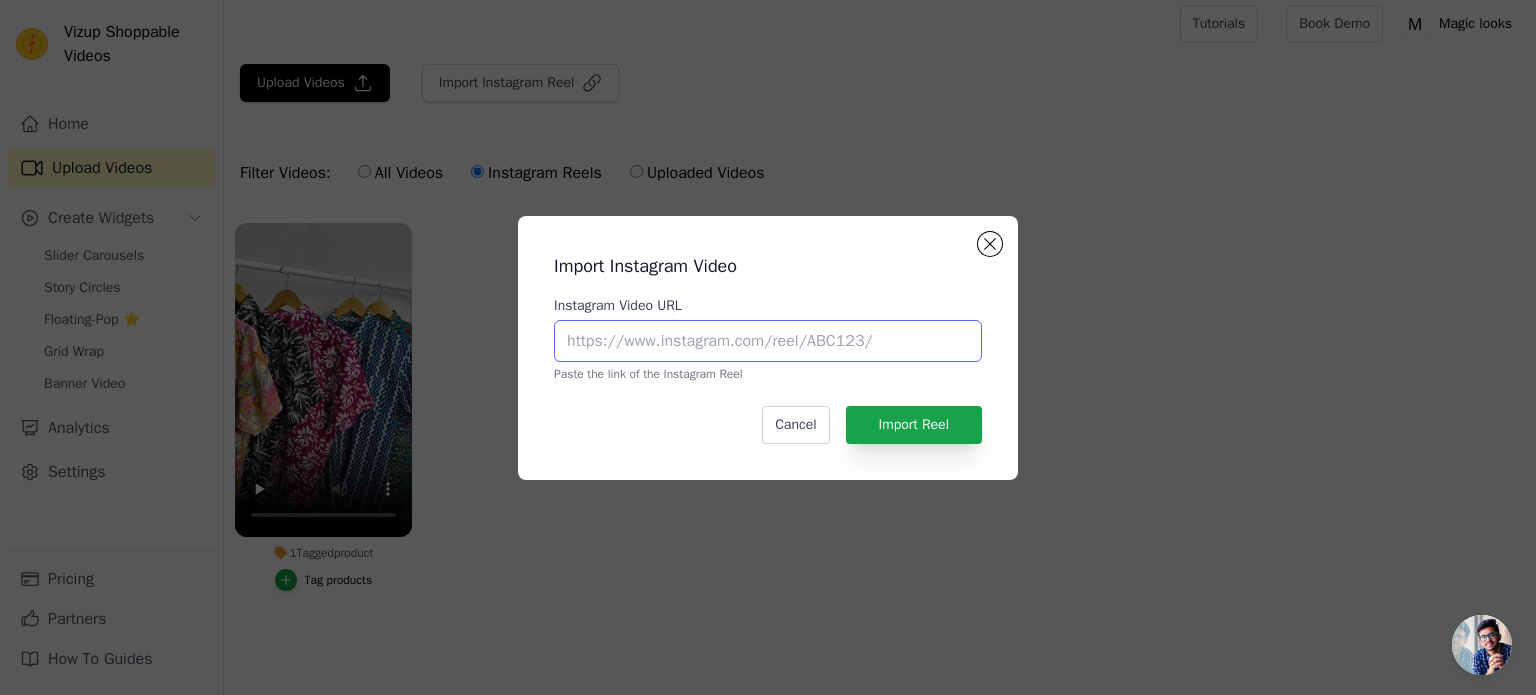 click on "Instagram Video URL" at bounding box center (768, 341) 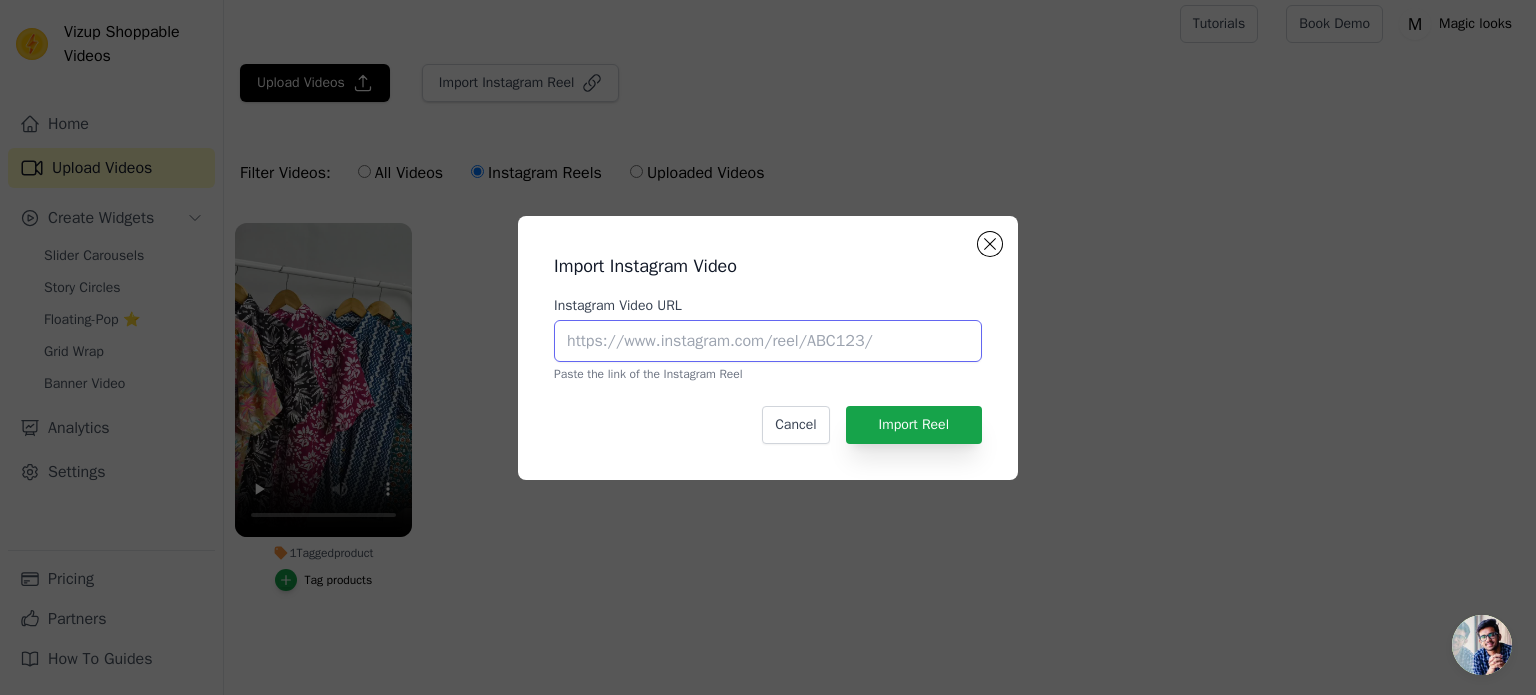 type on "https://www.instagram.com/reel/DIdejoQTs_m/" 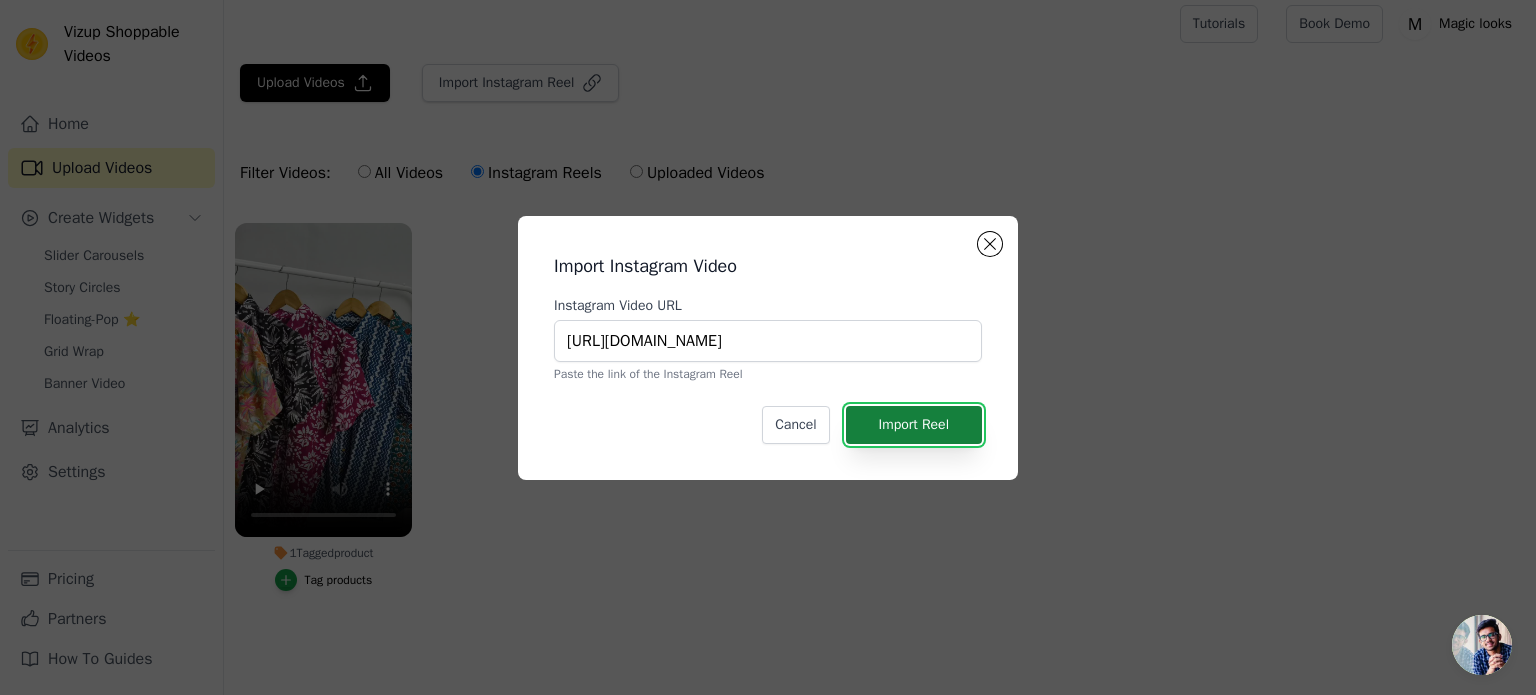 click on "Import Reel" at bounding box center (914, 425) 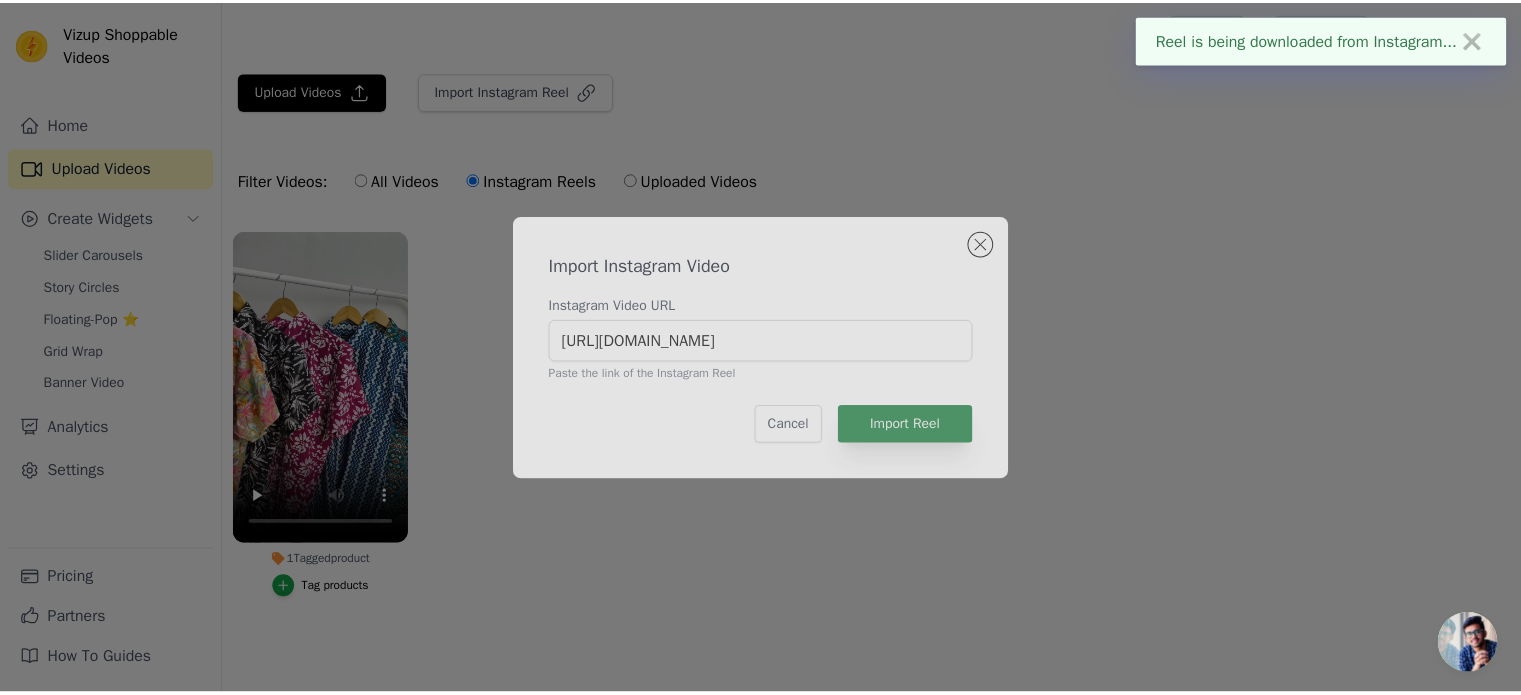 scroll, scrollTop: 8, scrollLeft: 0, axis: vertical 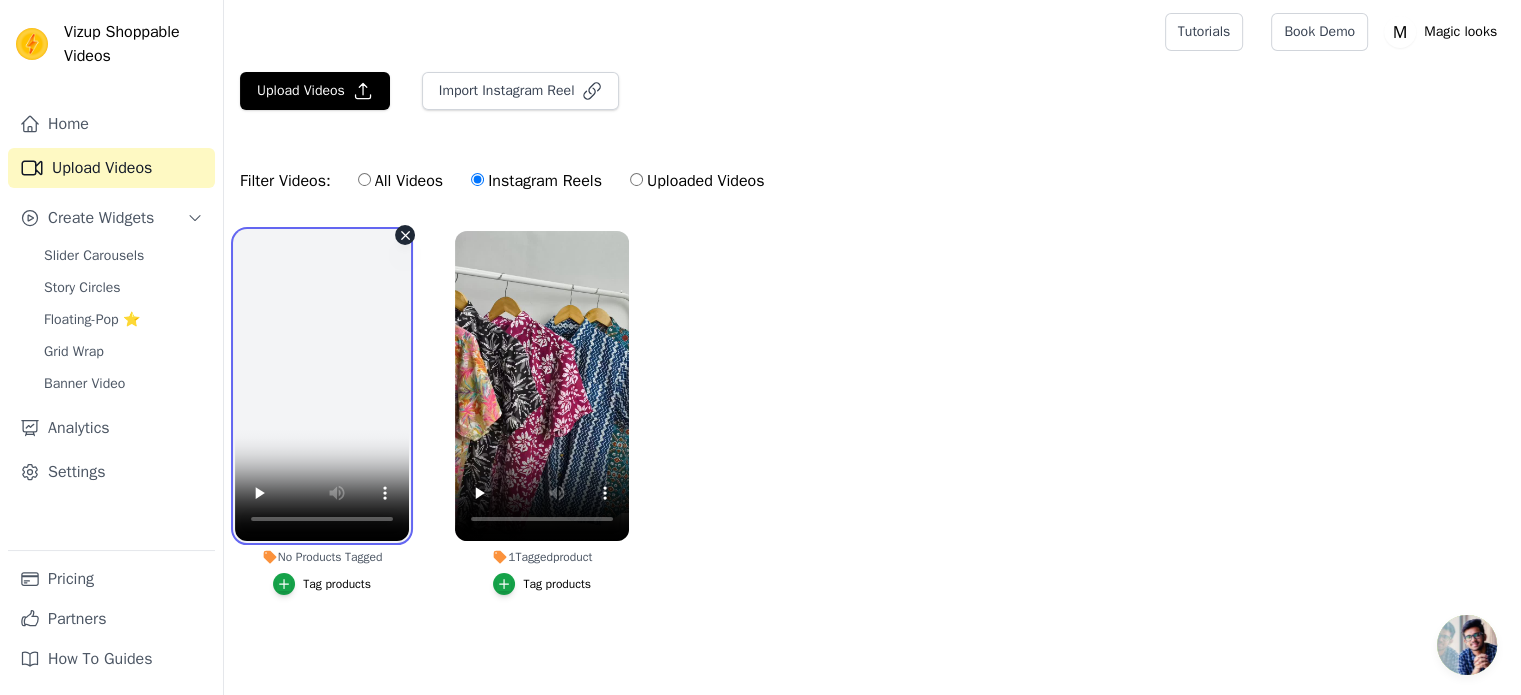click at bounding box center [322, 386] 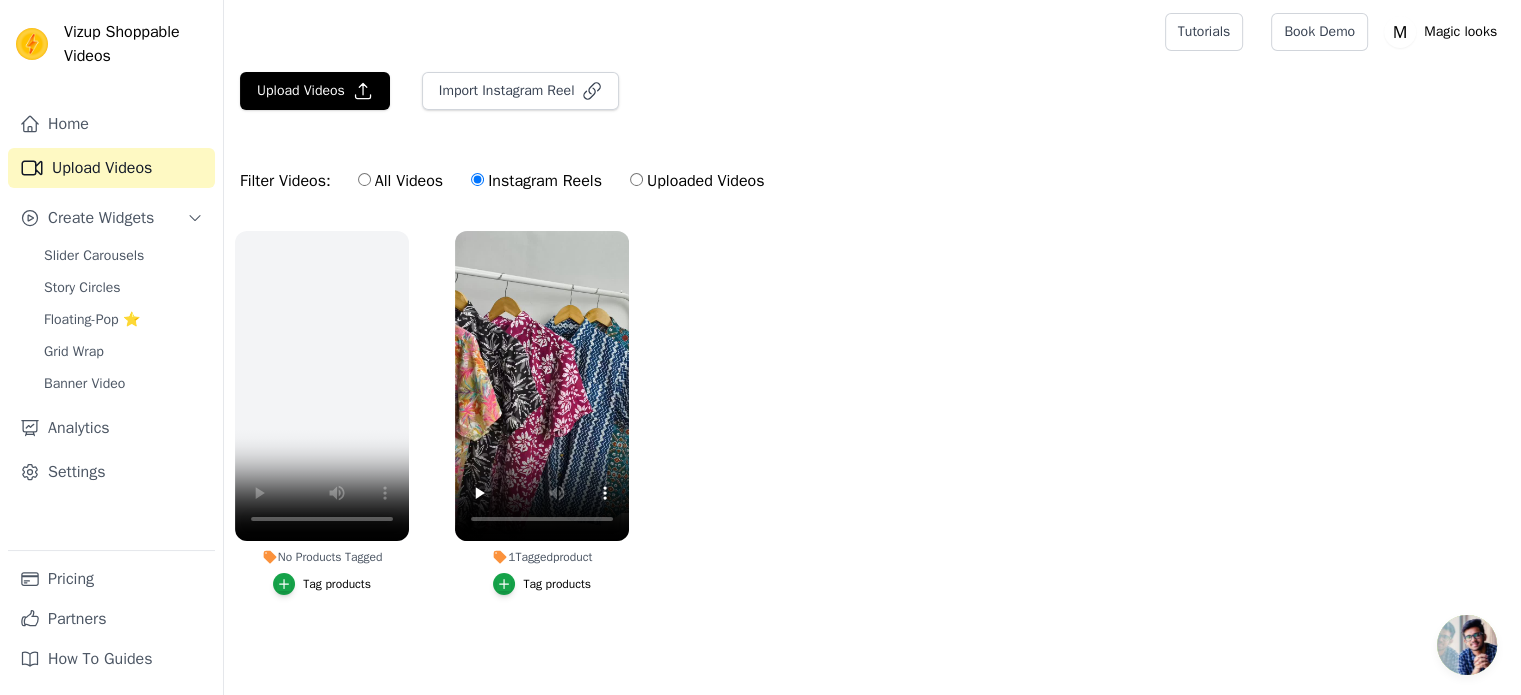 click on "No Products Tagged       Tag products           1  Tagged  product       Tag products" at bounding box center (872, 433) 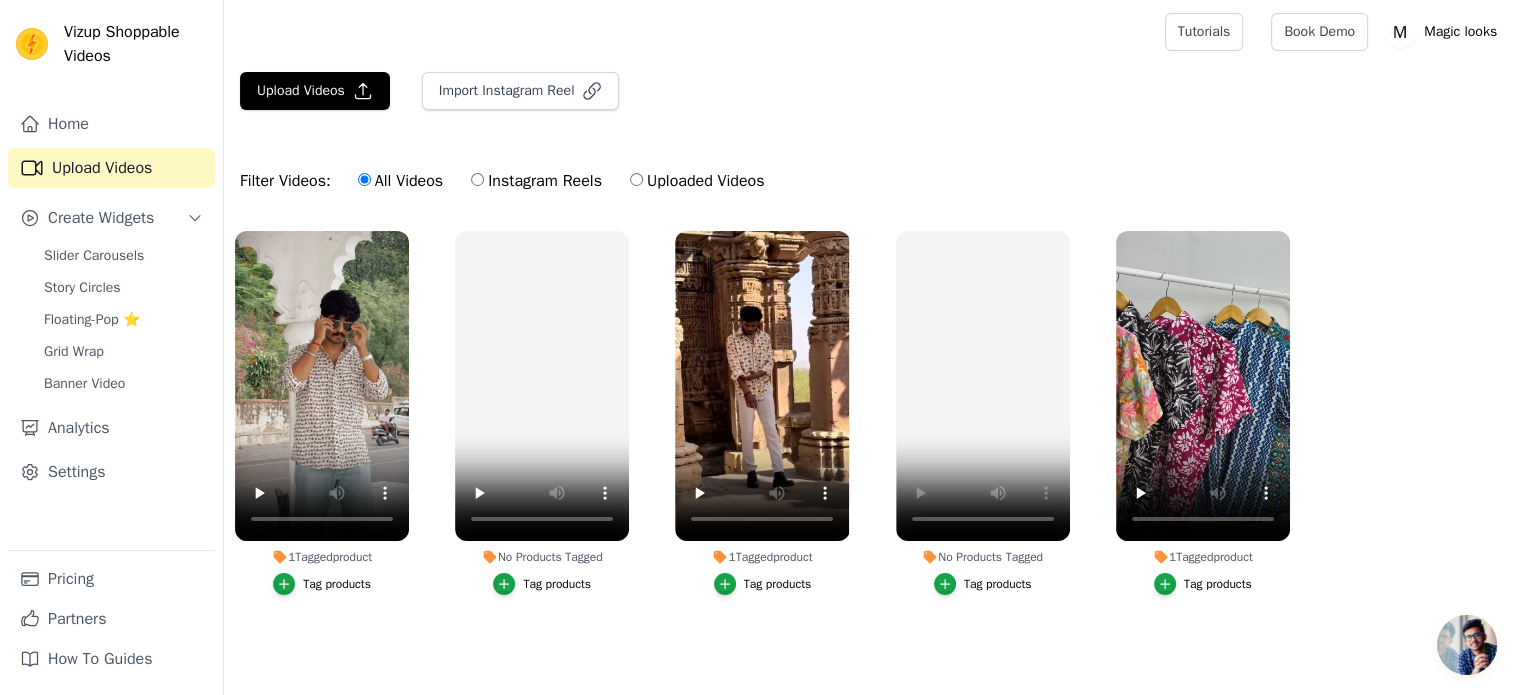 click on "Instagram Reels" at bounding box center [536, 181] 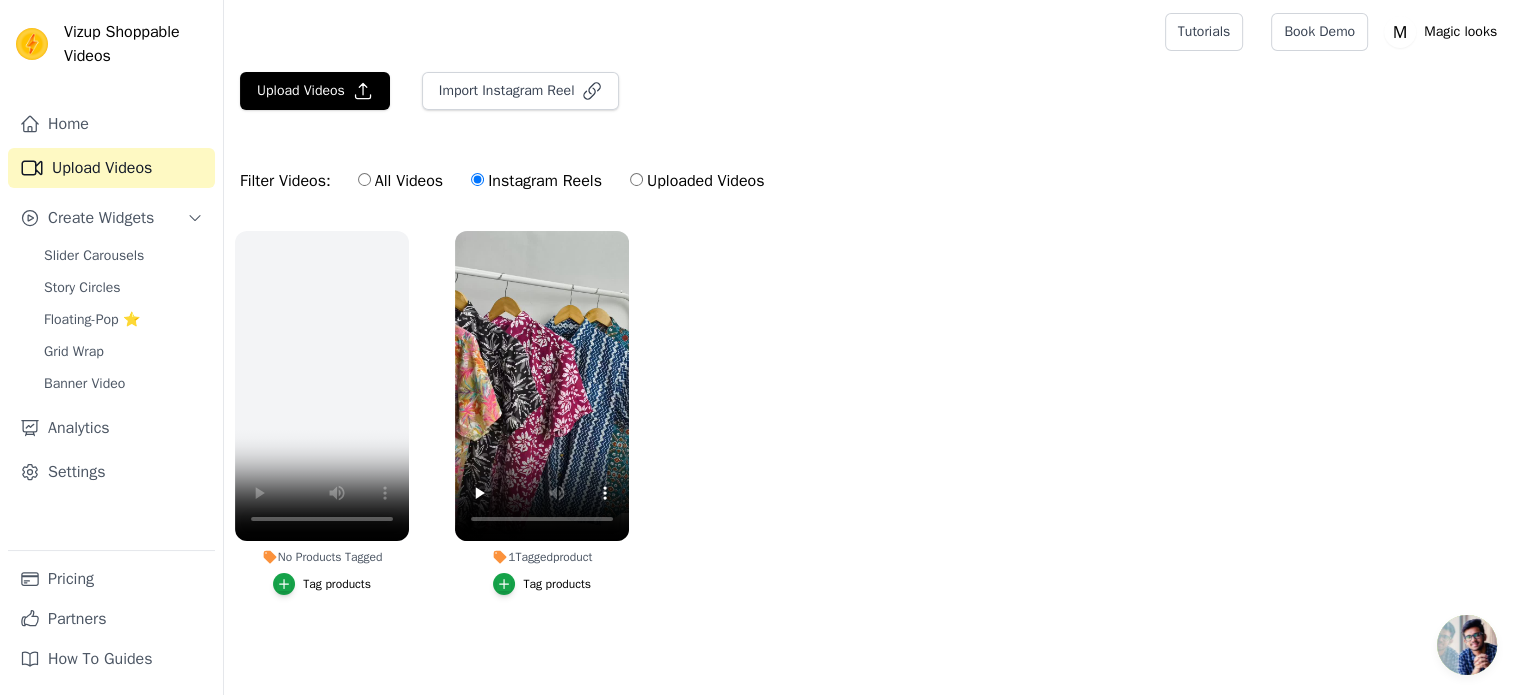 click on "Upload Videos
Import Instagram Reel
Filter Videos:
All Videos
Instagram Reels
Uploaded Videos
No Products Tagged       Tag products           1  Tagged  product       Tag products" at bounding box center (872, 379) 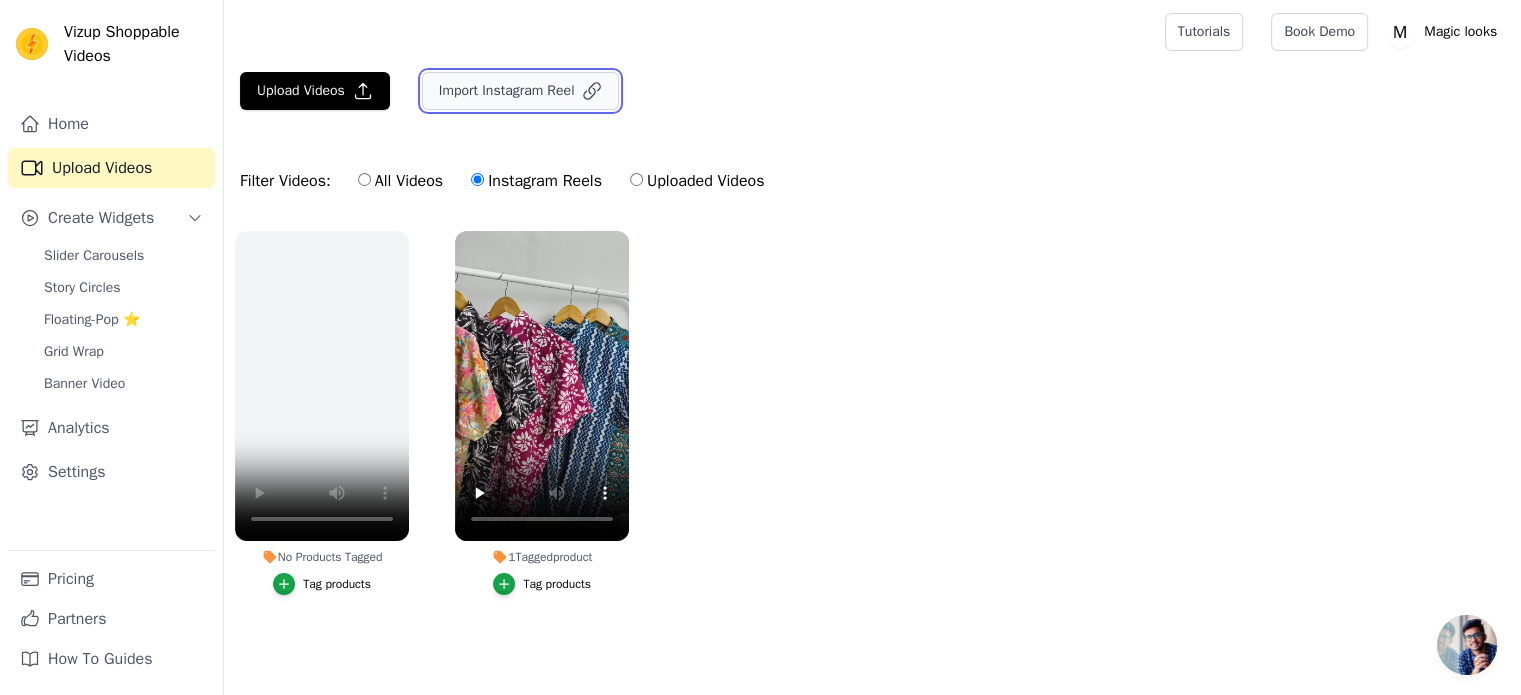 click on "Import Instagram Reel" at bounding box center (521, 91) 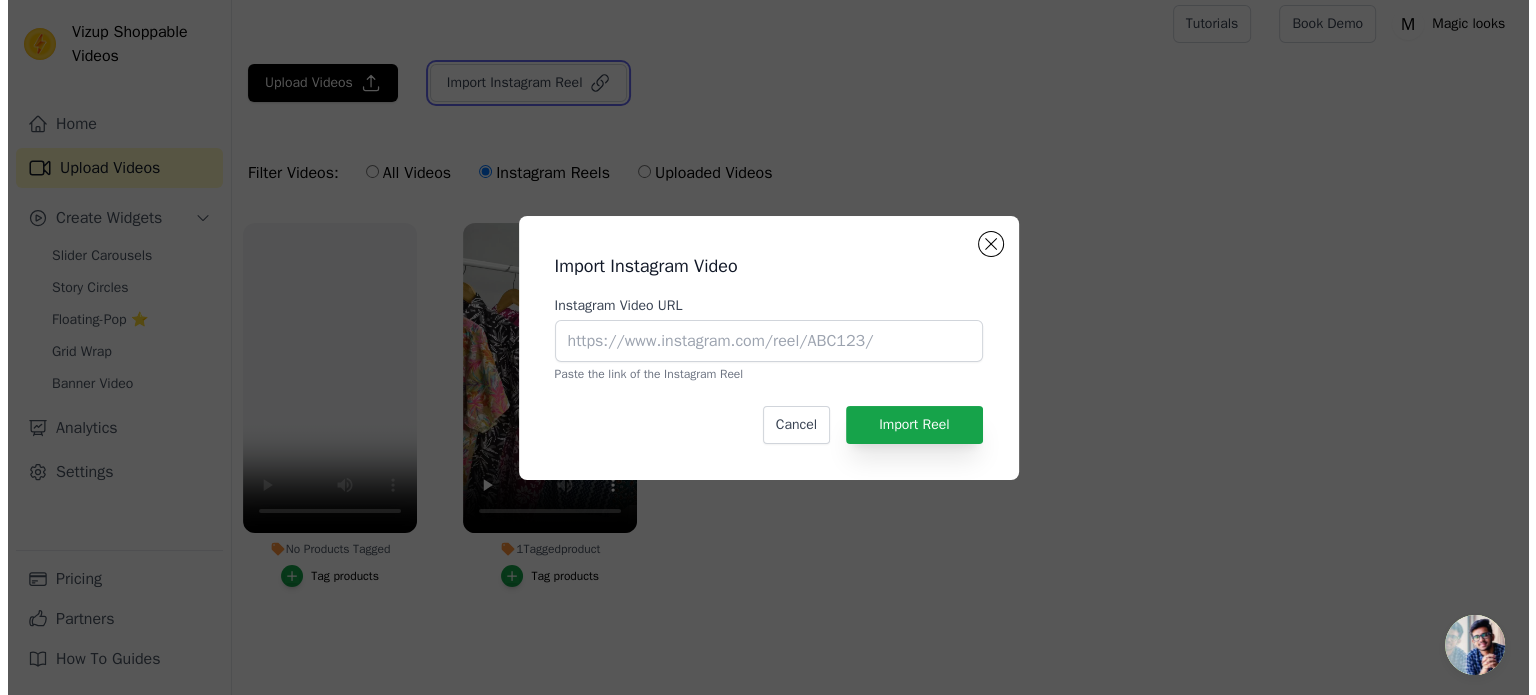 scroll, scrollTop: 0, scrollLeft: 0, axis: both 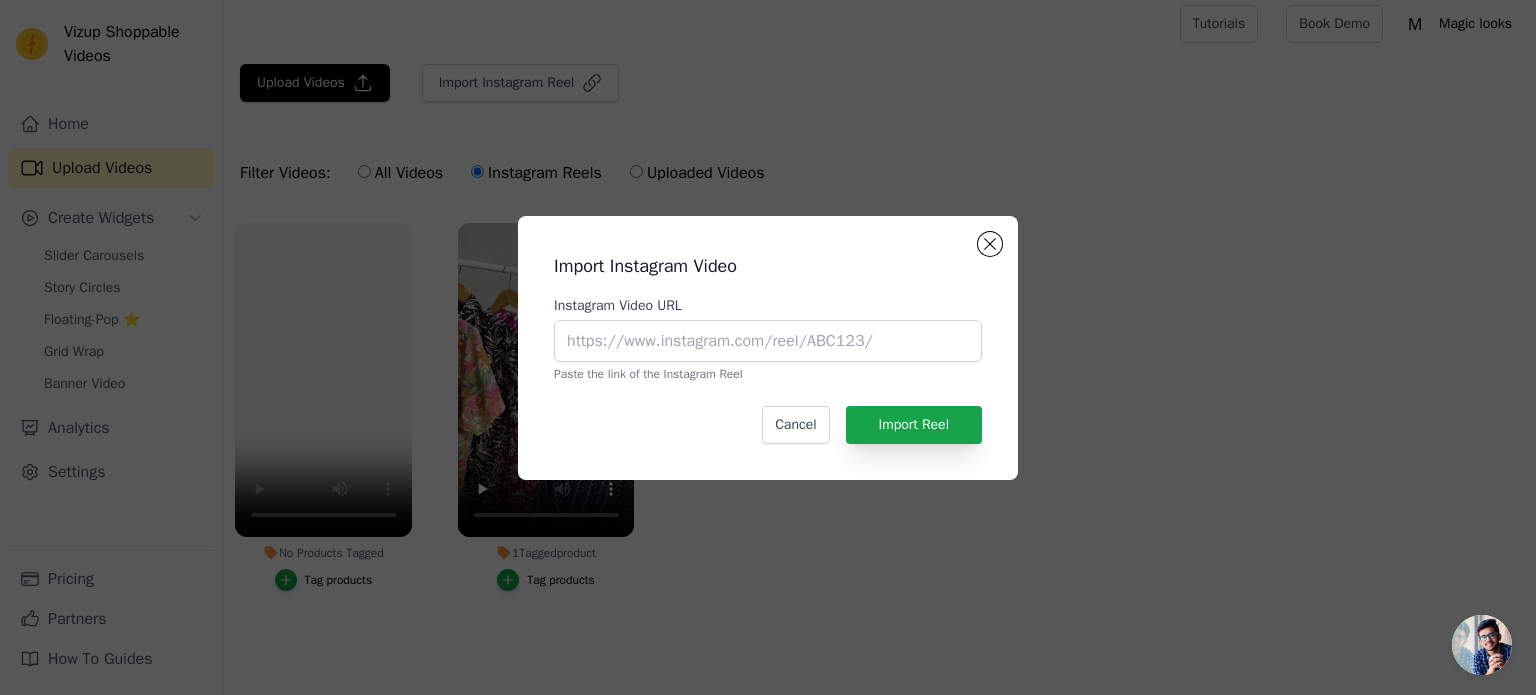 click on "Instagram Video URL       Paste the link of the Instagram Reel" at bounding box center [768, 339] 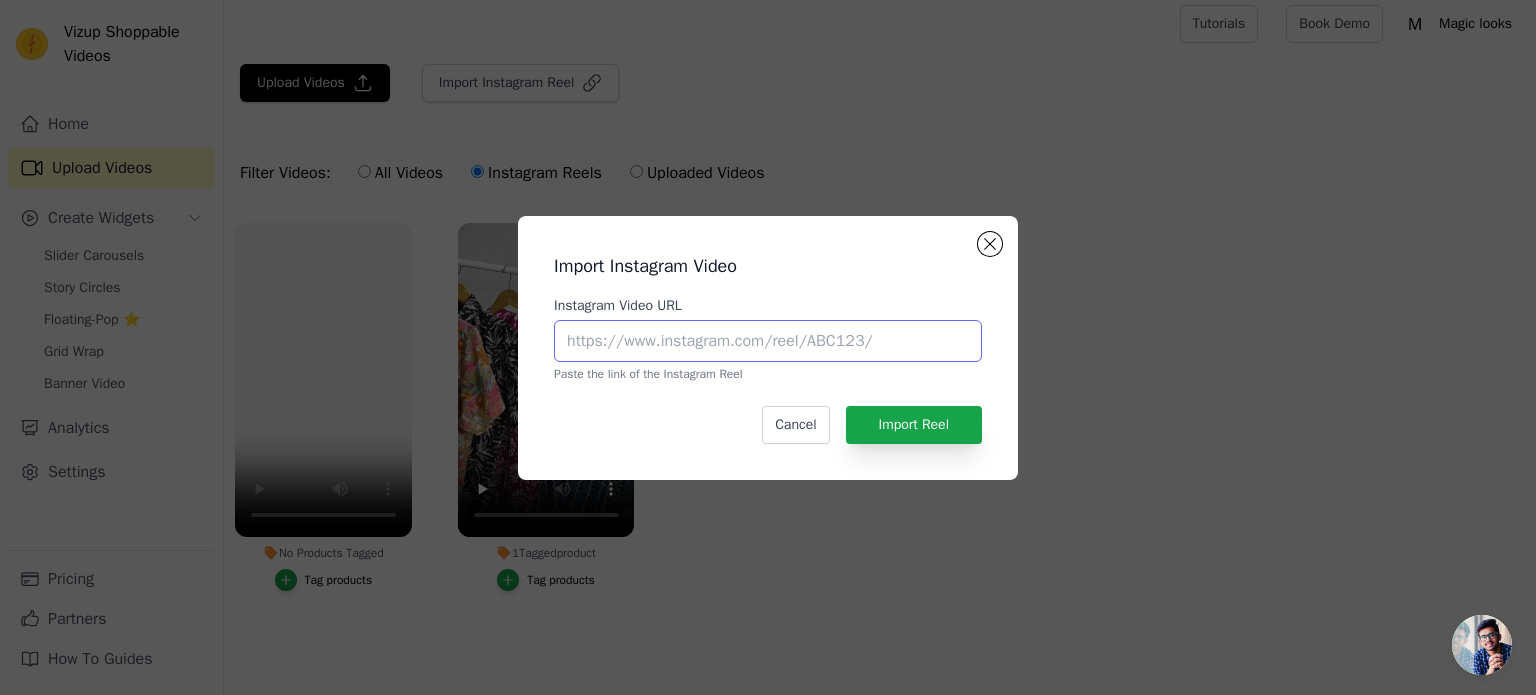 click on "Instagram Video URL" at bounding box center (768, 341) 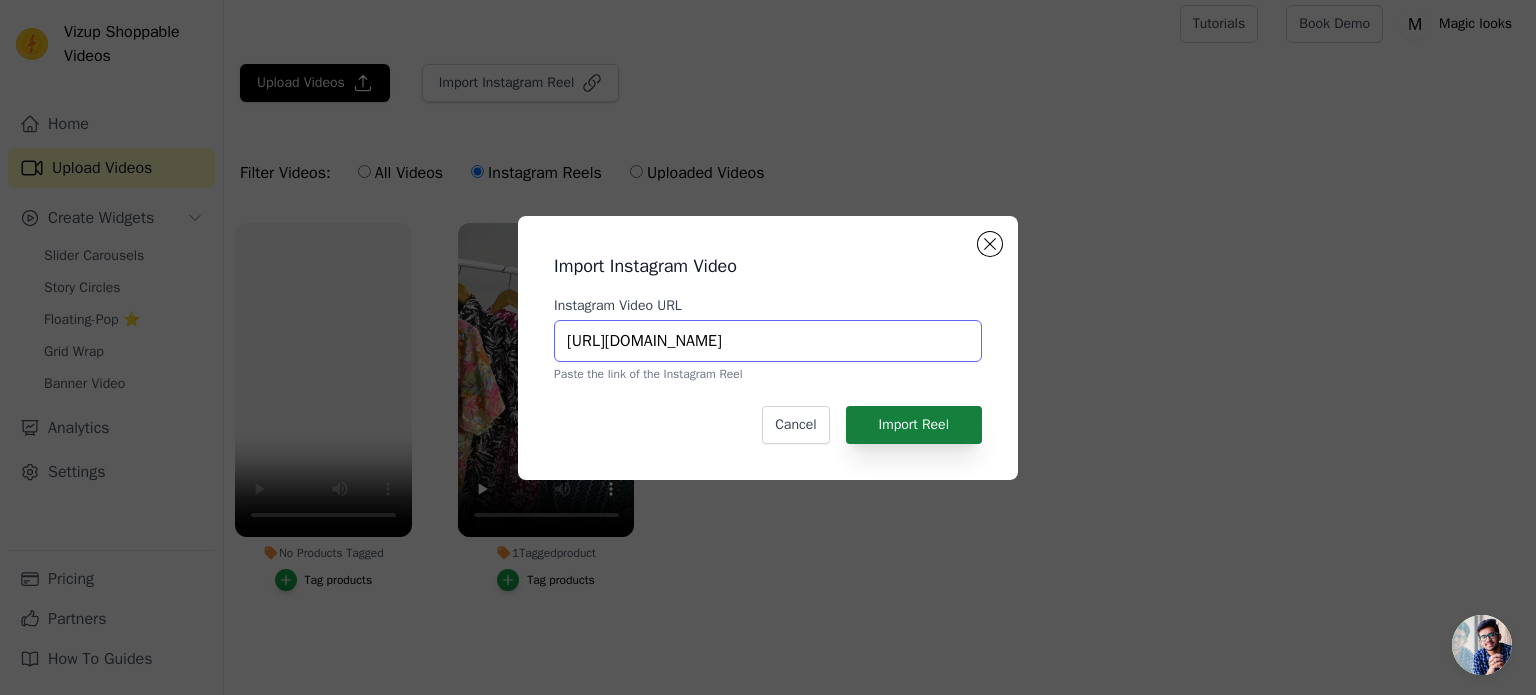type on "https://www.instagram.com/reel/DIiMF9MS4z5/" 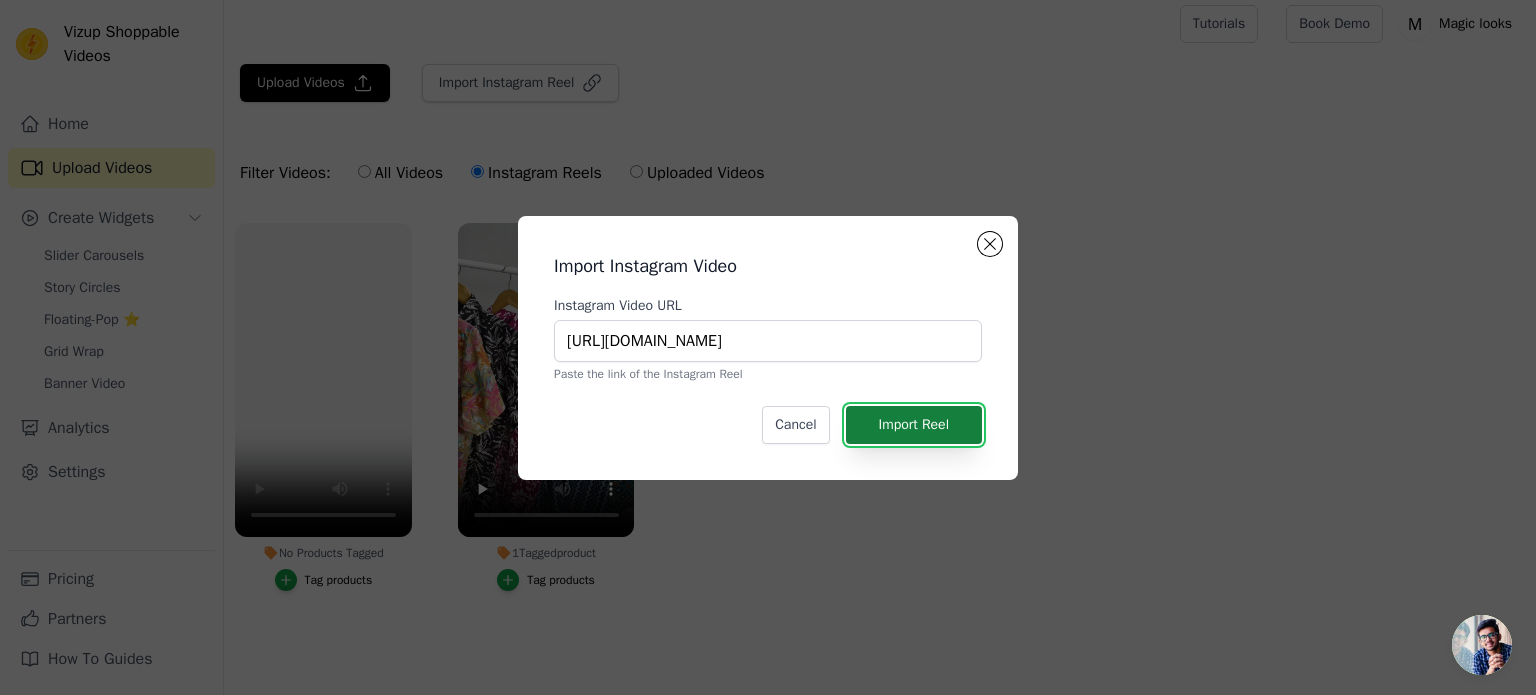 click on "Import Reel" at bounding box center [914, 425] 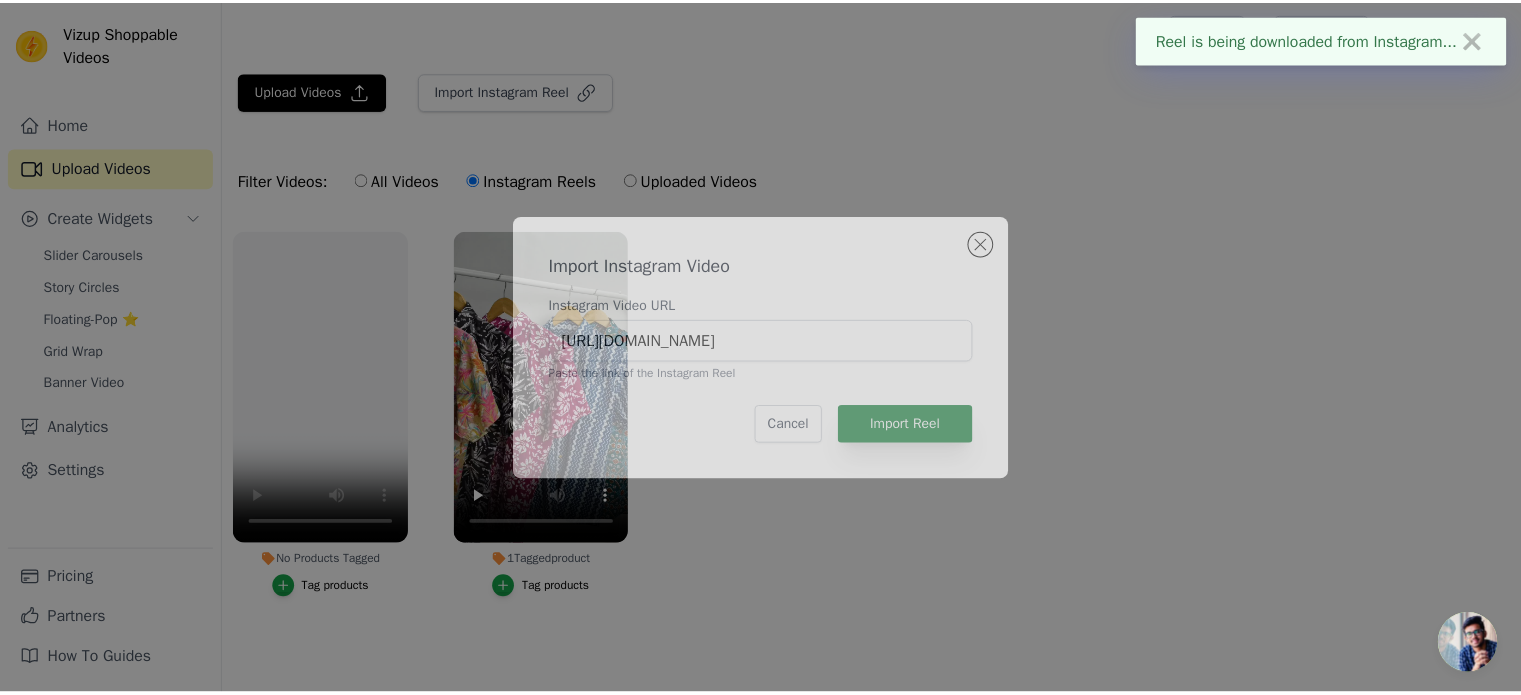 scroll, scrollTop: 8, scrollLeft: 0, axis: vertical 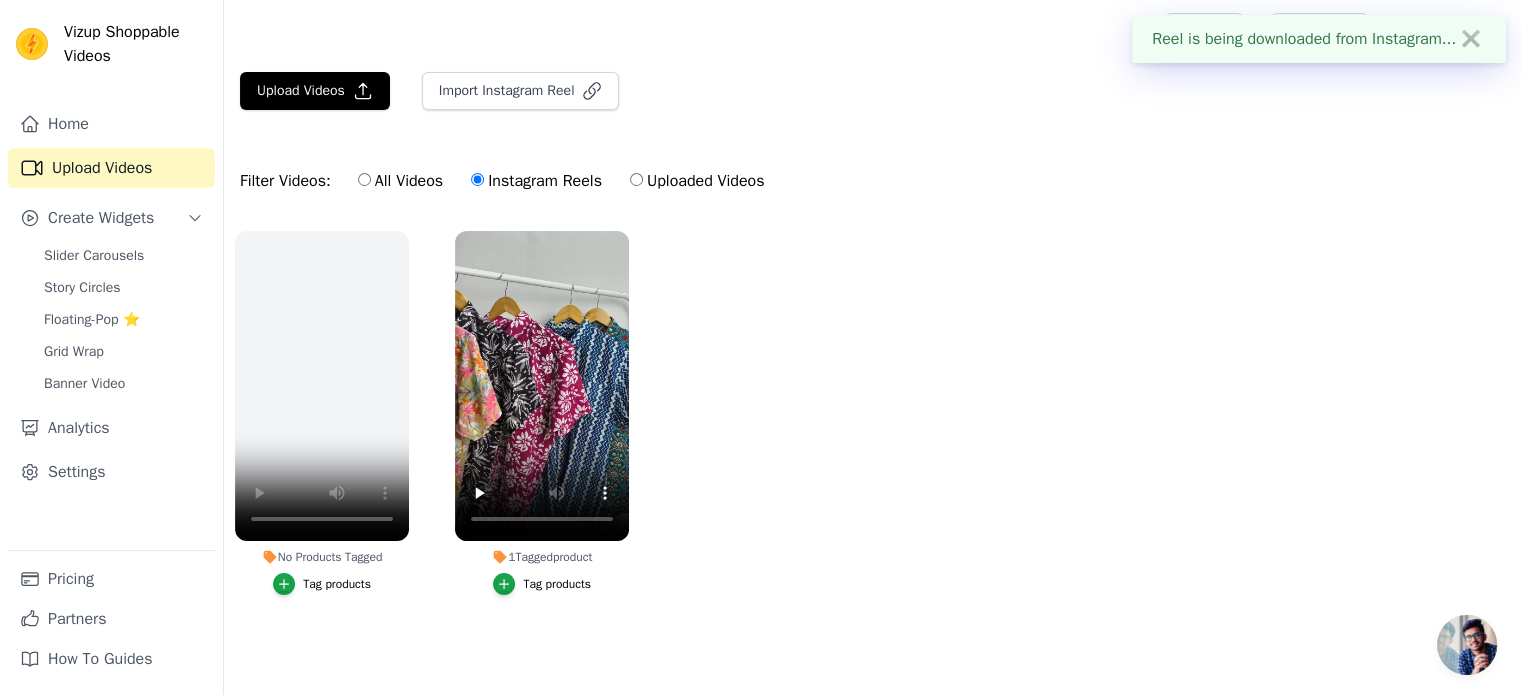 click on "Instagram Reels" at bounding box center (536, 181) 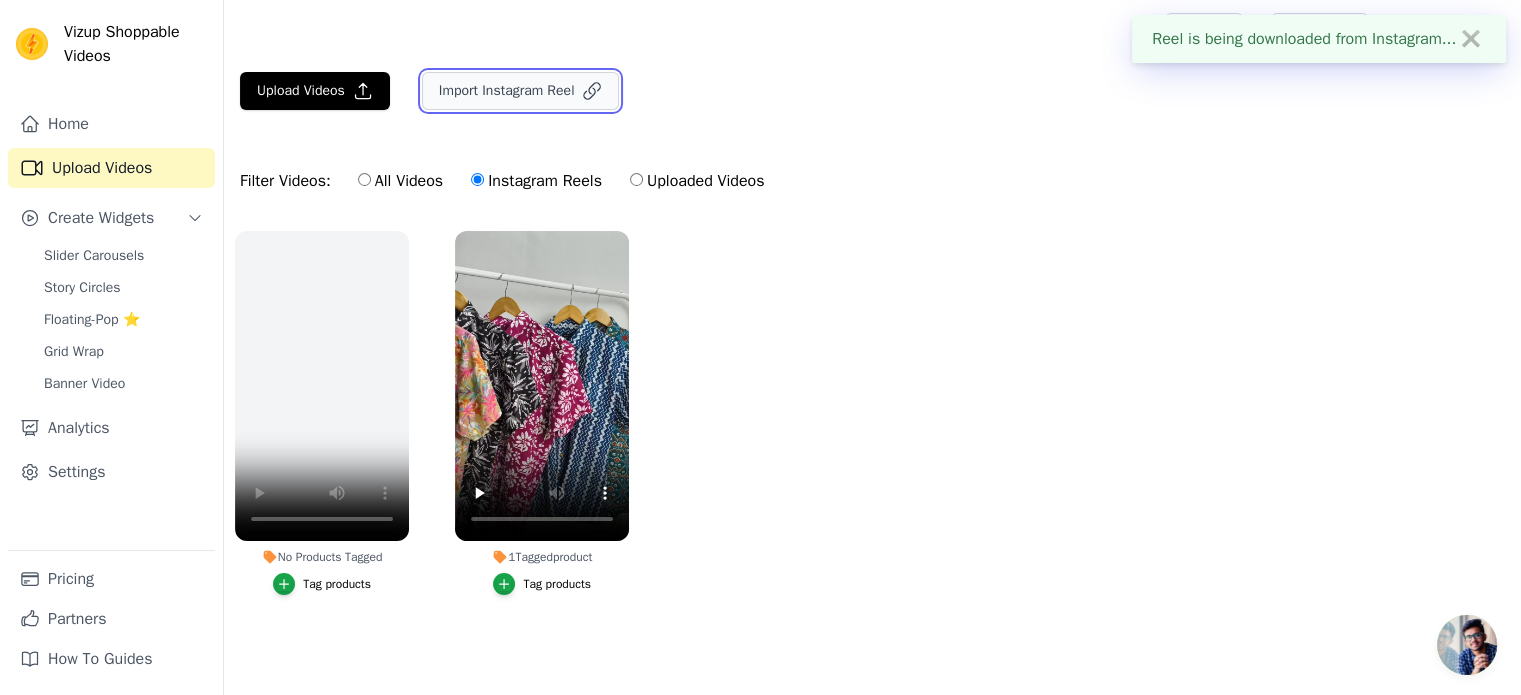 click on "Import Instagram Reel" at bounding box center (521, 91) 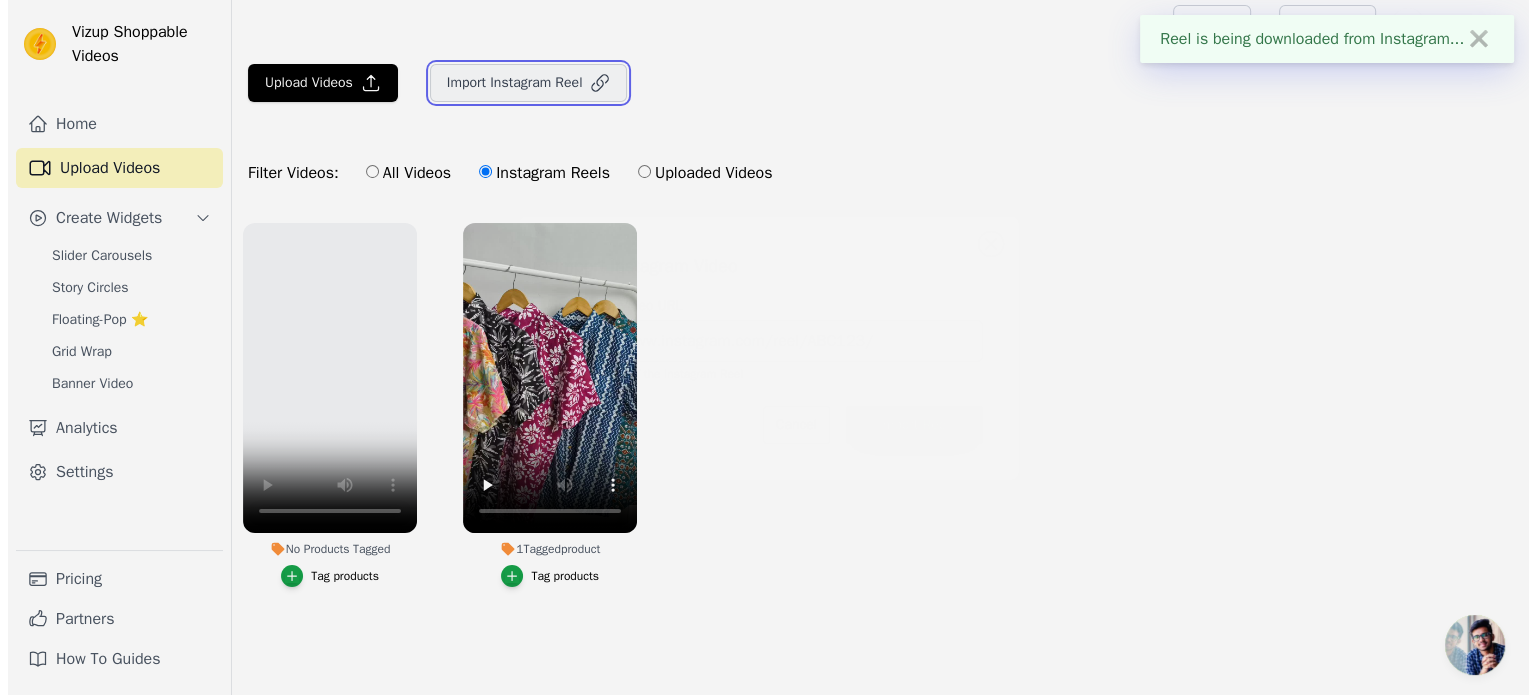 scroll, scrollTop: 0, scrollLeft: 0, axis: both 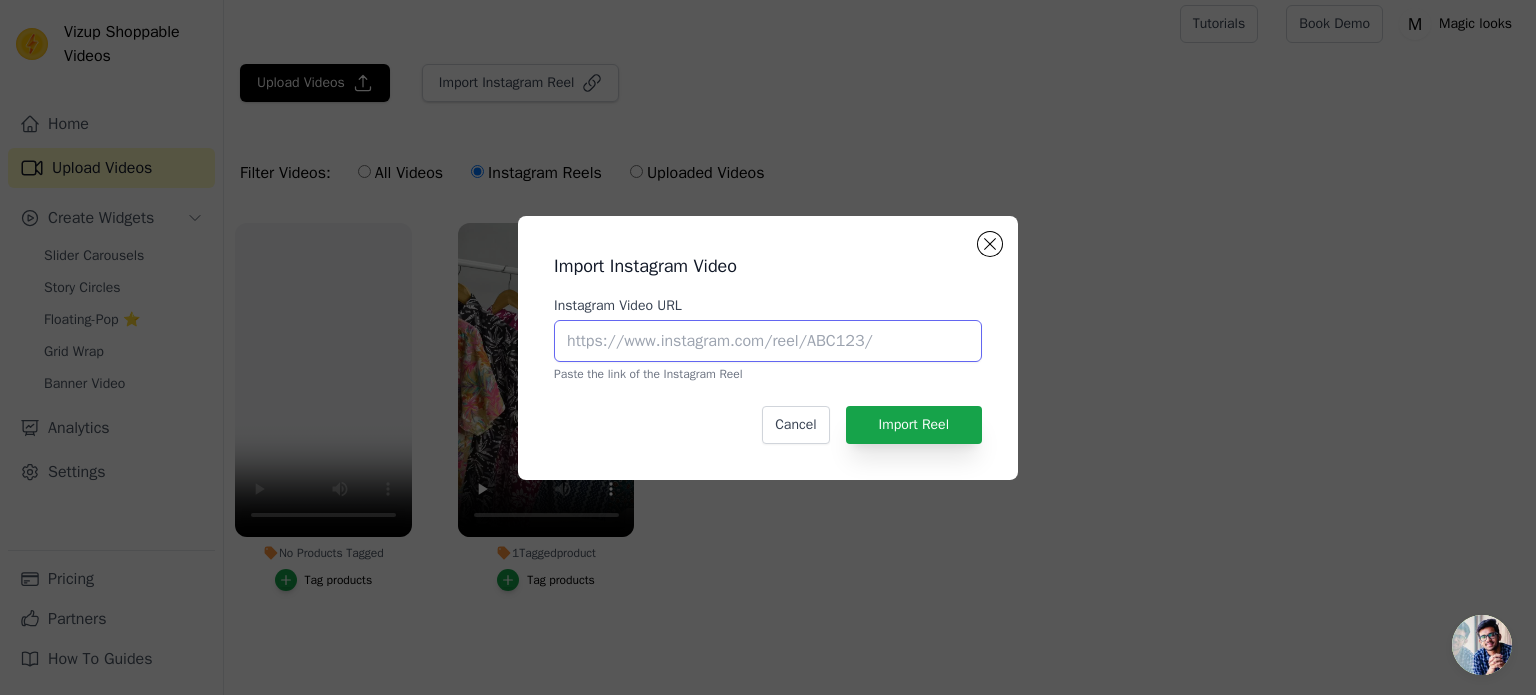 click on "Instagram Video URL" at bounding box center [768, 341] 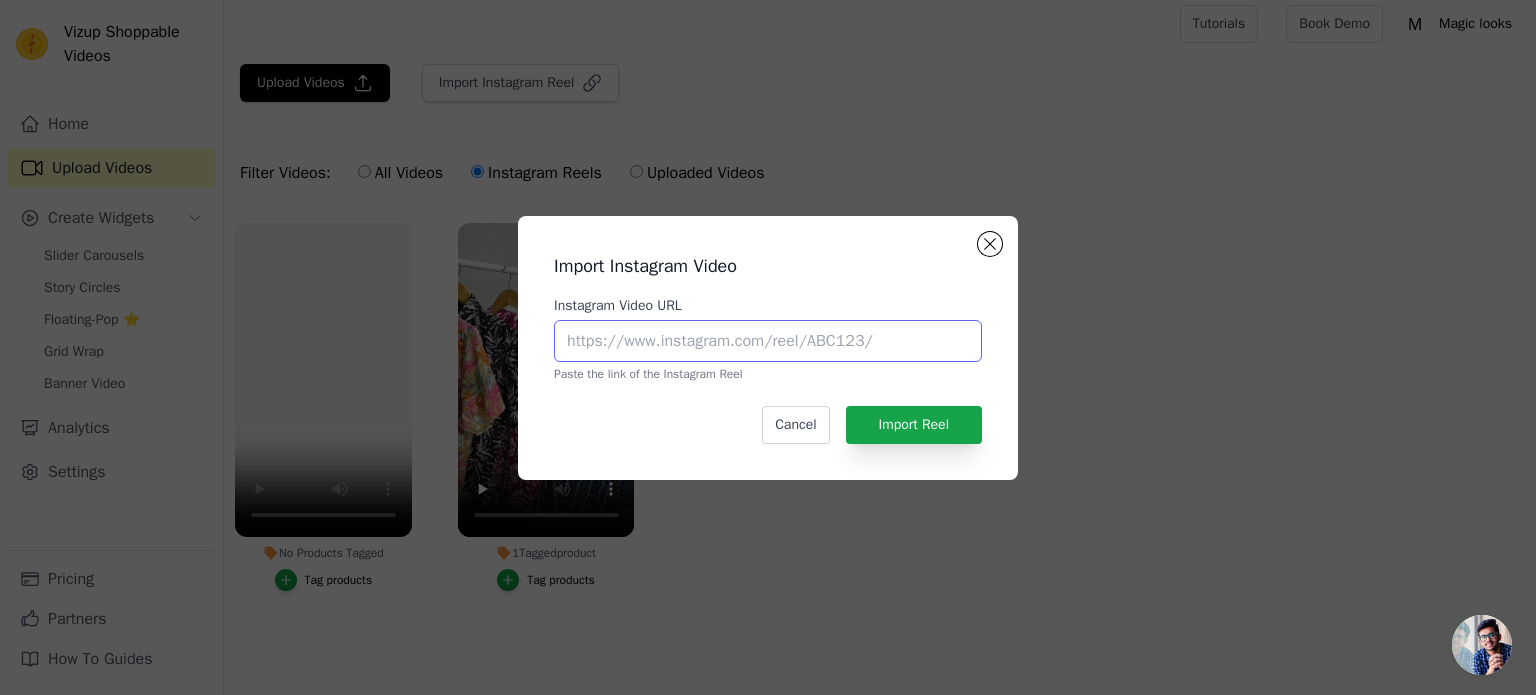 paste on "https://www.instagram.com/reel/DIiMF9MS4z5/" 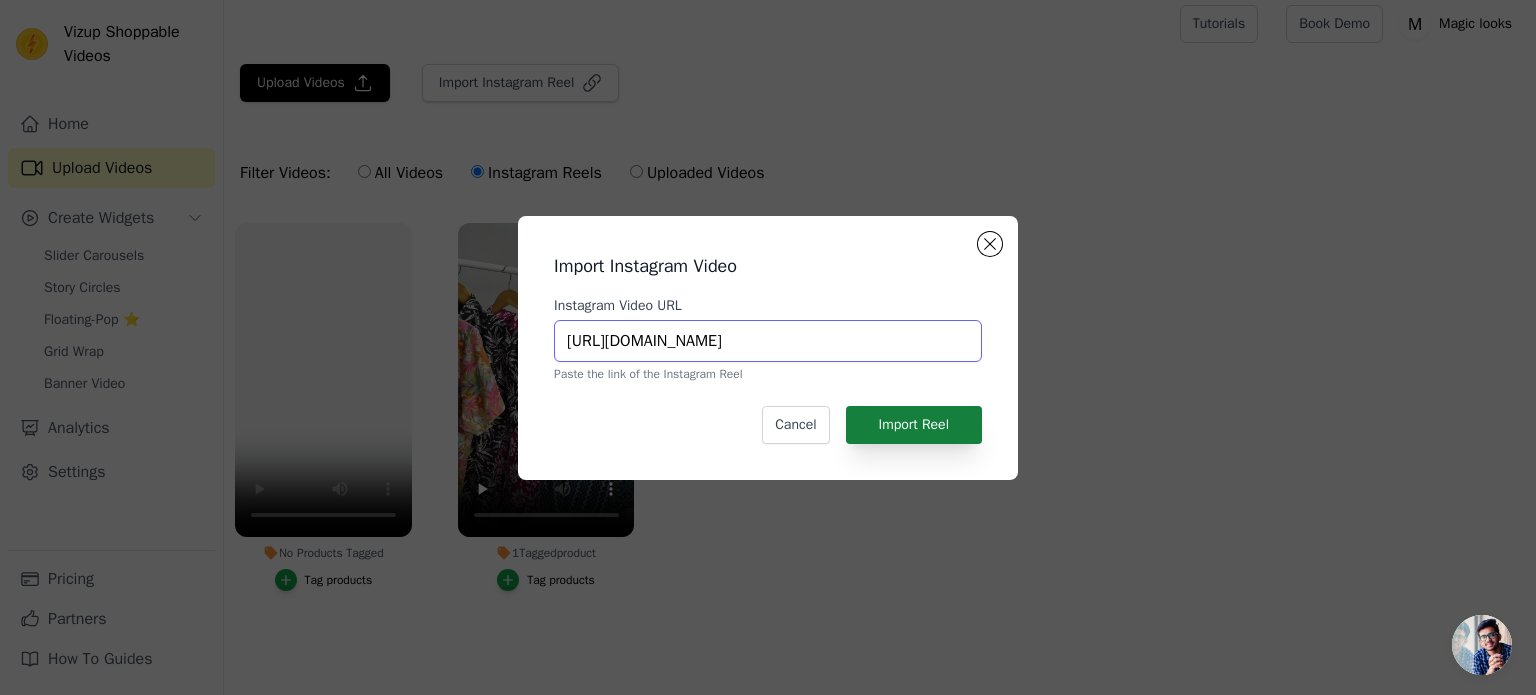 type on "https://www.instagram.com/reel/DIiMF9MS4z5/" 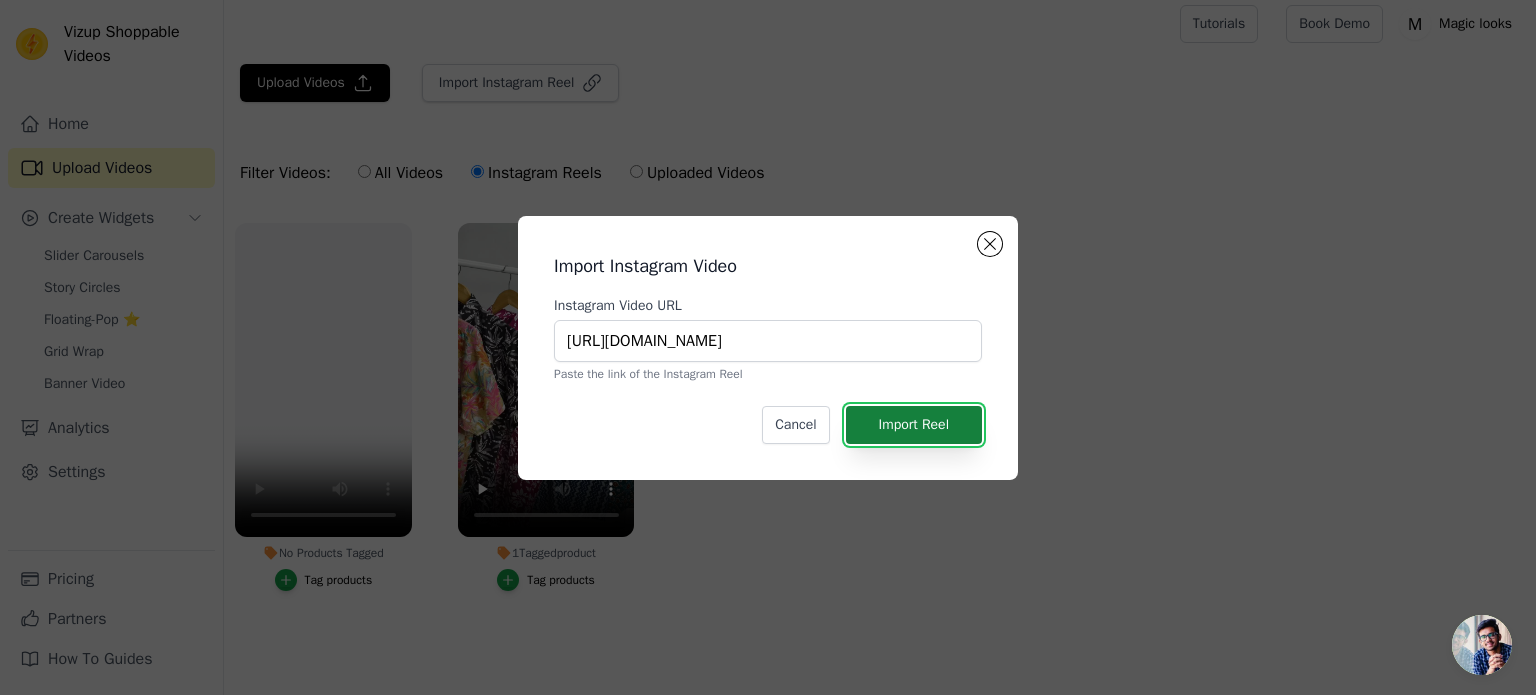 click on "Import Reel" at bounding box center (914, 425) 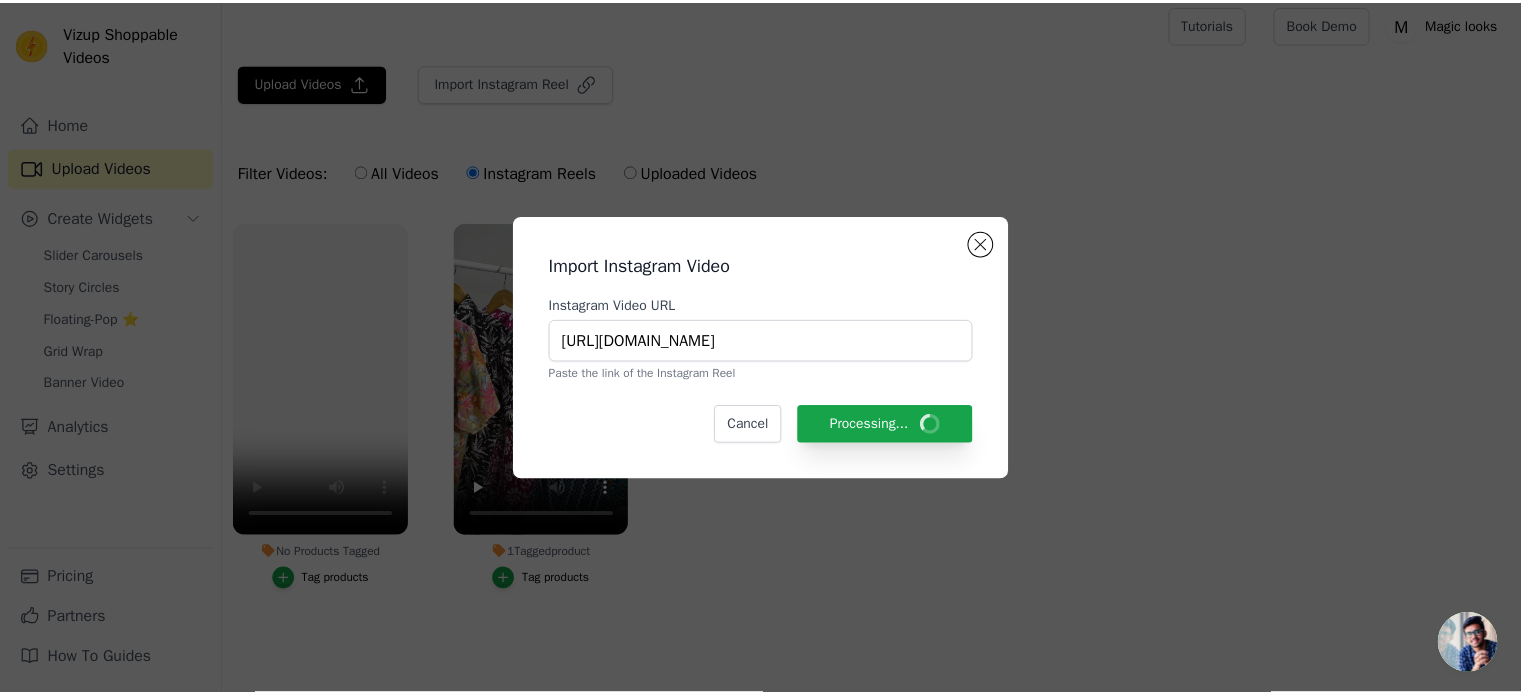 scroll, scrollTop: 8, scrollLeft: 0, axis: vertical 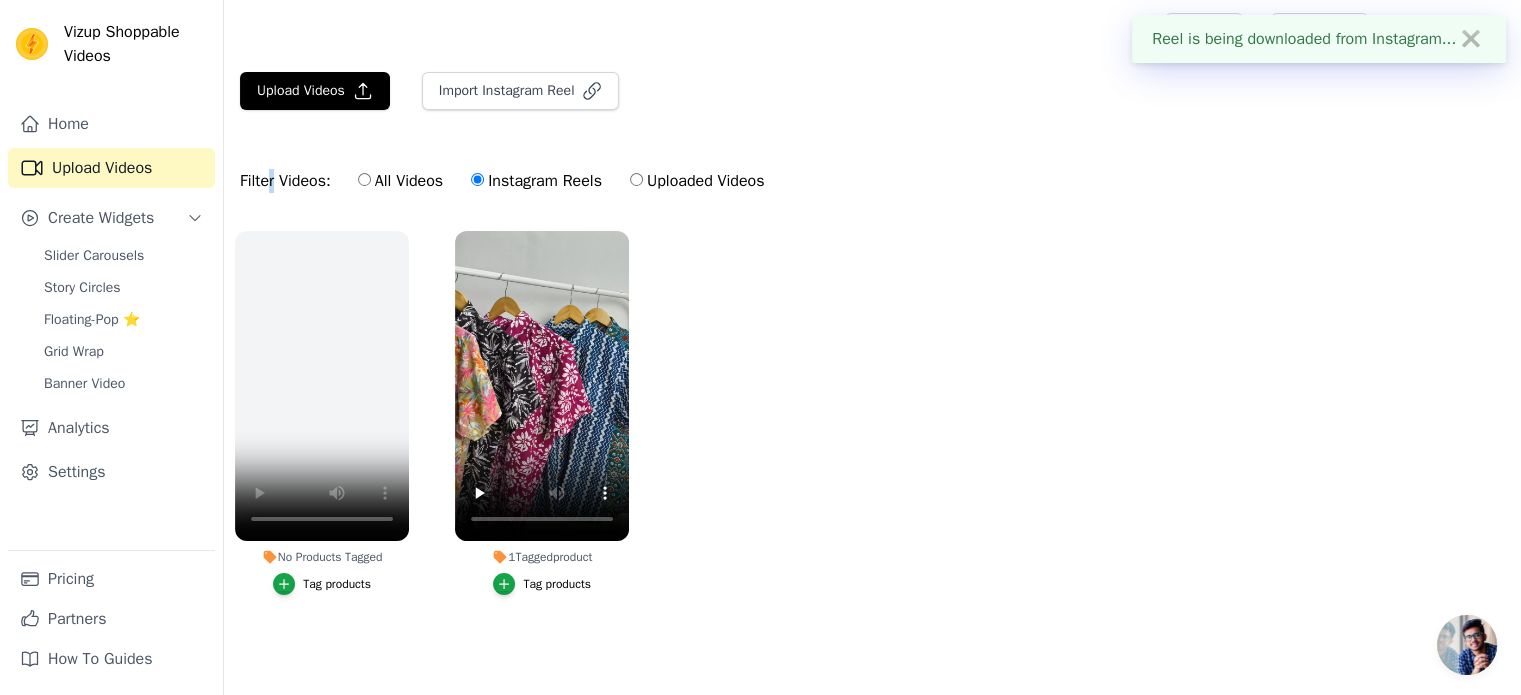 click on "Filter Videos:
All Videos
Instagram Reels
Uploaded Videos" at bounding box center [507, 181] 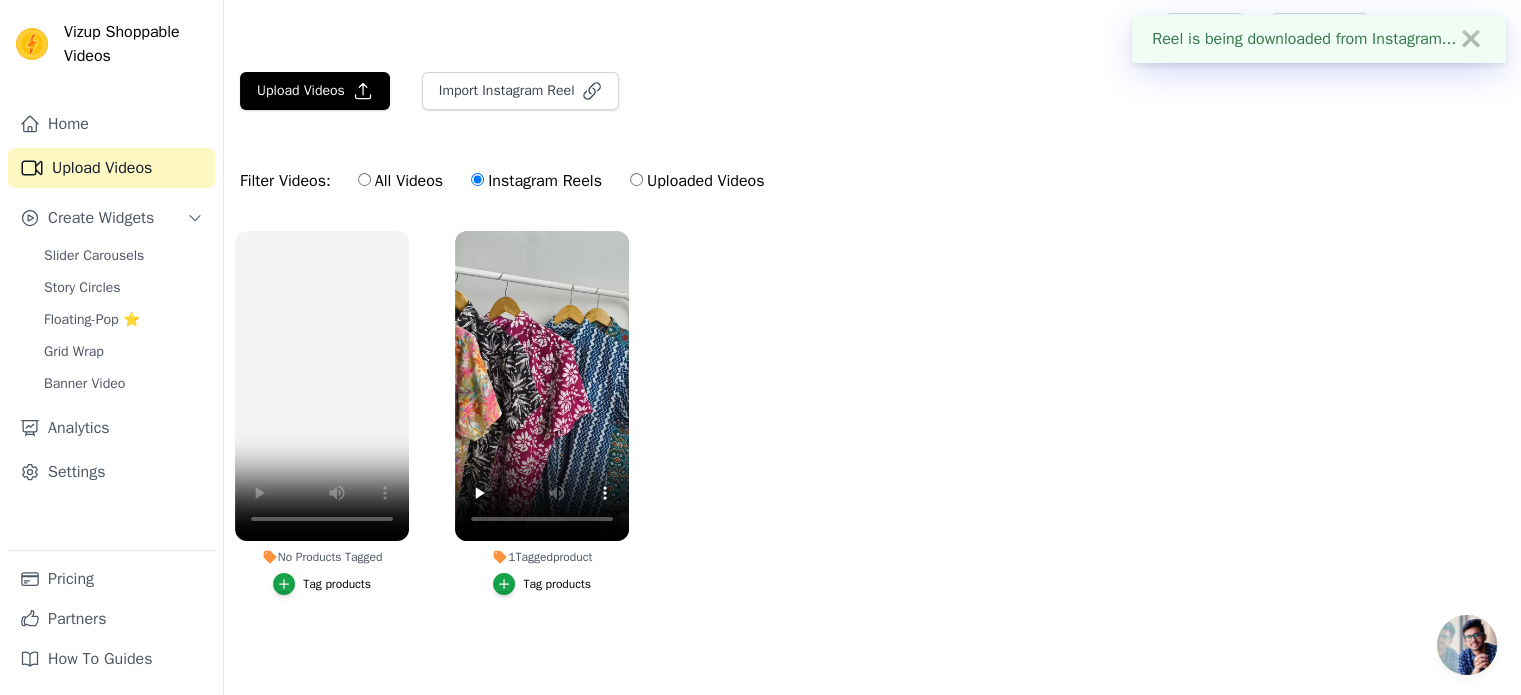 drag, startPoint x: 396, startPoint y: 181, endPoint x: 382, endPoint y: 180, distance: 14.035668 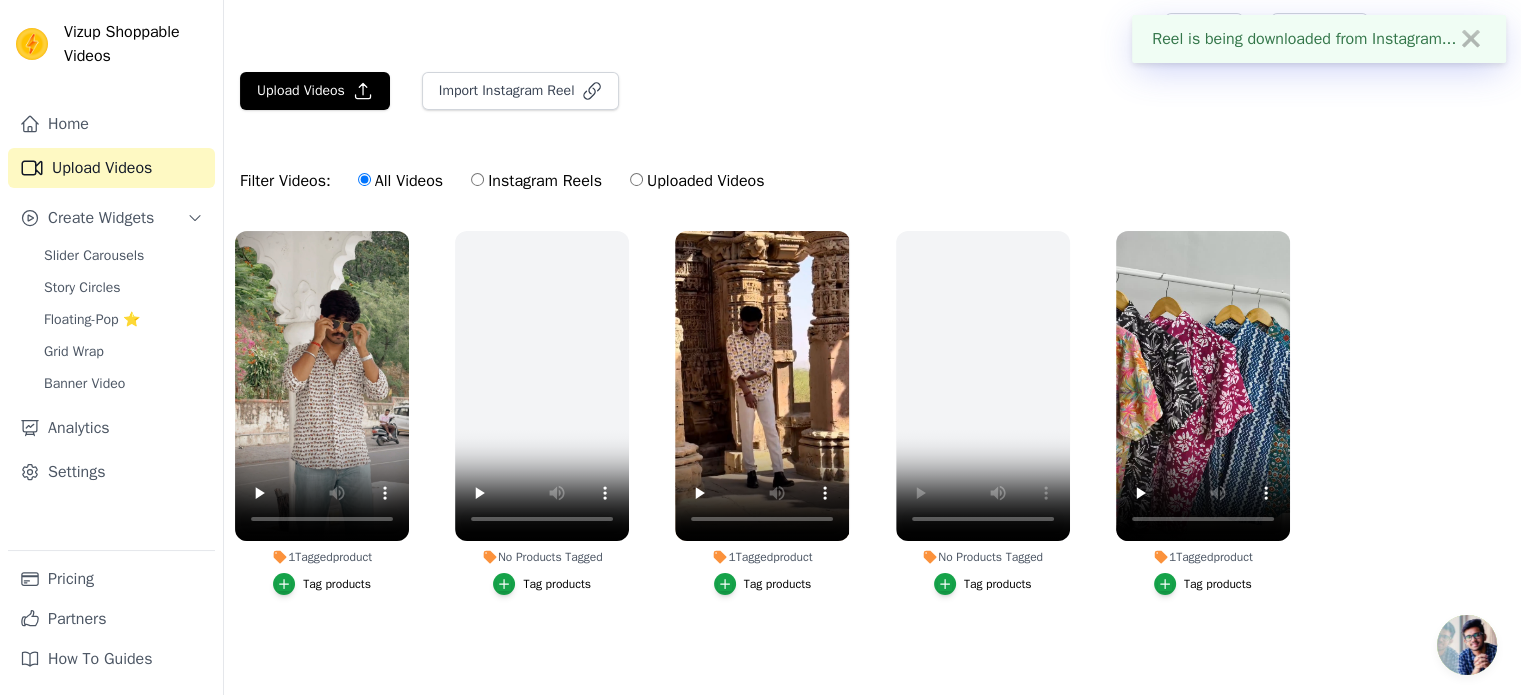 click on "Filter Videos:
All Videos
Instagram Reels
Uploaded Videos" at bounding box center (507, 181) 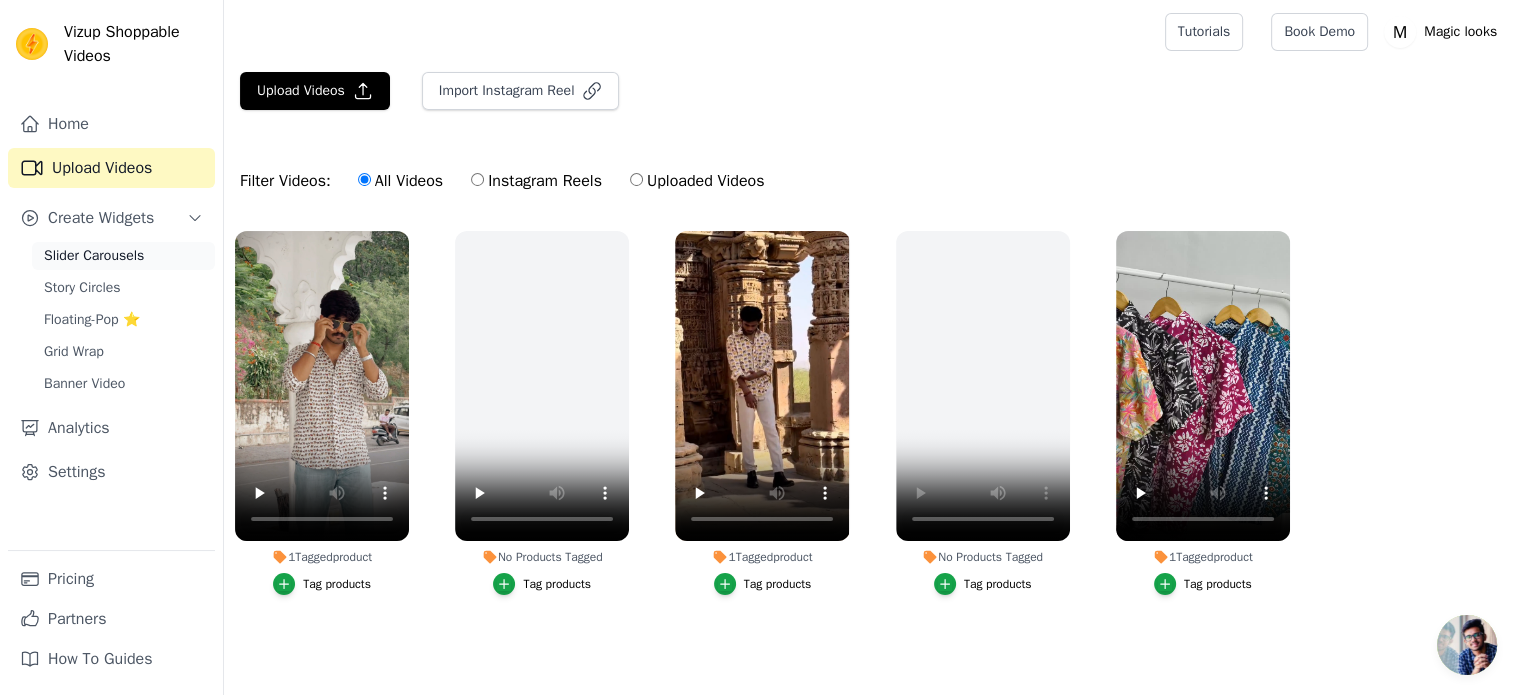 click on "Slider Carousels" at bounding box center (94, 256) 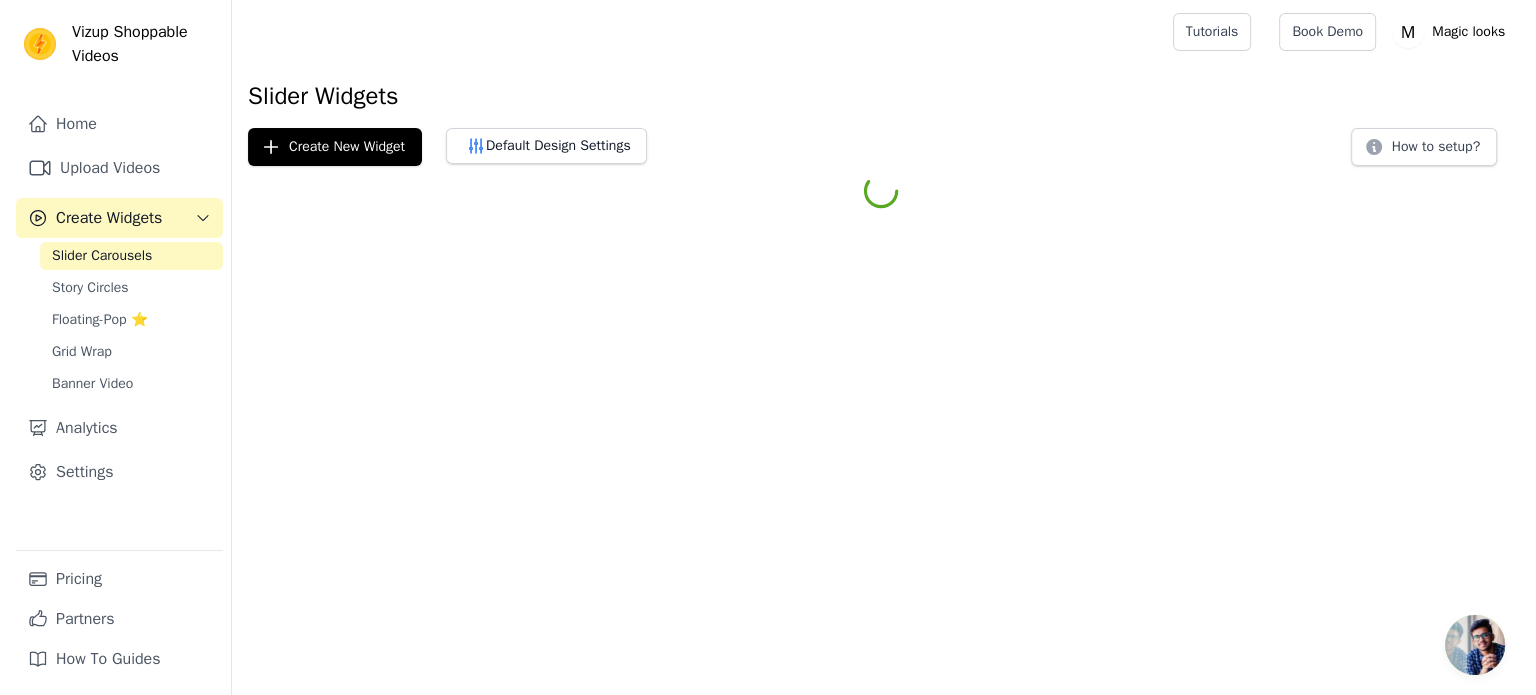 scroll, scrollTop: 0, scrollLeft: 0, axis: both 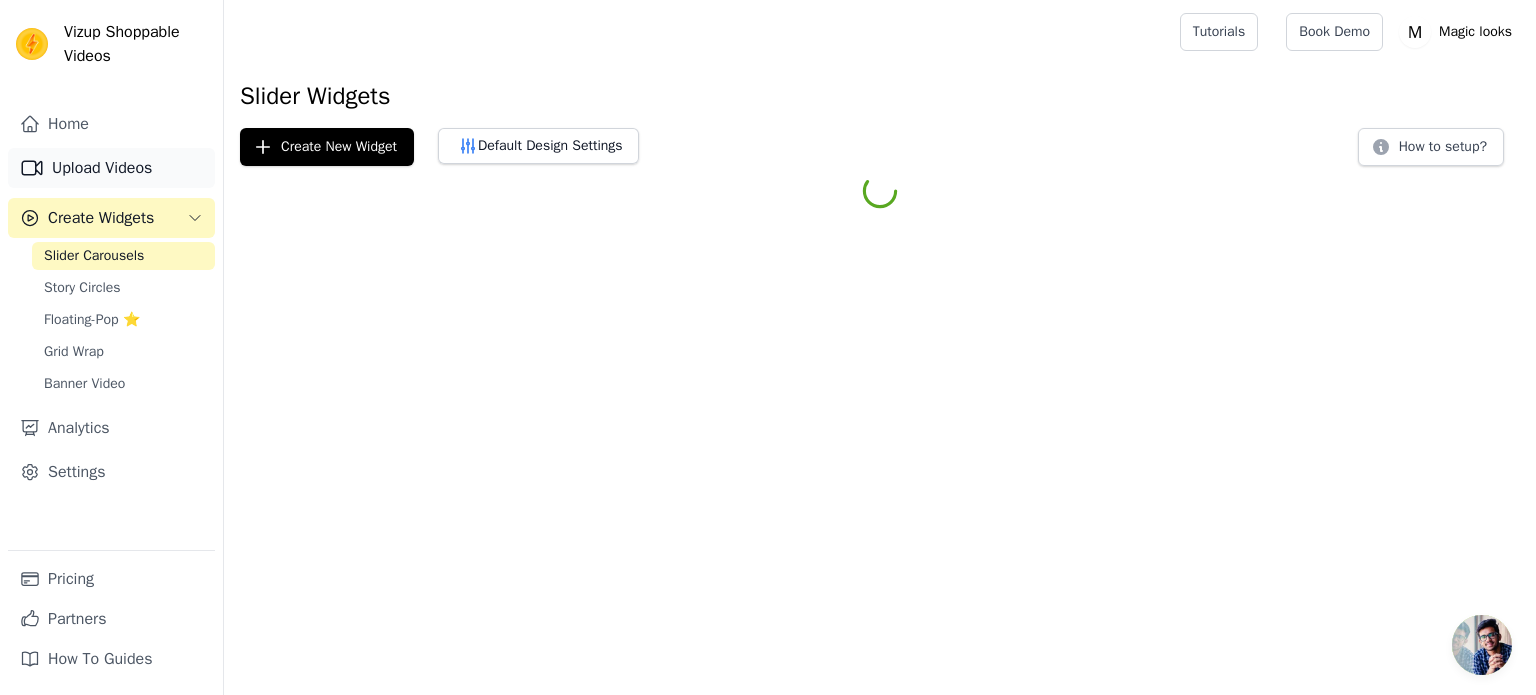 click on "Upload Videos" at bounding box center [111, 168] 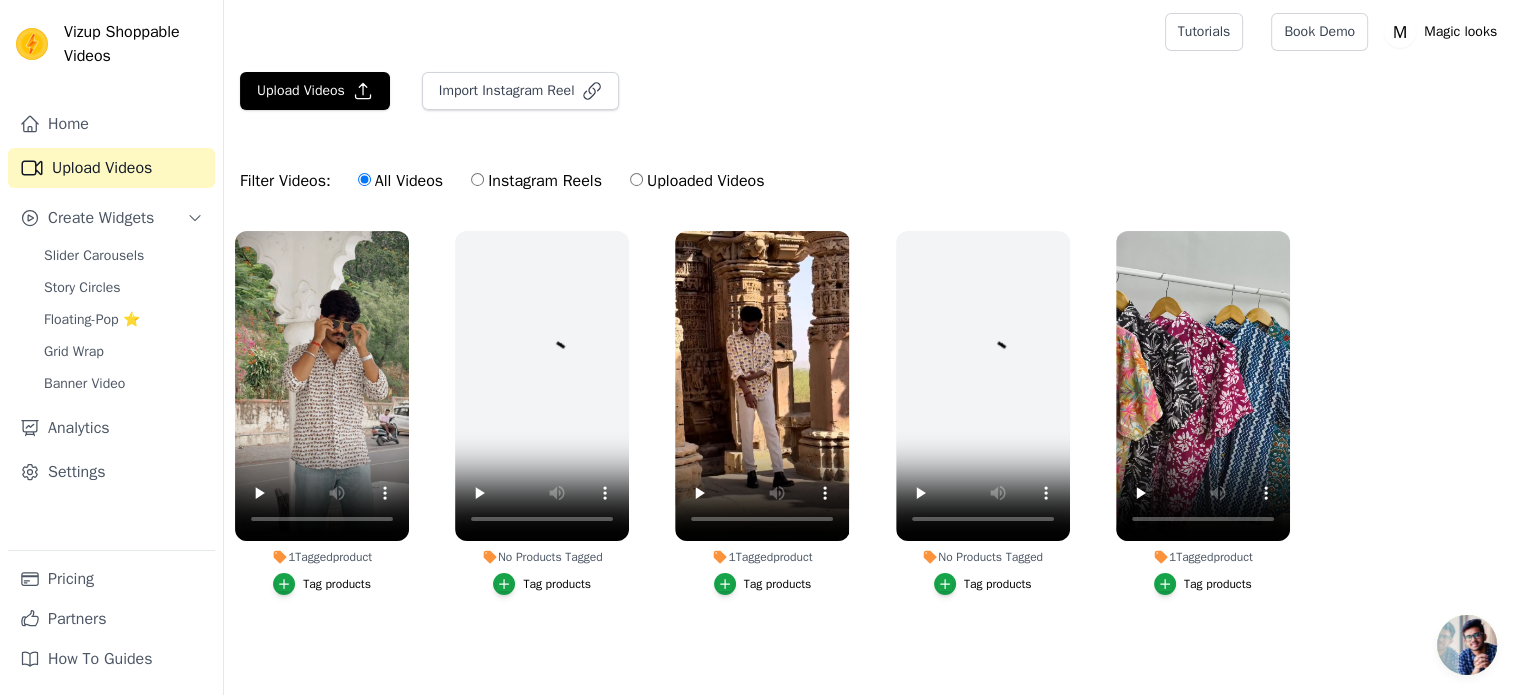 drag, startPoint x: 395, startPoint y: 185, endPoint x: 420, endPoint y: 181, distance: 25.317978 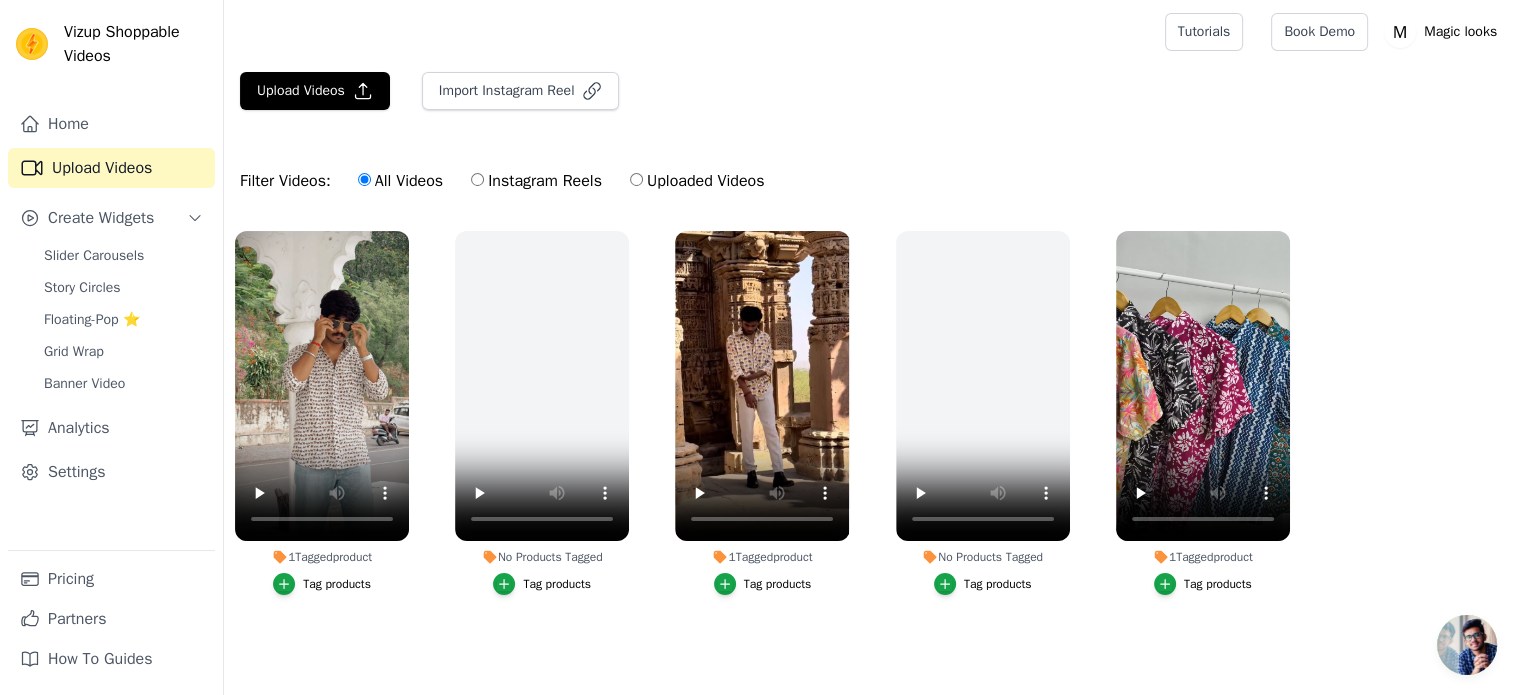 click on "All Videos" at bounding box center [400, 181] 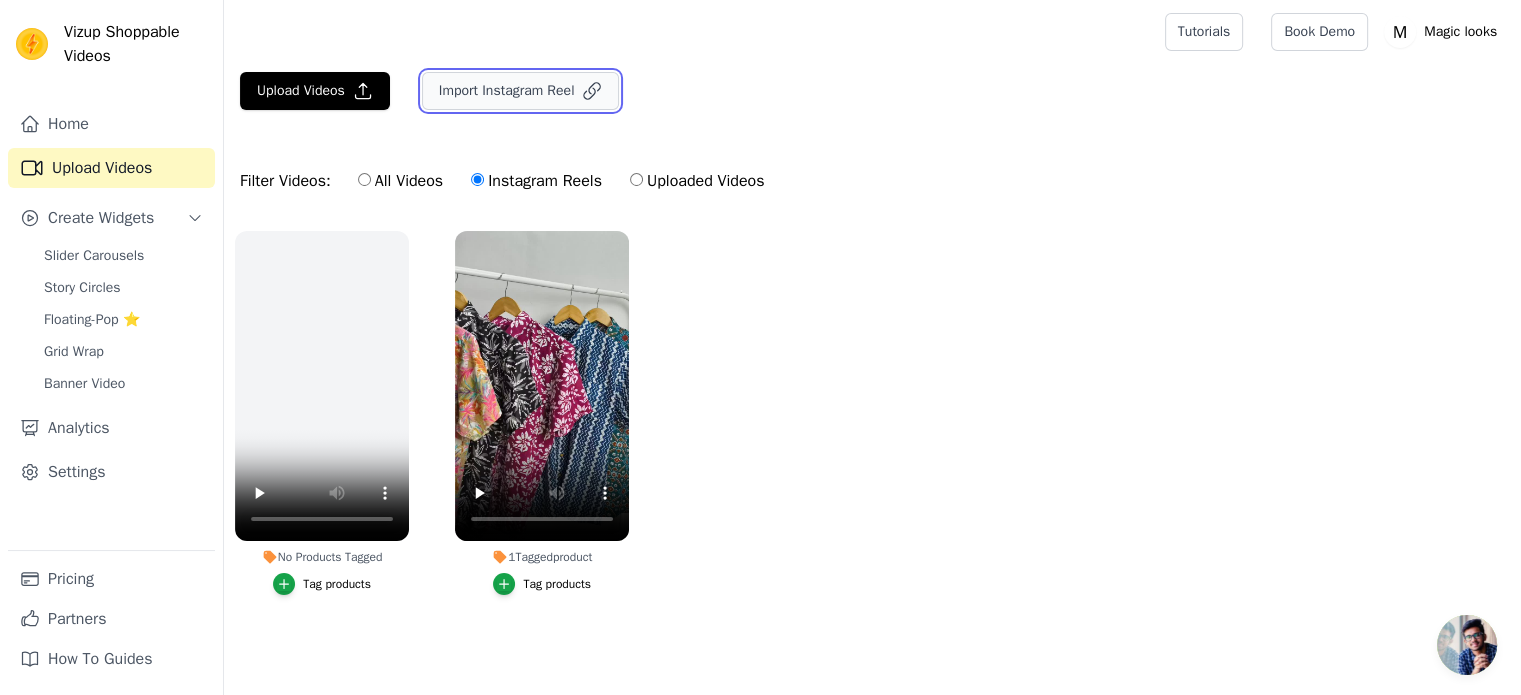 click on "Import Instagram Reel" at bounding box center (521, 91) 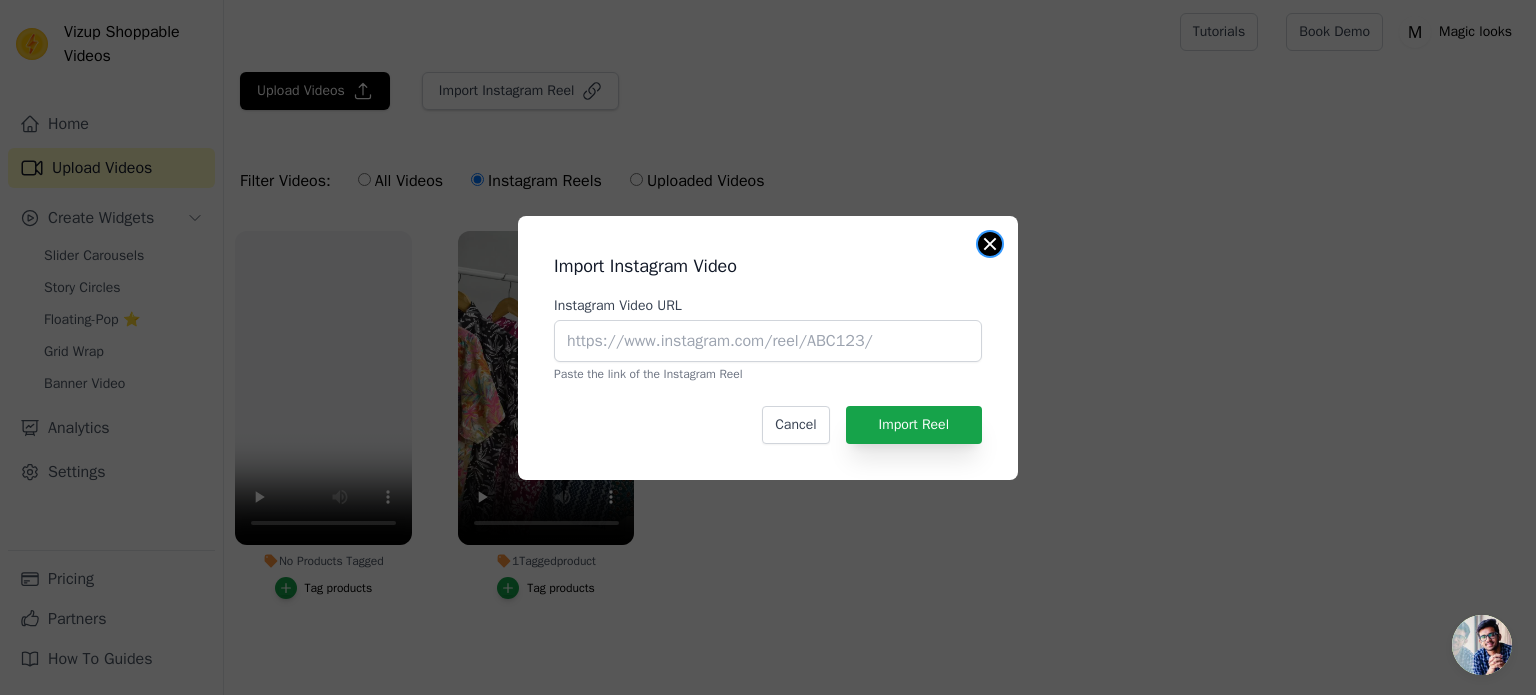 click on "Import Instagram Video   Instagram Video URL       Paste the link of the Instagram Reel   Cancel   Import Reel" at bounding box center (768, 348) 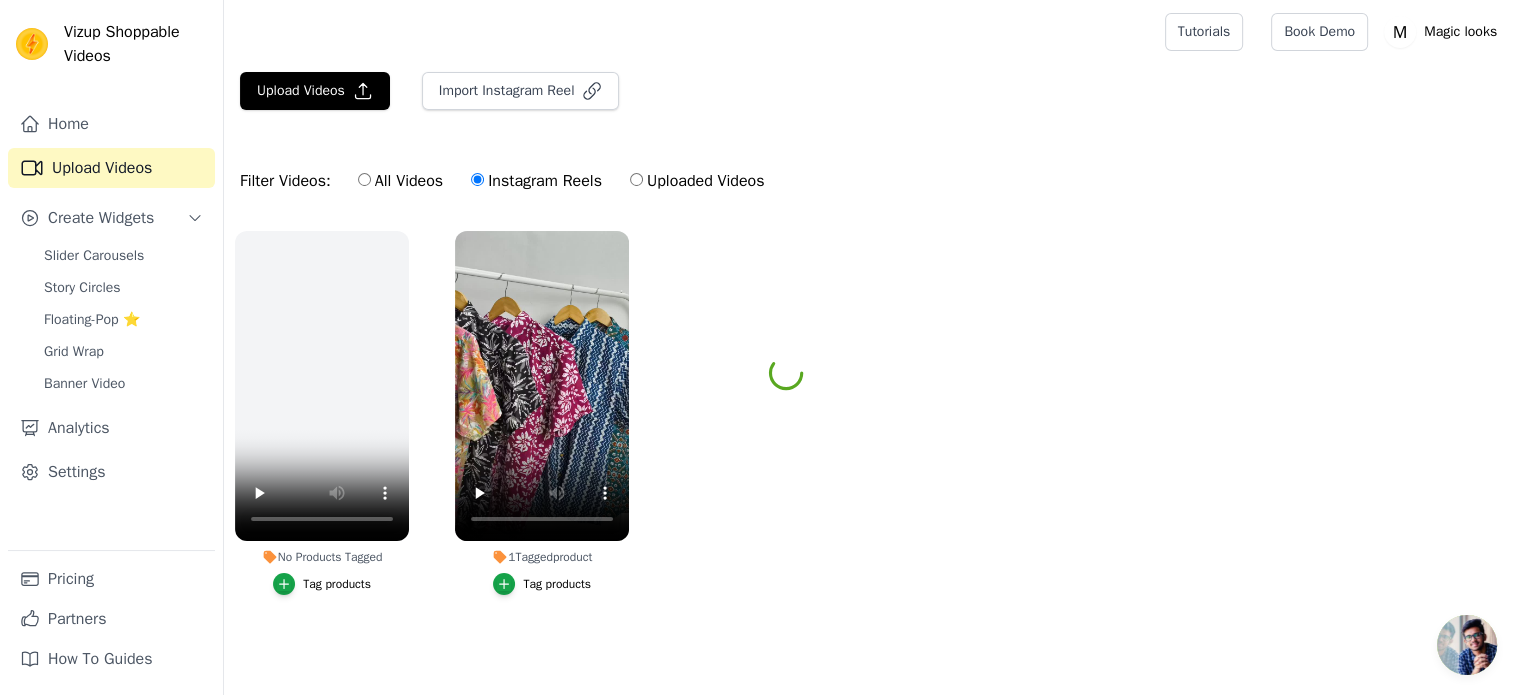 click on "Uploaded Videos" at bounding box center [697, 181] 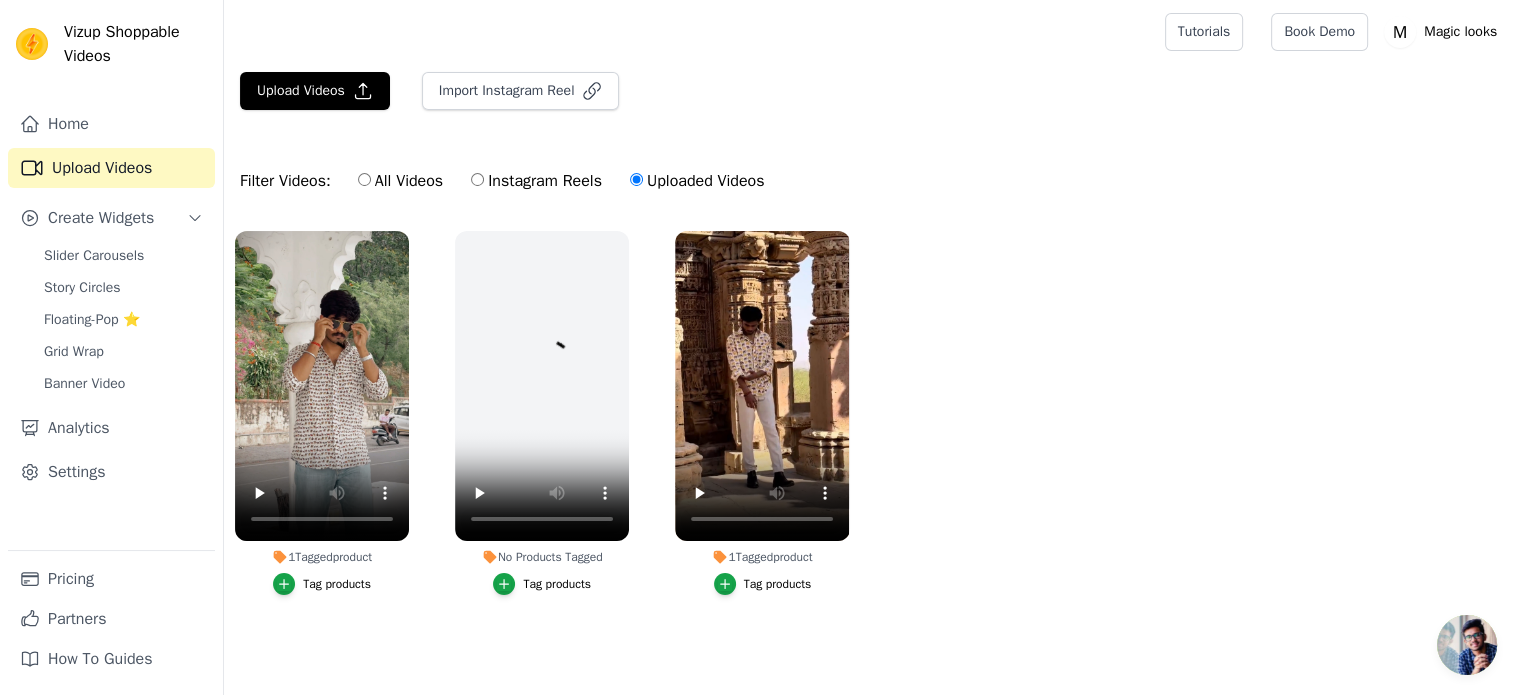 click on "Instagram Reels" at bounding box center (536, 181) 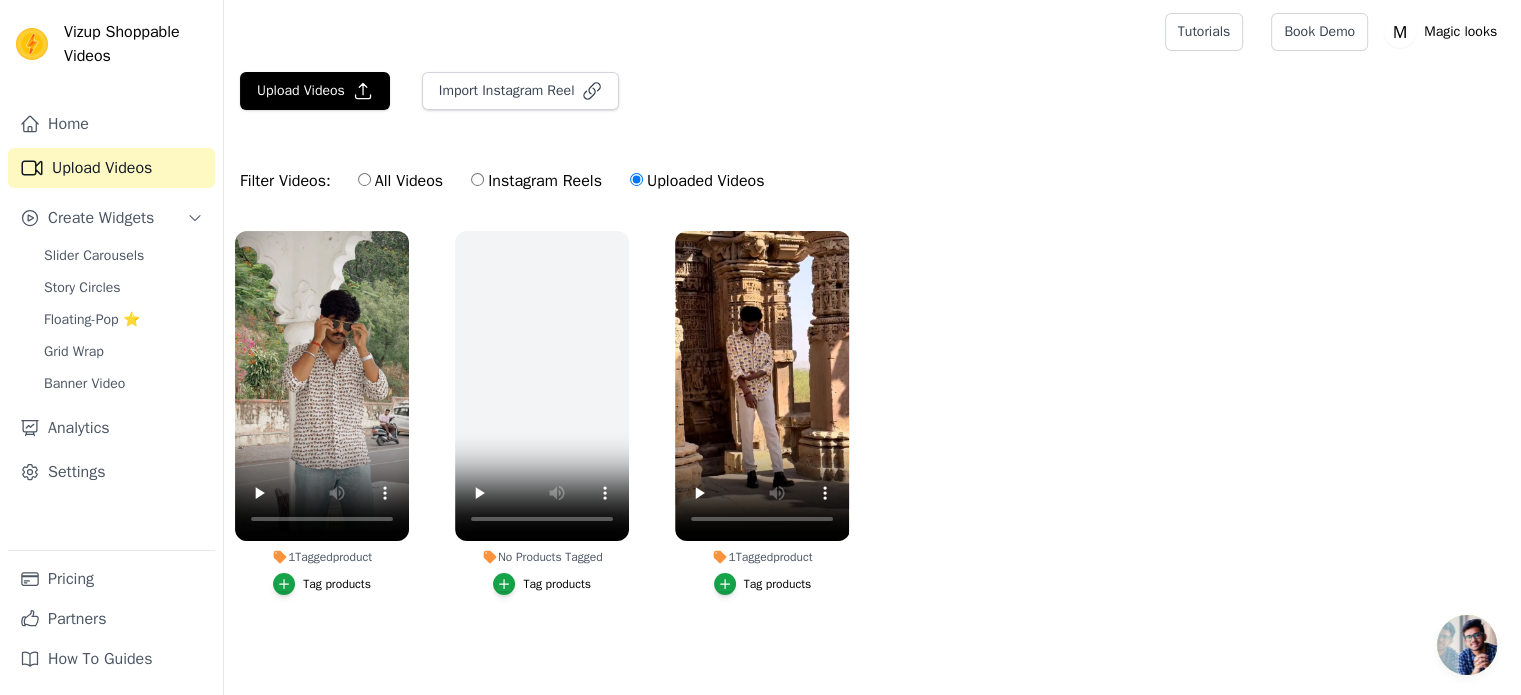 click on "Instagram Reels" at bounding box center (477, 179) 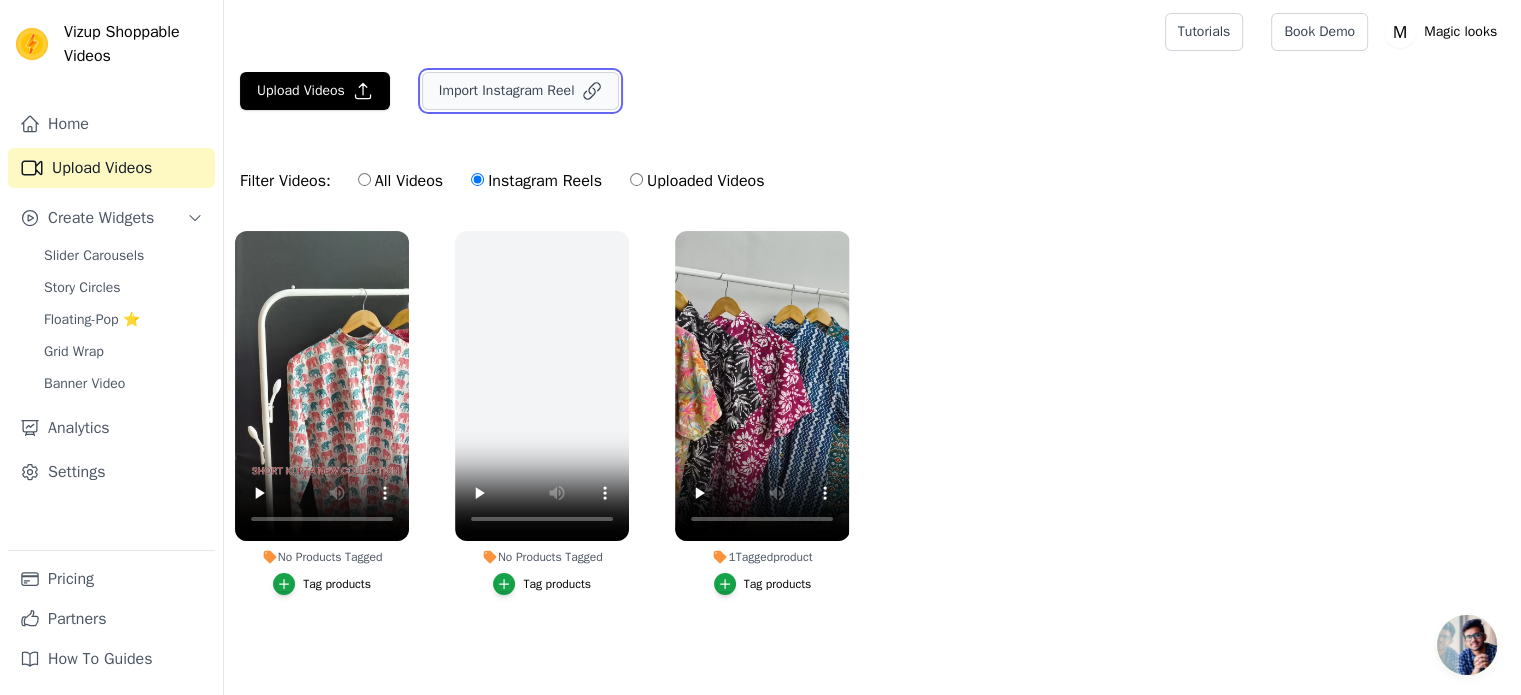 click on "Import Instagram Reel" at bounding box center [521, 91] 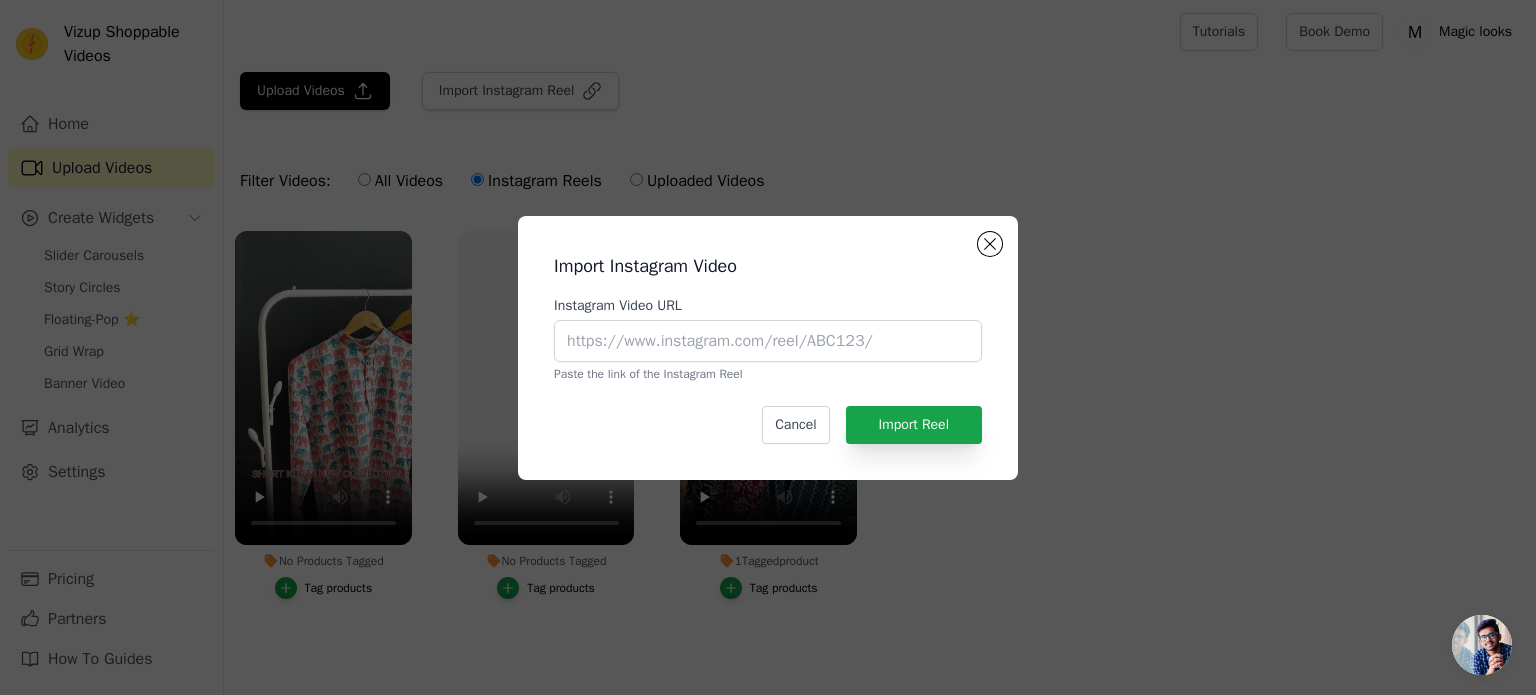 click on "Import Instagram Video   Instagram Video URL       Paste the link of the Instagram Reel   Cancel   Import Reel" at bounding box center [768, 348] 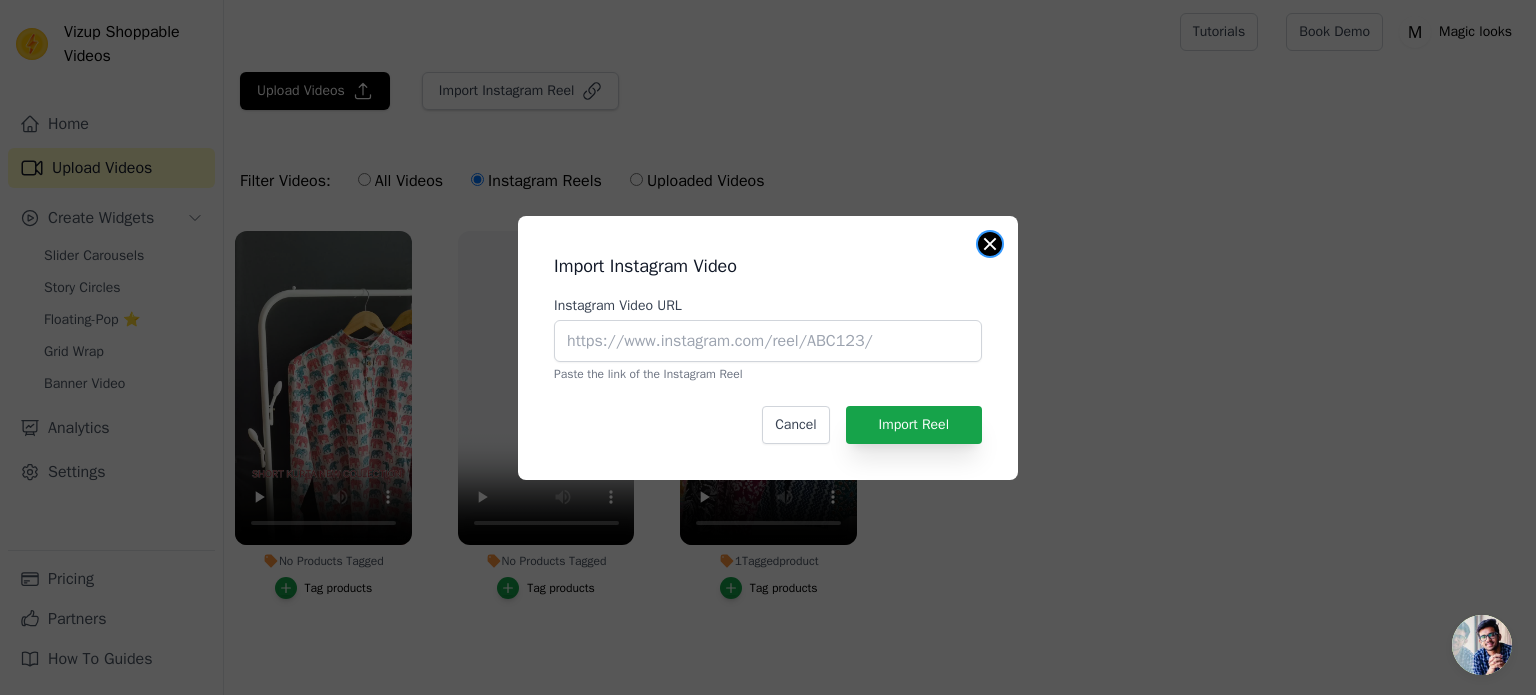 click at bounding box center (990, 244) 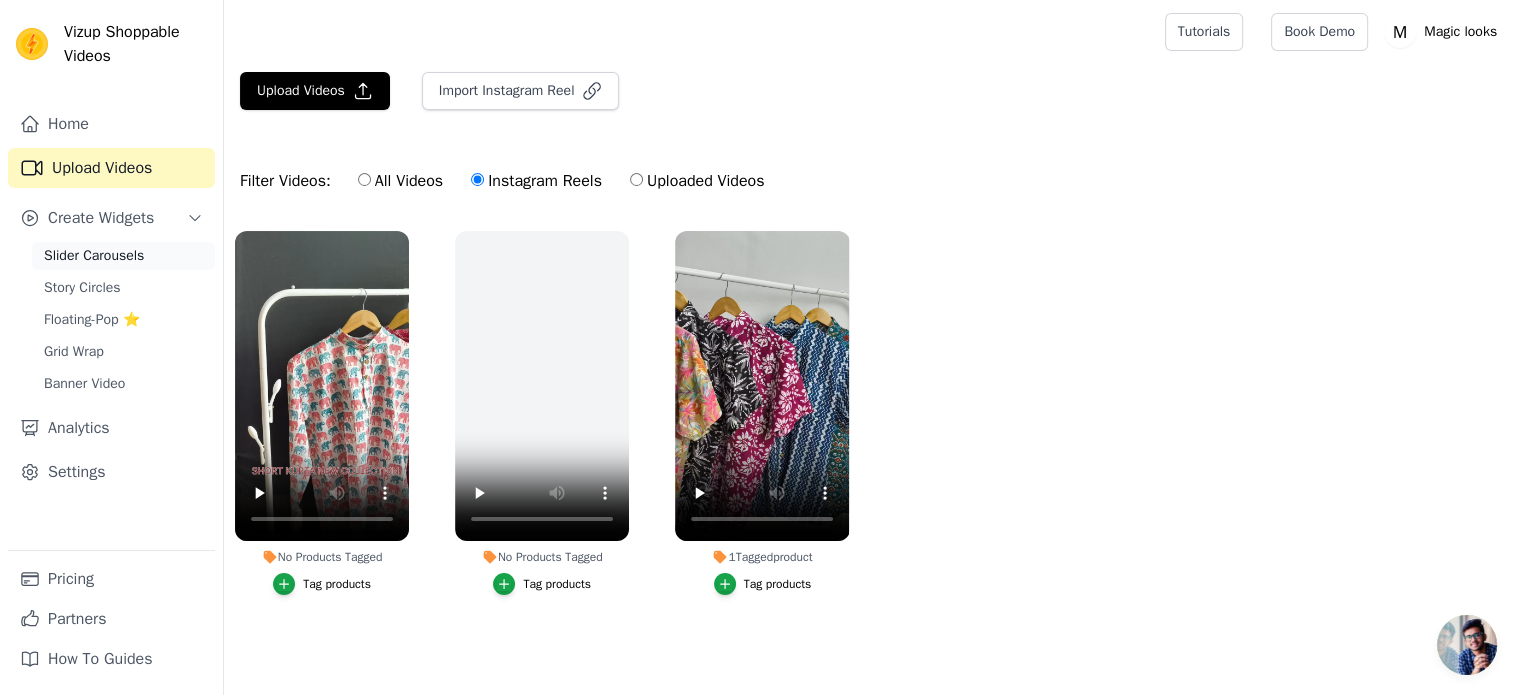 click on "Slider Carousels" at bounding box center [123, 256] 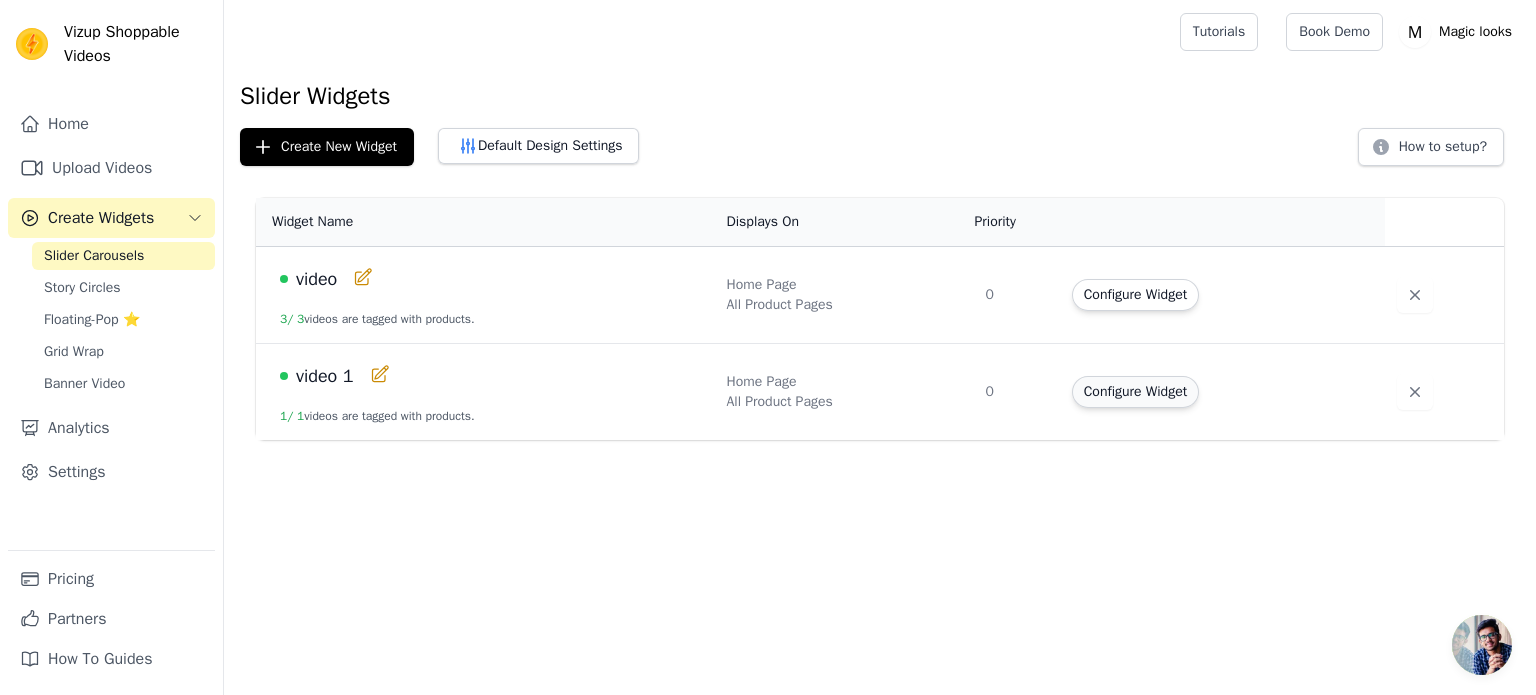click on "Configure Widget" at bounding box center (1135, 392) 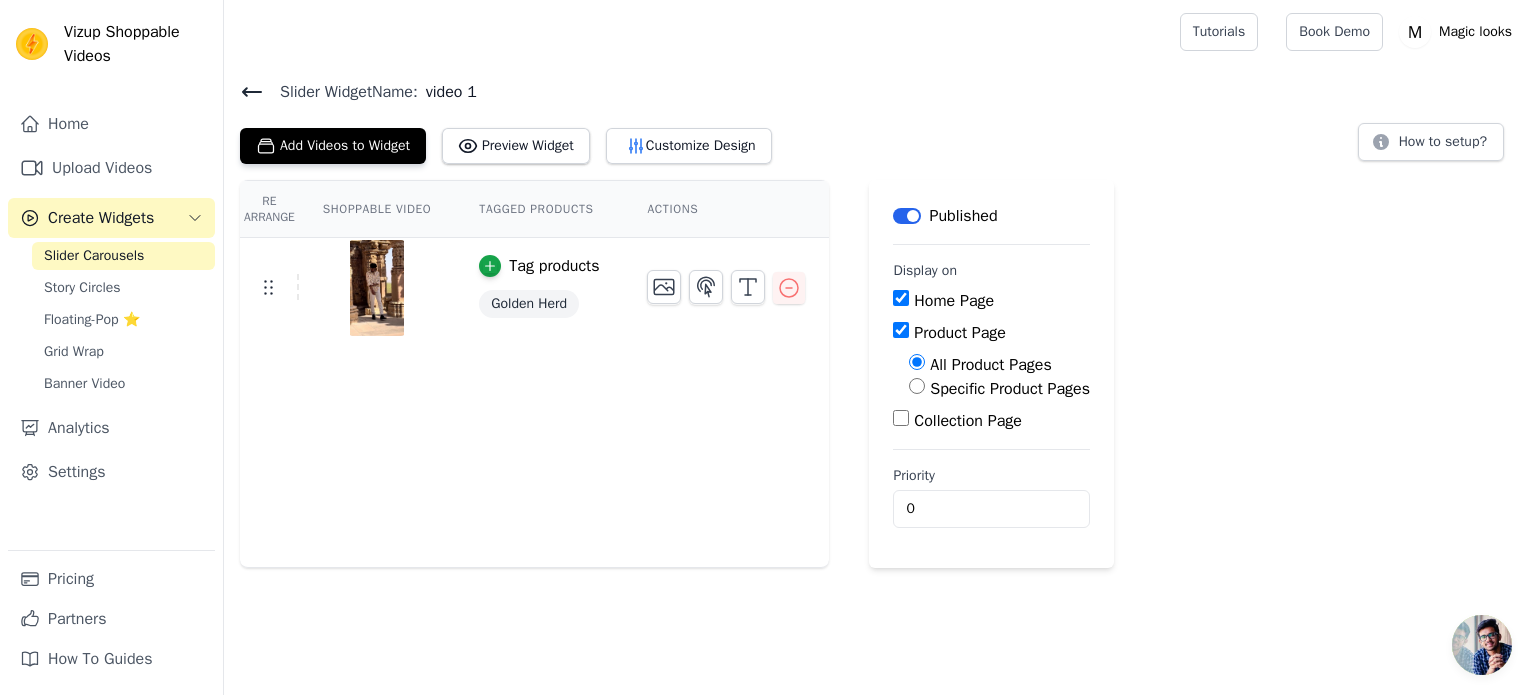 click 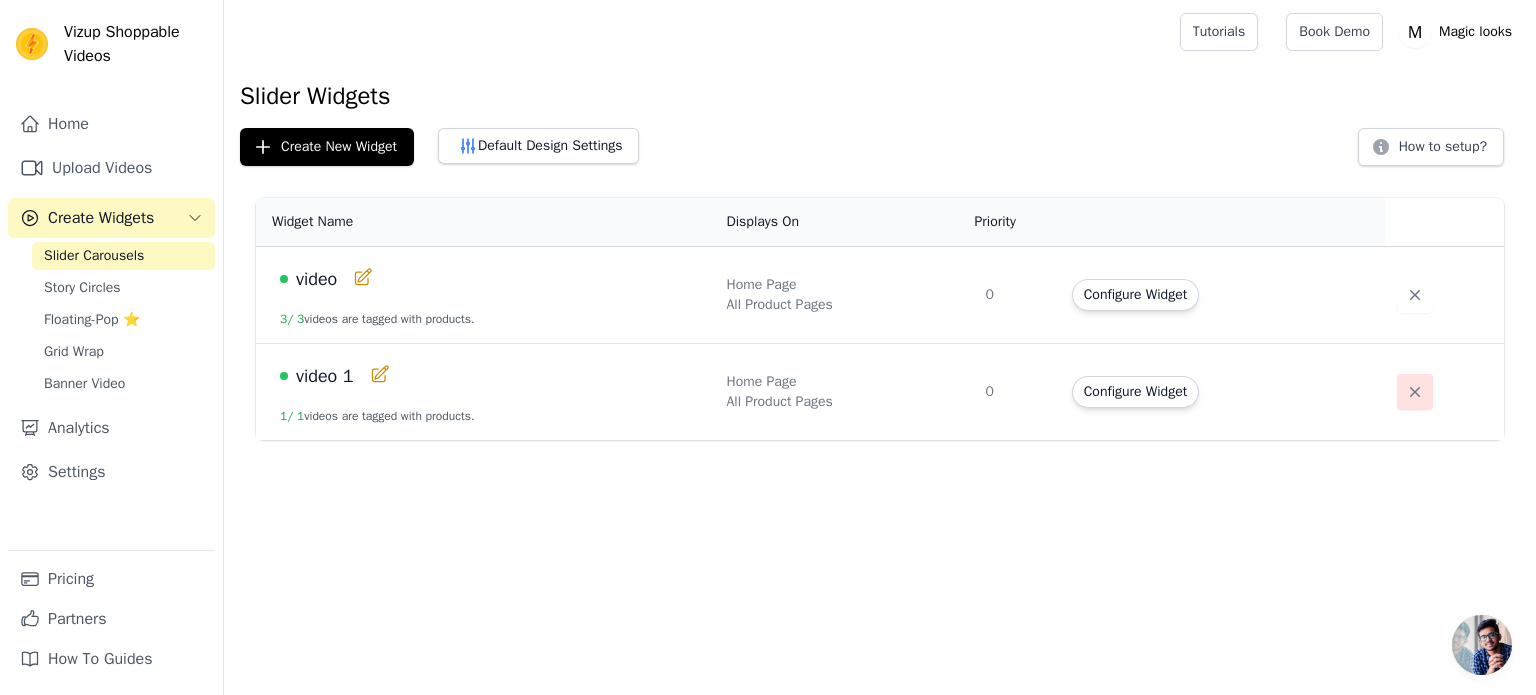 click 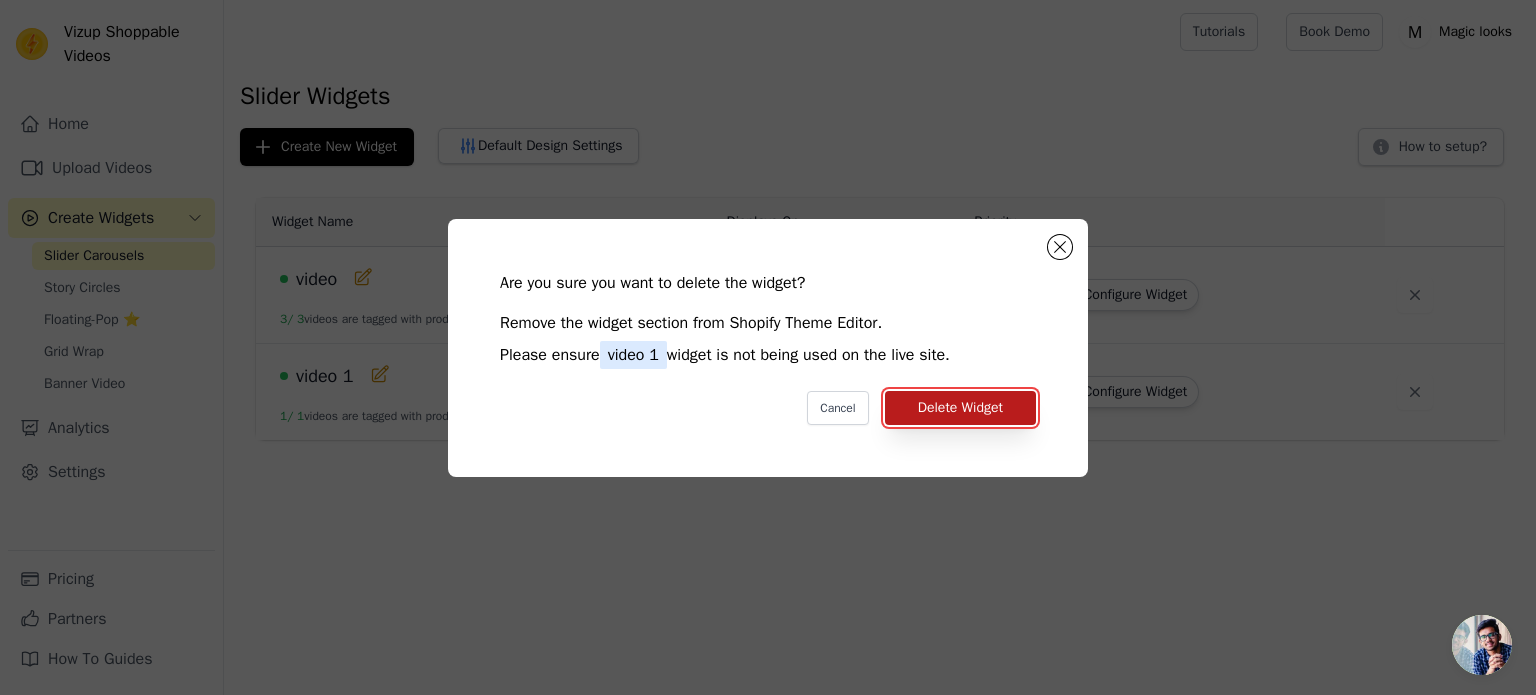 click on "Delete Widget" at bounding box center (960, 408) 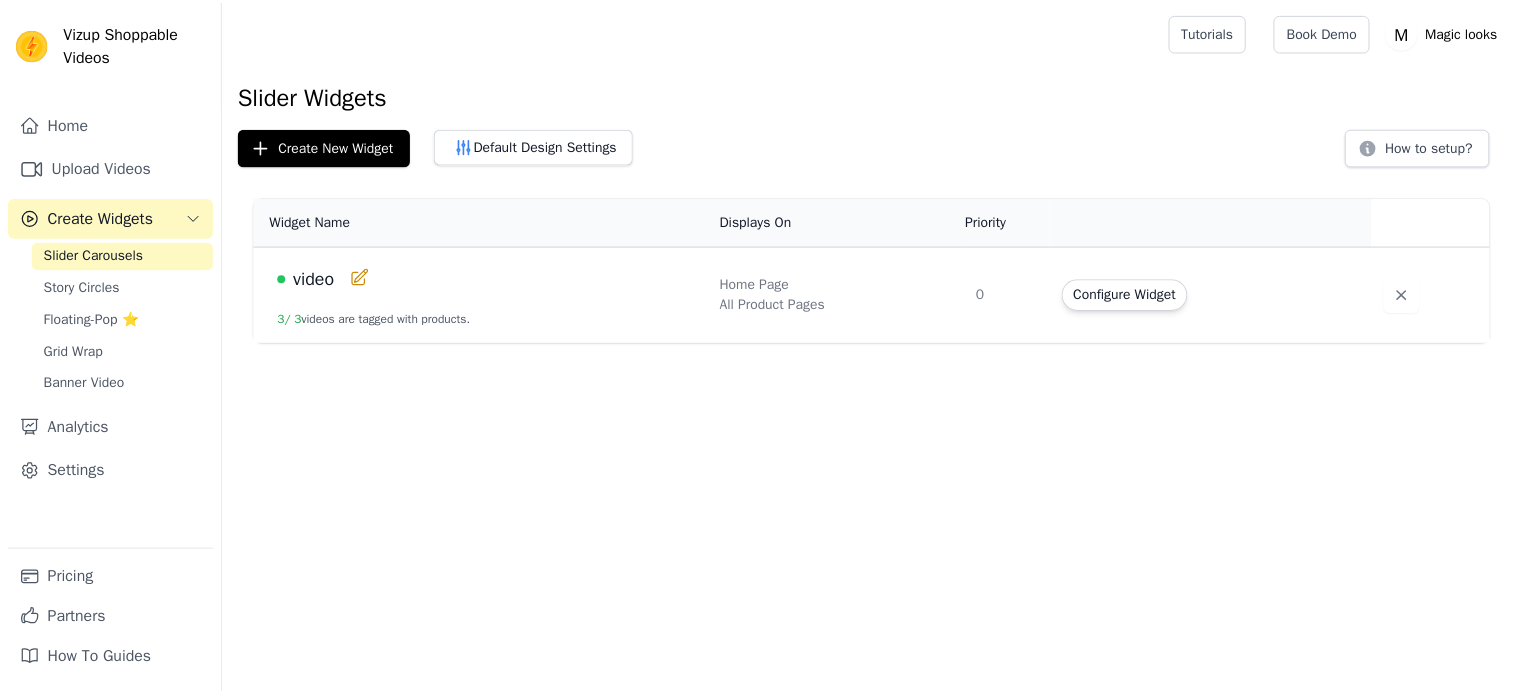 scroll, scrollTop: 0, scrollLeft: 0, axis: both 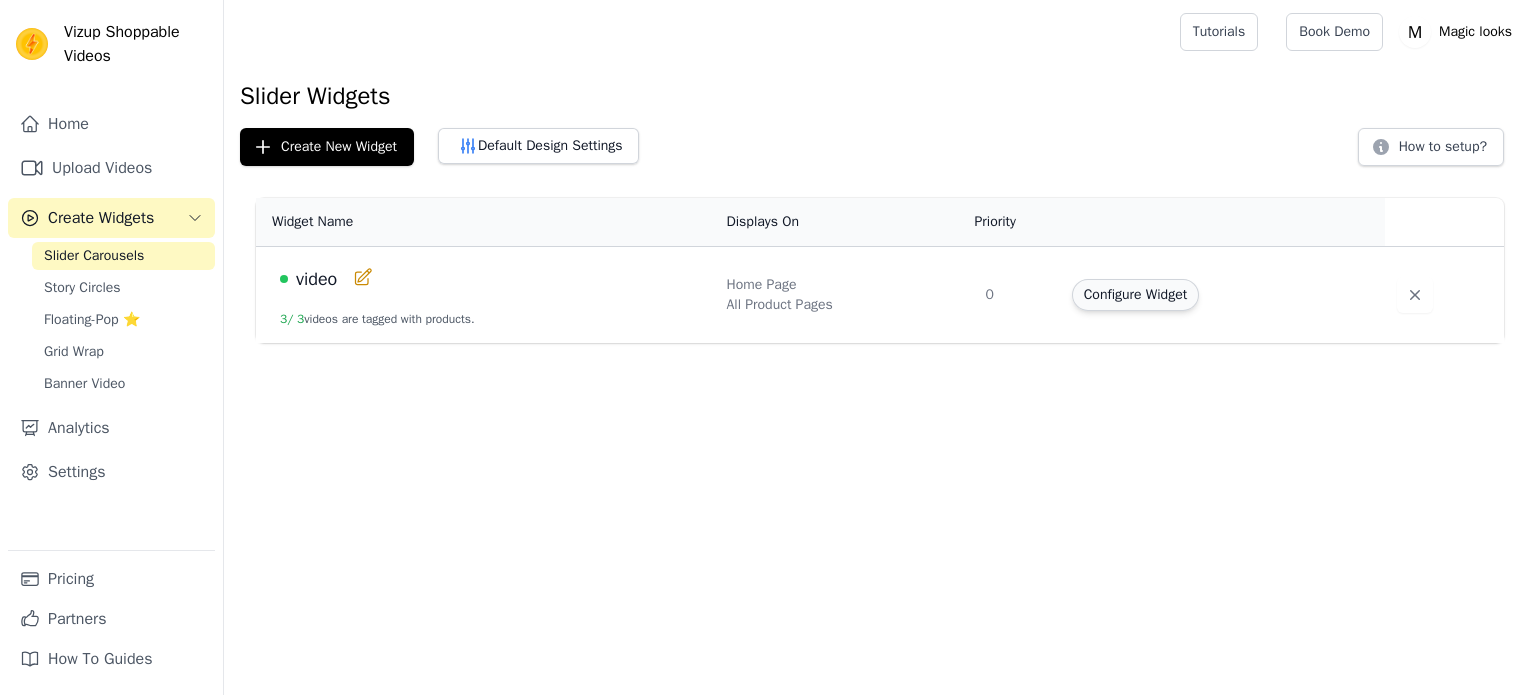 click on "Configure Widget" at bounding box center (1135, 295) 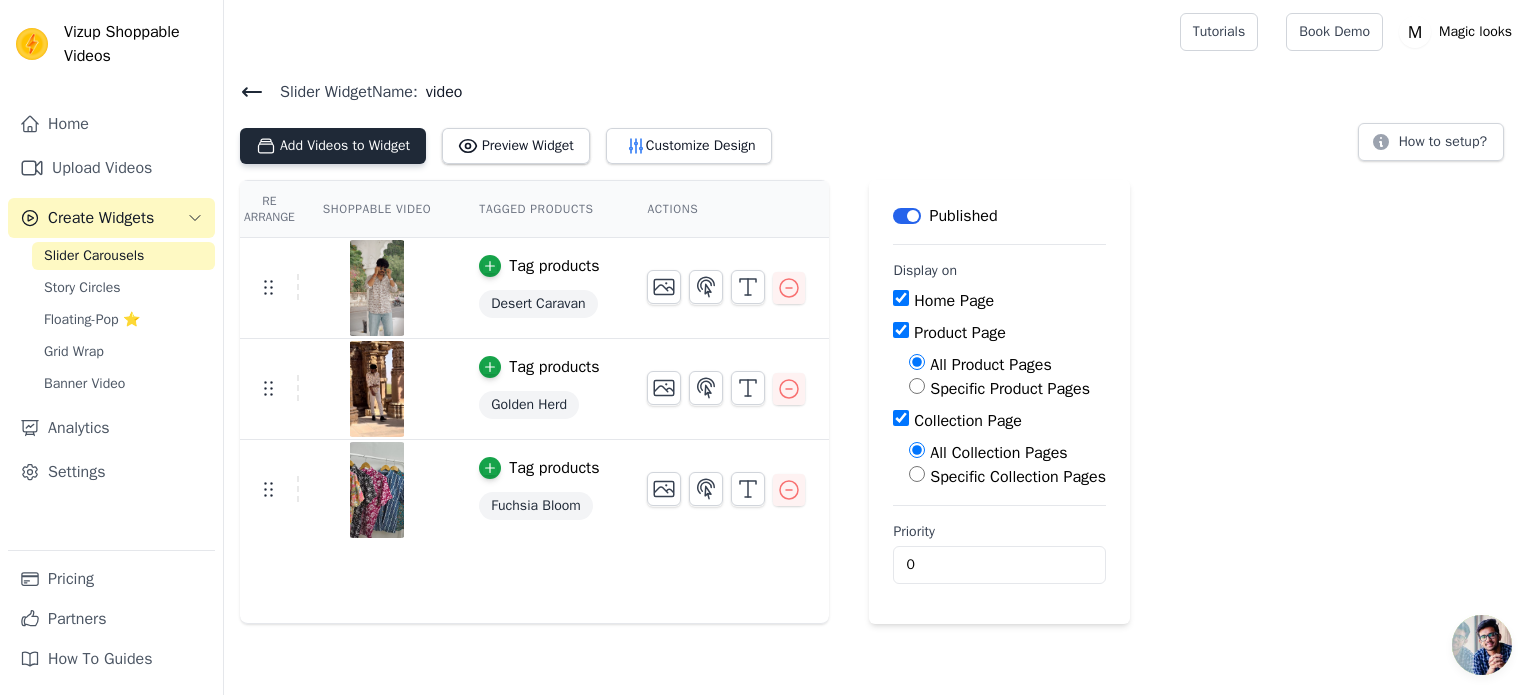 click on "Add Videos to Widget" at bounding box center [333, 146] 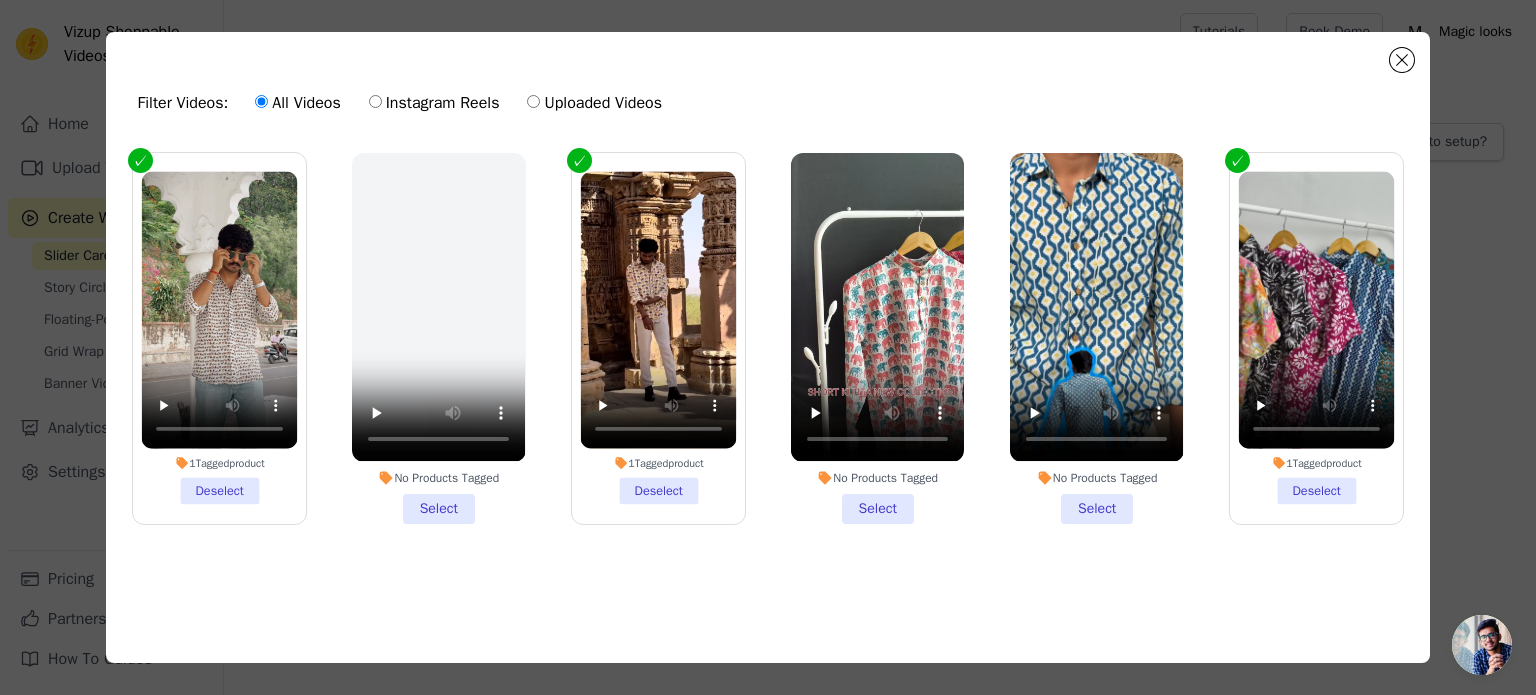 click on "No Products Tagged     Select" at bounding box center (877, 338) 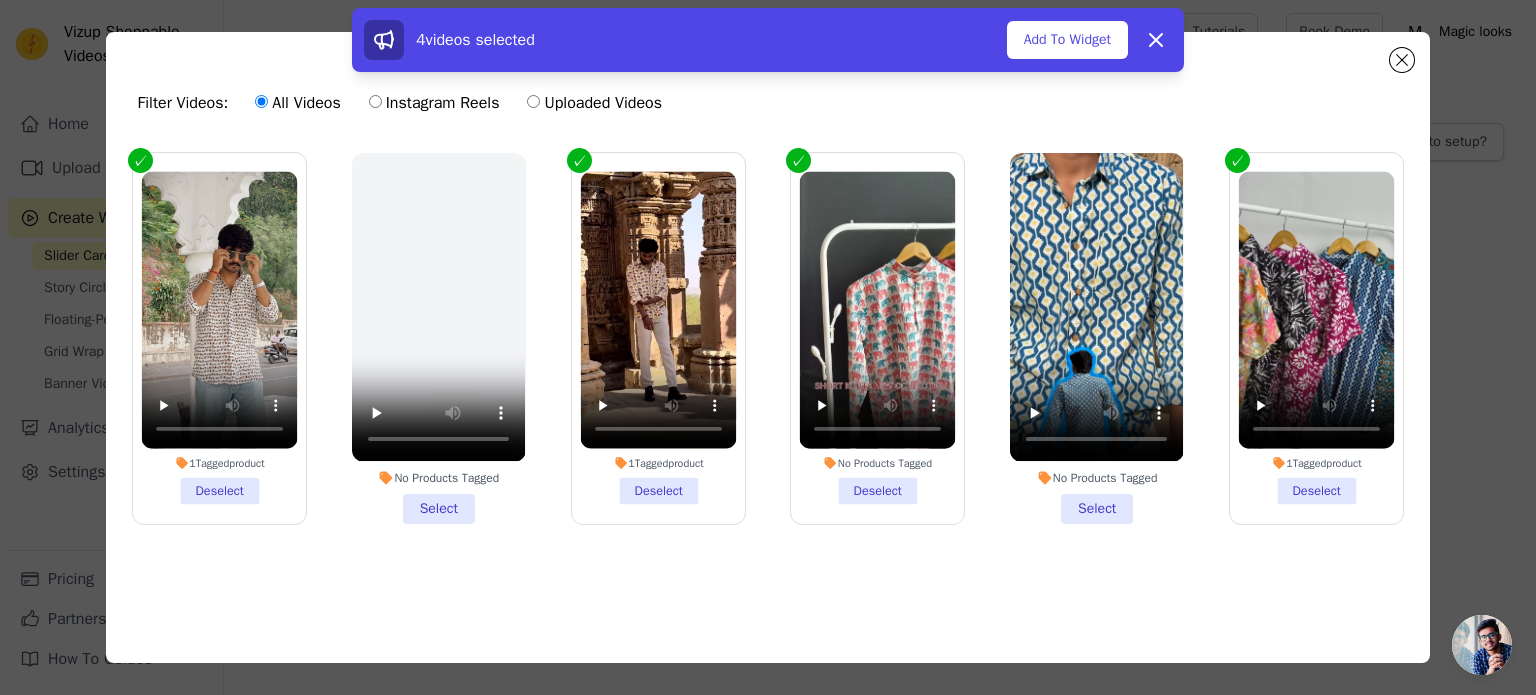 click on "No Products Tagged     Select" at bounding box center [1096, 338] 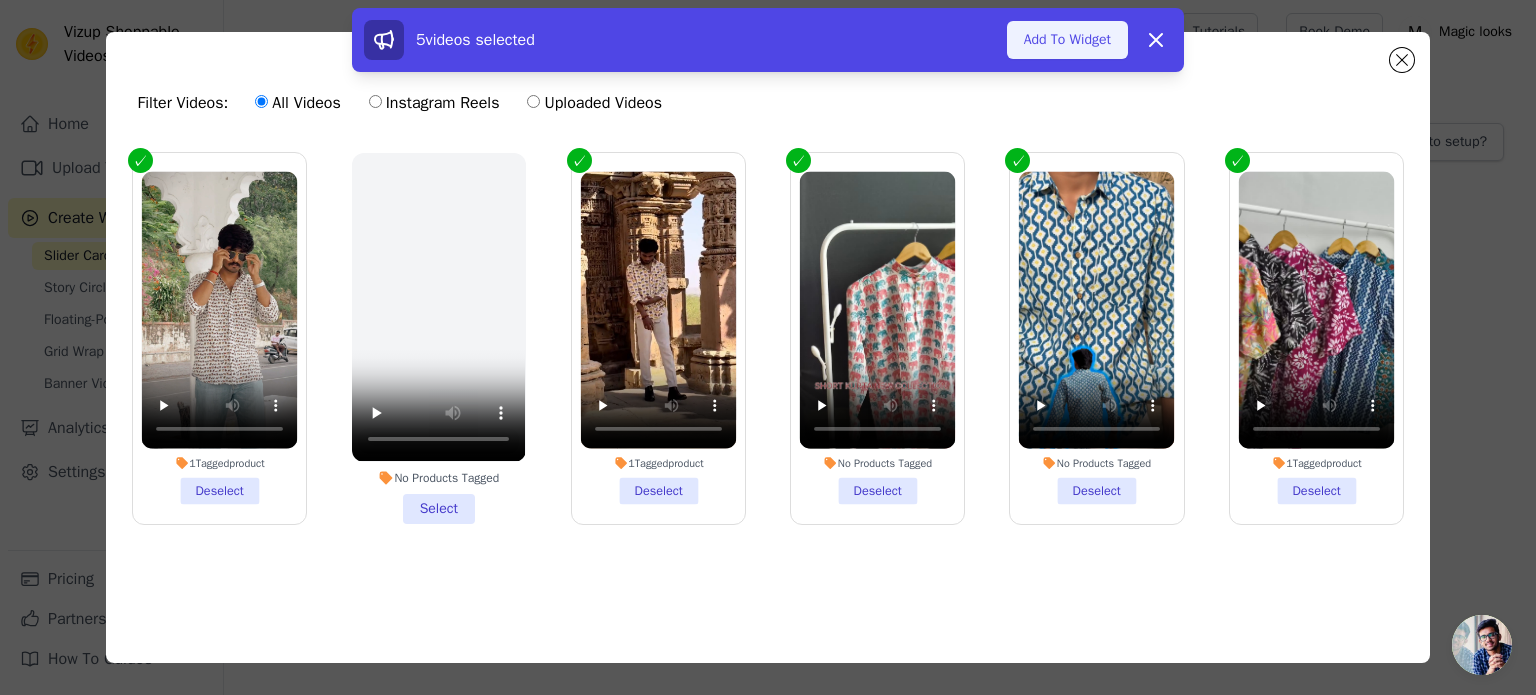 click on "Add To Widget" at bounding box center [1067, 40] 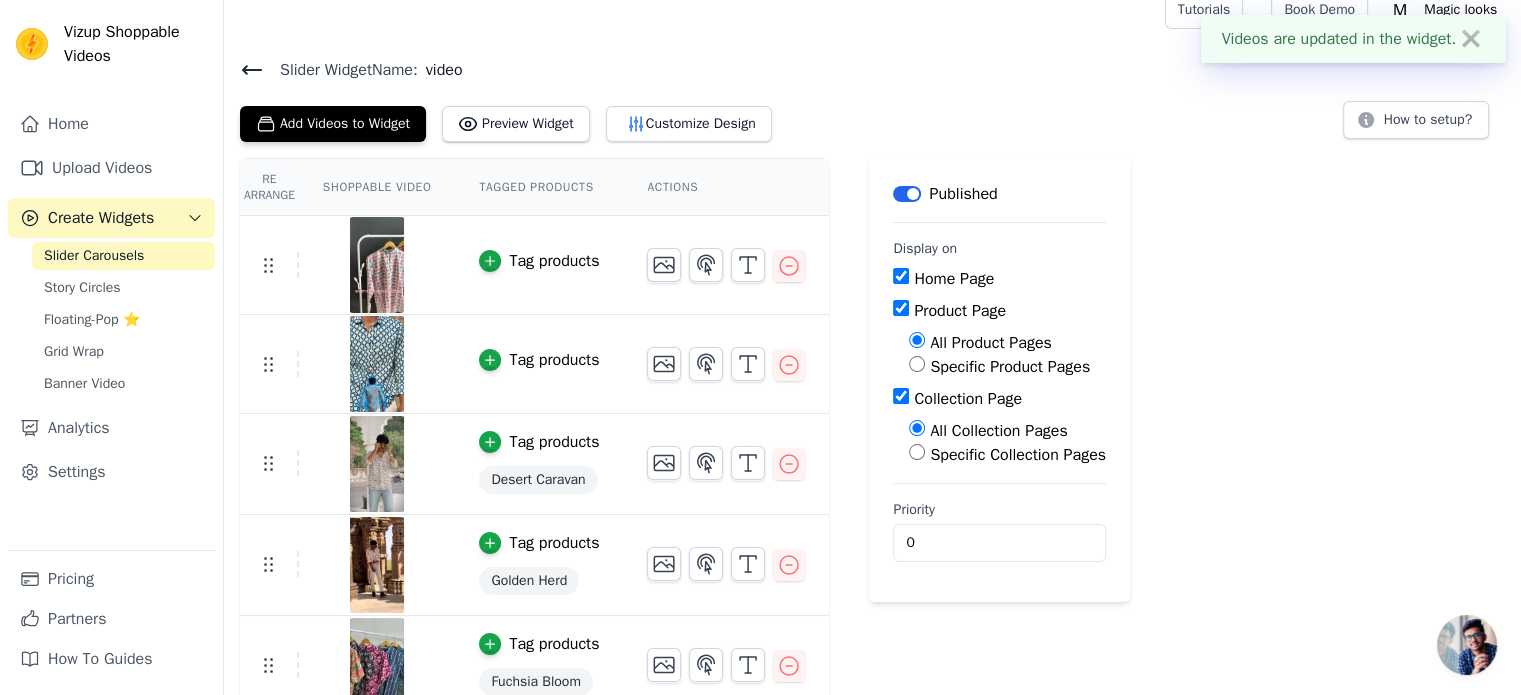 scroll, scrollTop: 42, scrollLeft: 0, axis: vertical 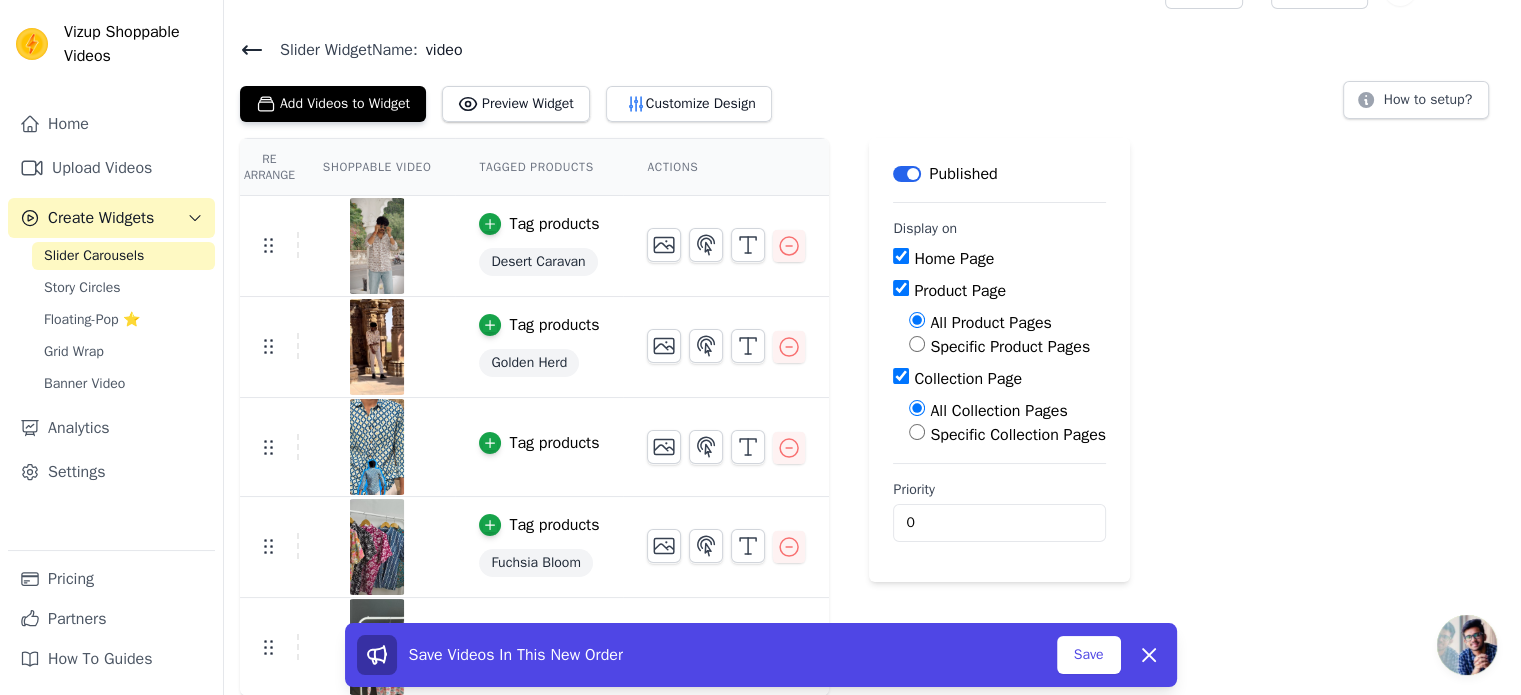 click on "Fuchsia Bloom" at bounding box center (535, 563) 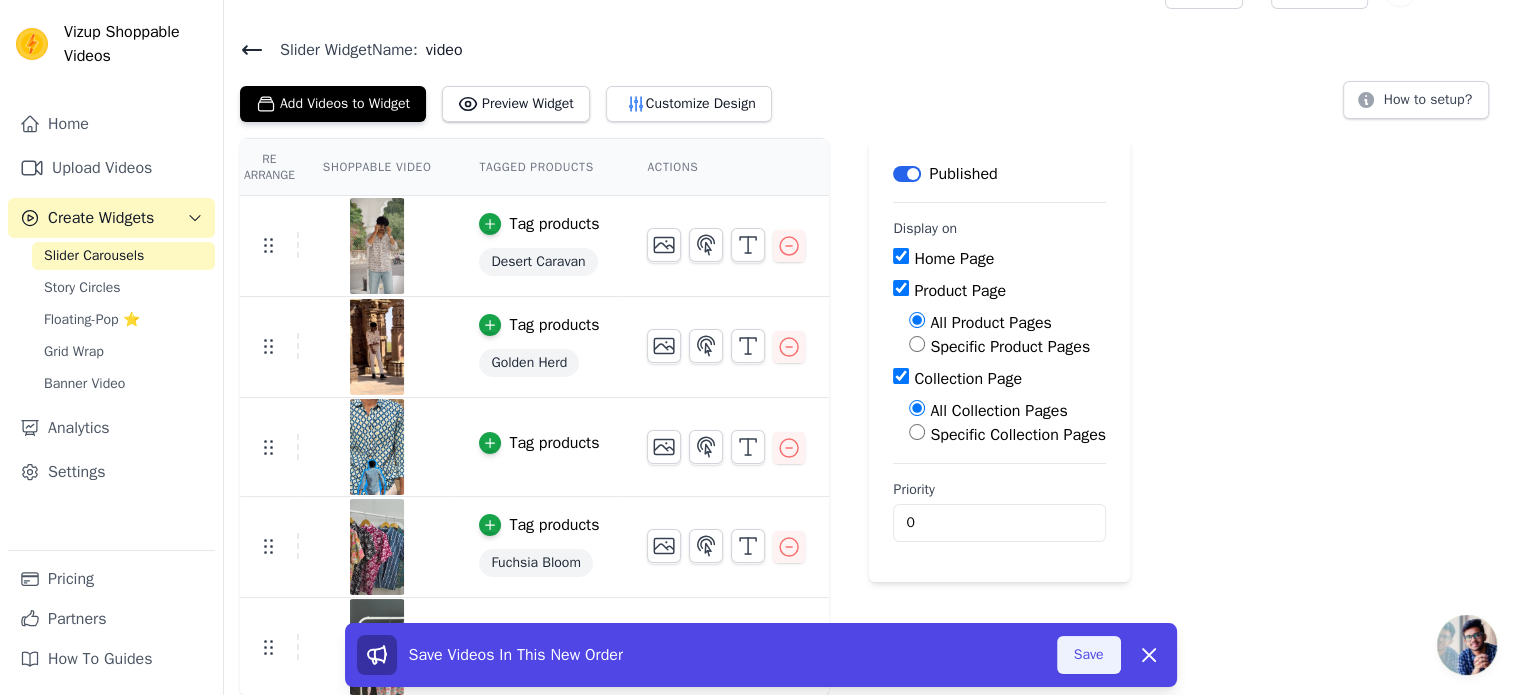 click on "Save" at bounding box center (1089, 655) 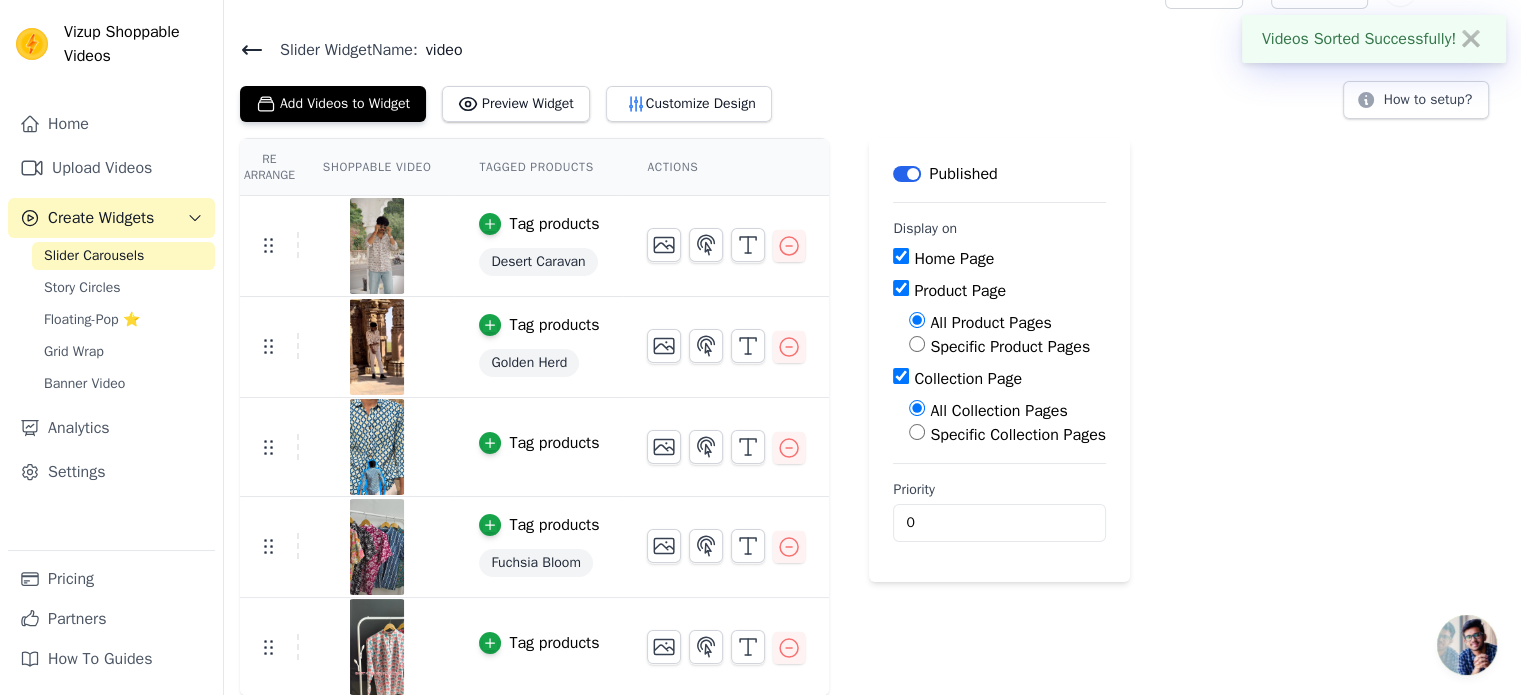 click on "Fuchsia Bloom" at bounding box center [535, 563] 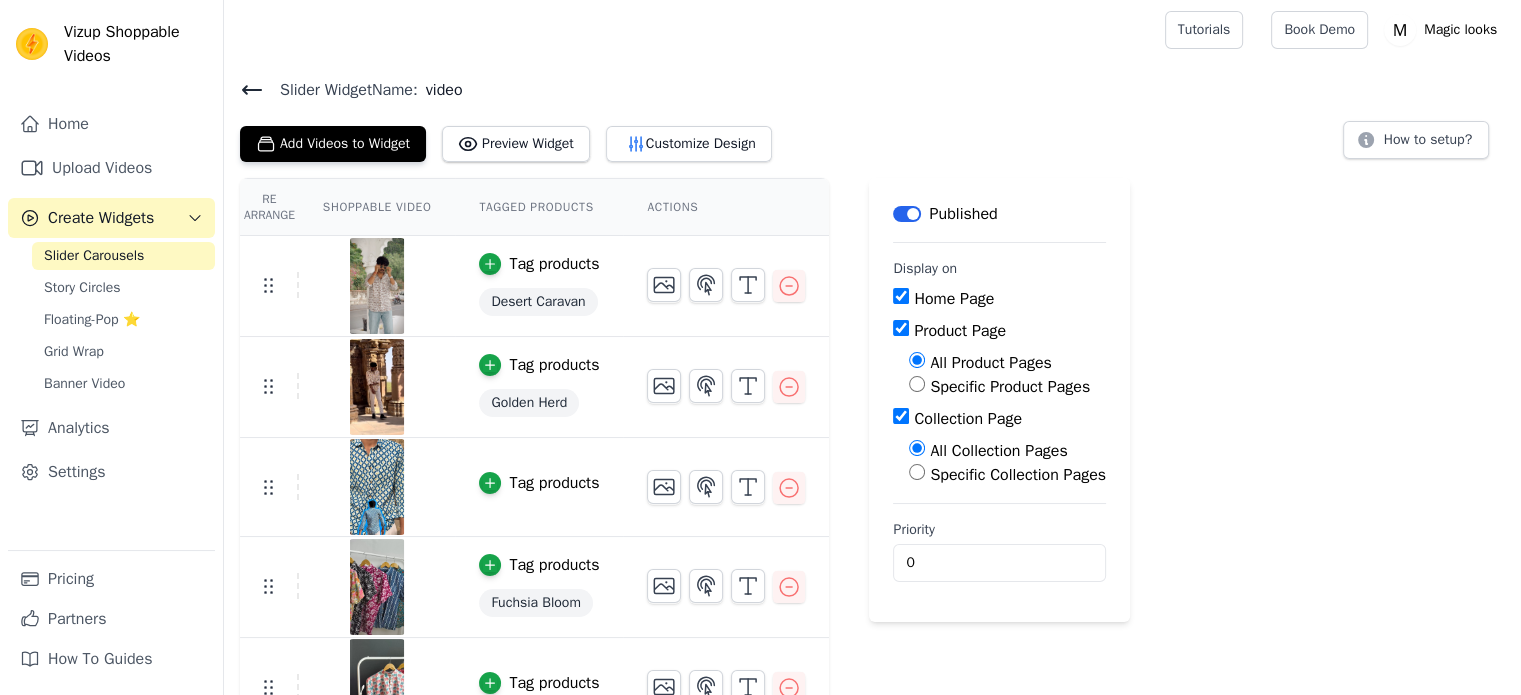 scroll, scrollTop: 42, scrollLeft: 0, axis: vertical 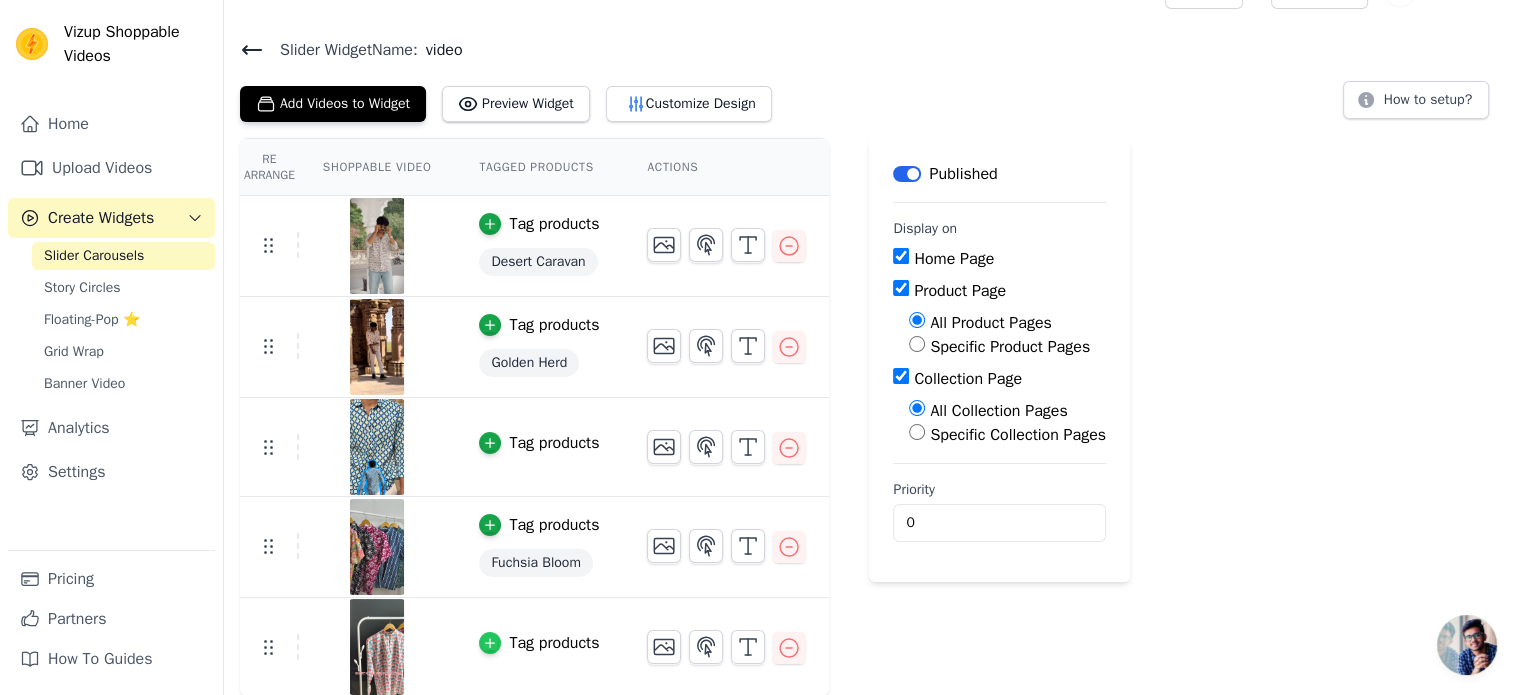 click at bounding box center (490, 643) 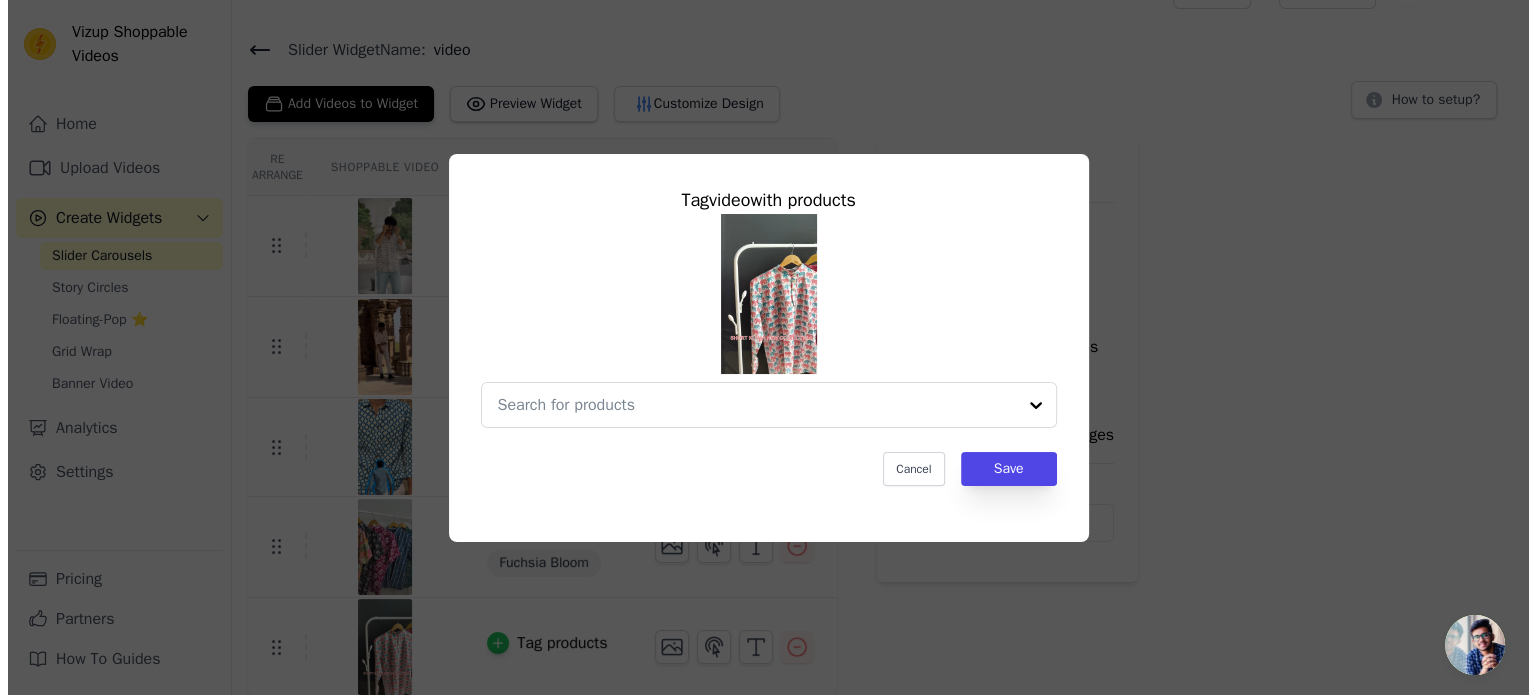 scroll, scrollTop: 0, scrollLeft: 0, axis: both 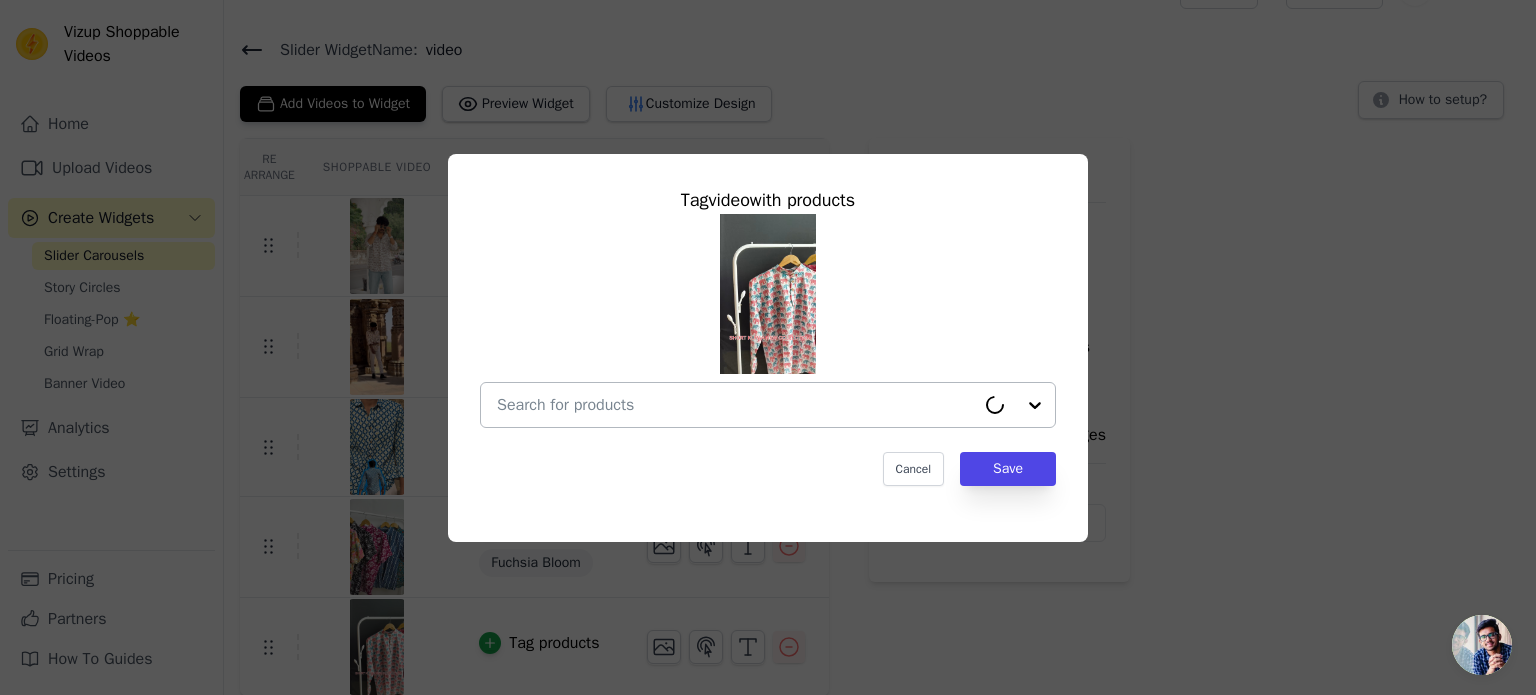 click at bounding box center (736, 405) 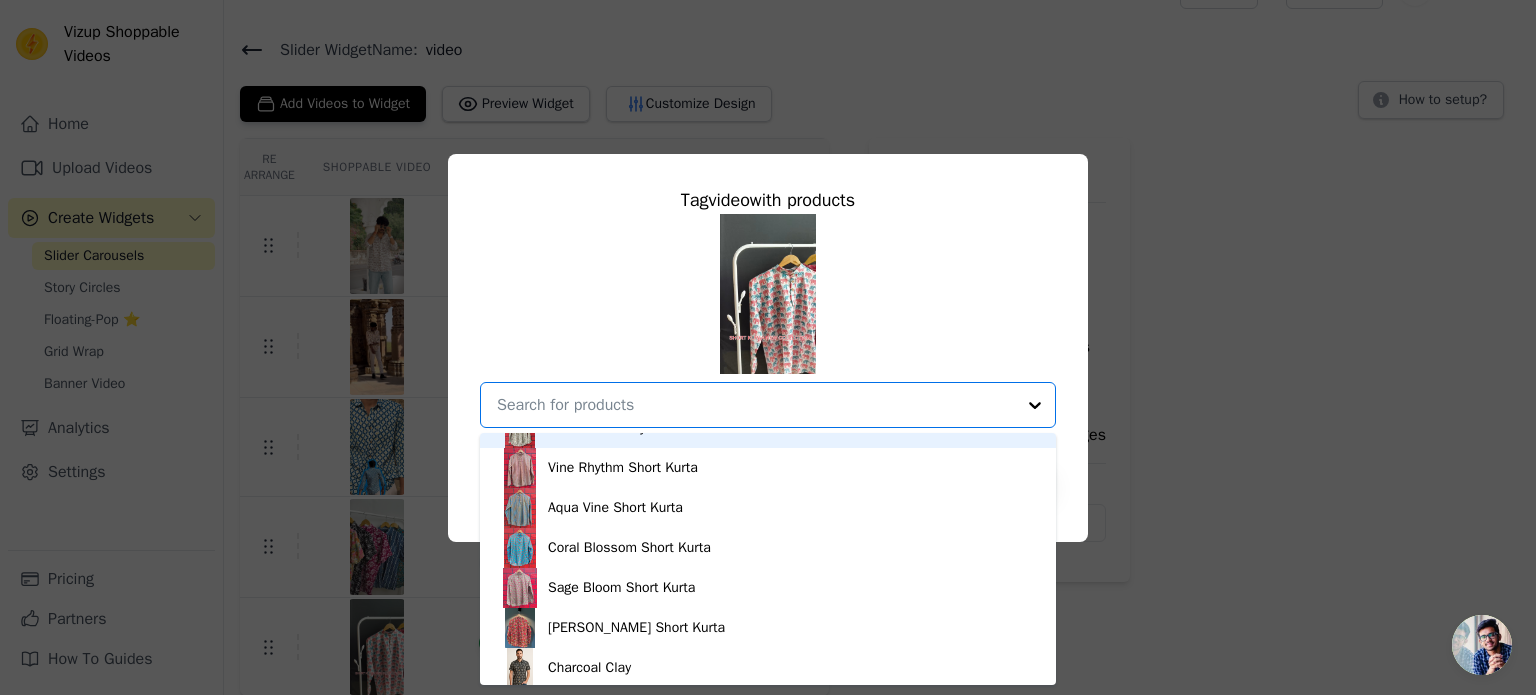 scroll, scrollTop: 1513, scrollLeft: 0, axis: vertical 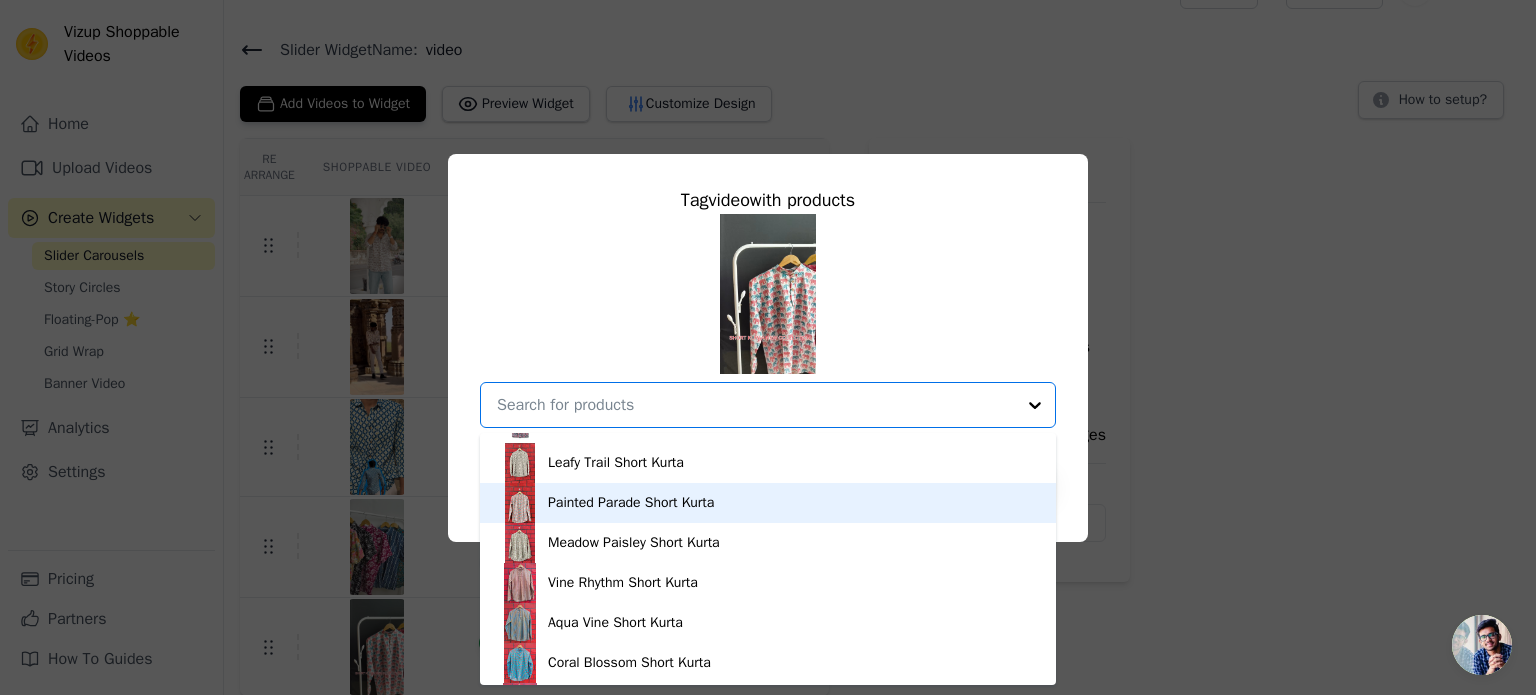 click on "Painted Parade Short Kurta" at bounding box center [631, 503] 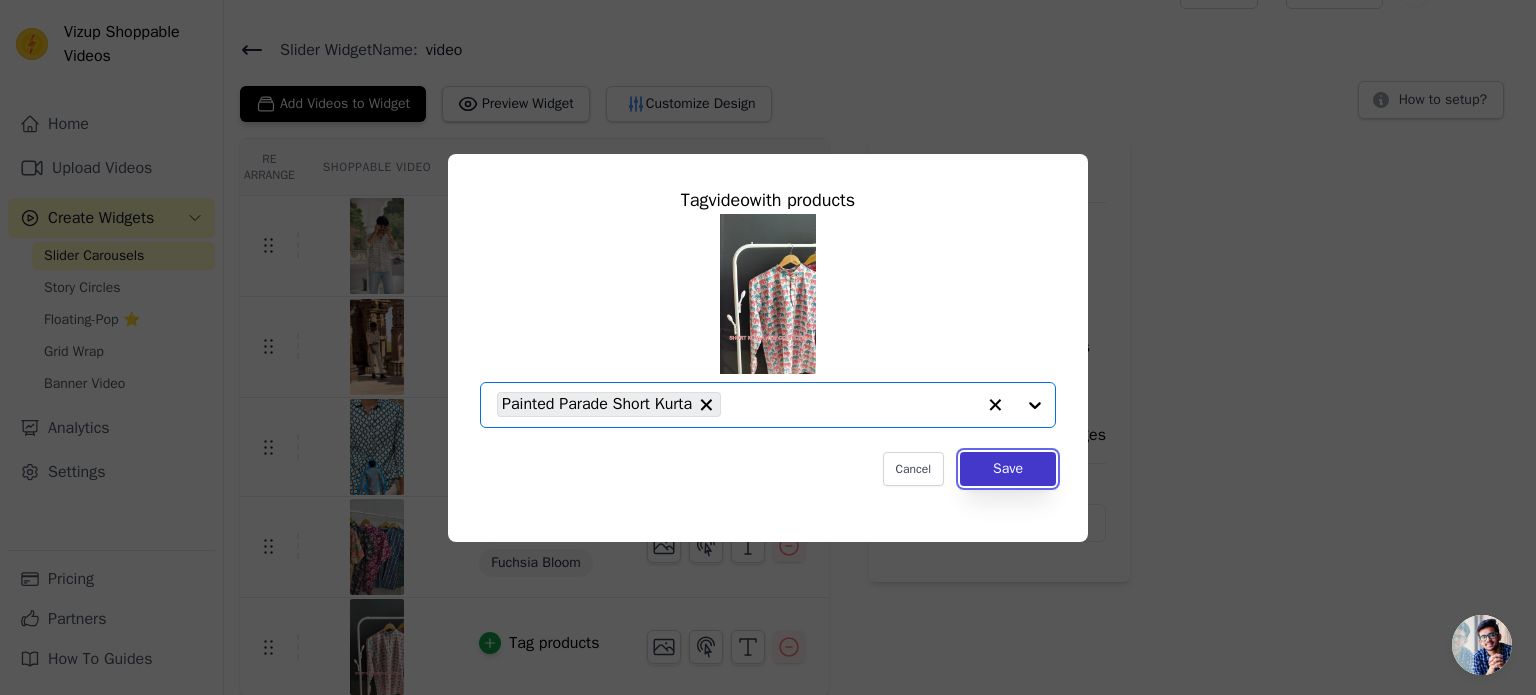 click on "Save" at bounding box center (1008, 469) 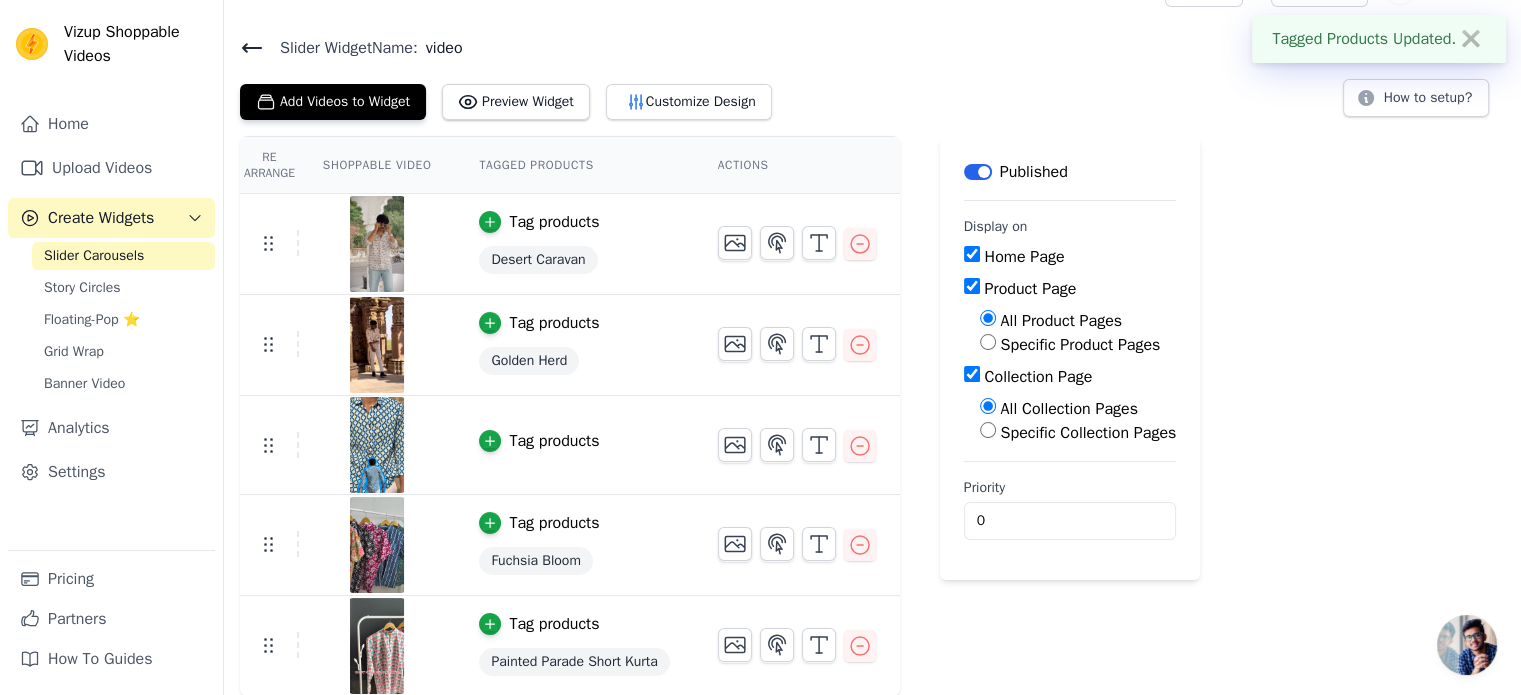 scroll, scrollTop: 44, scrollLeft: 0, axis: vertical 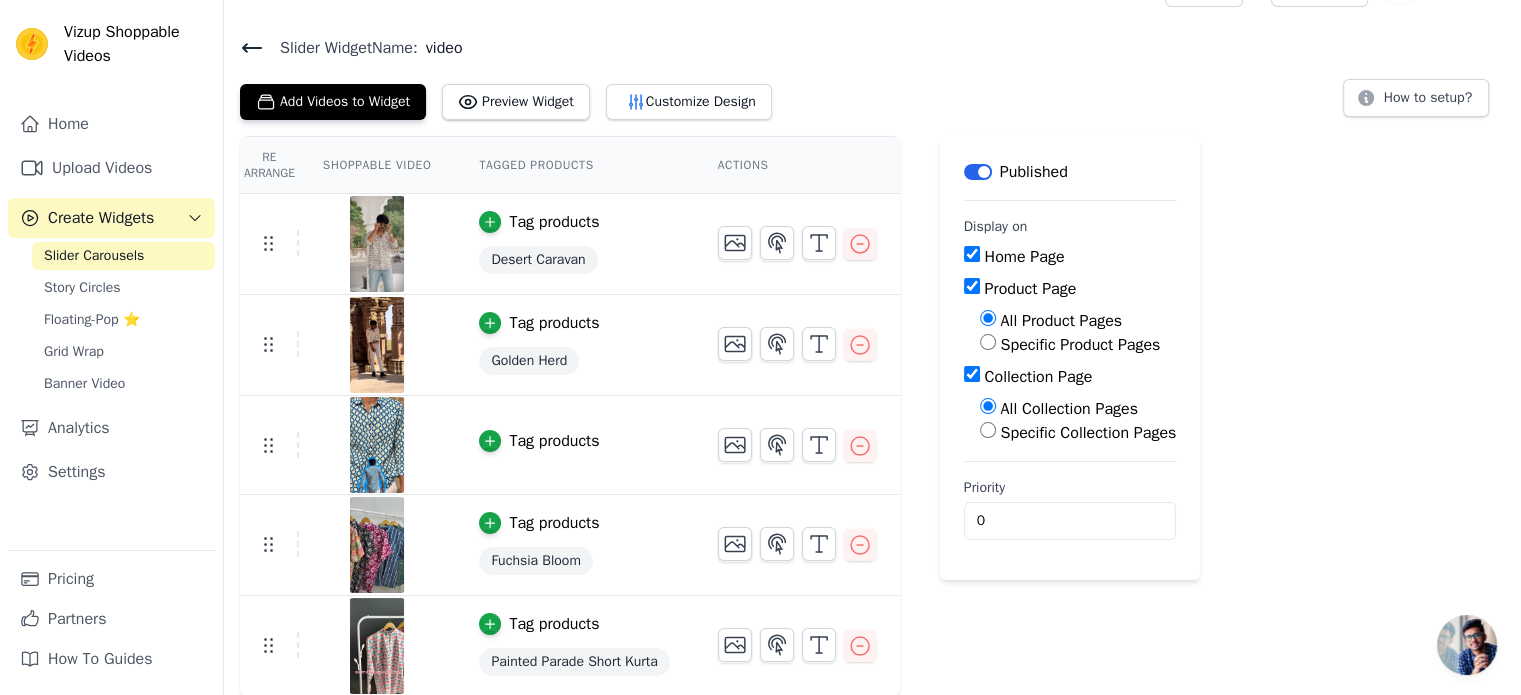 click on "Tag products" at bounding box center (554, 441) 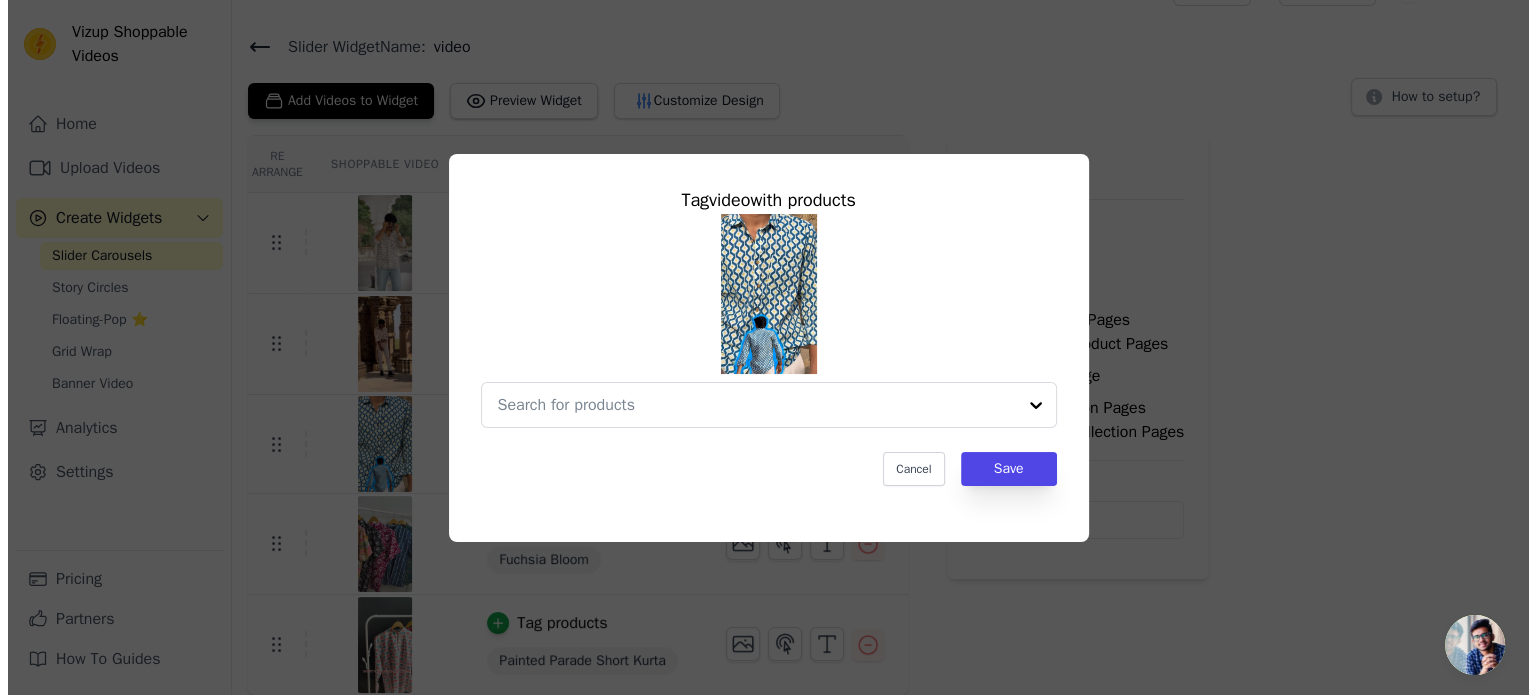scroll, scrollTop: 0, scrollLeft: 0, axis: both 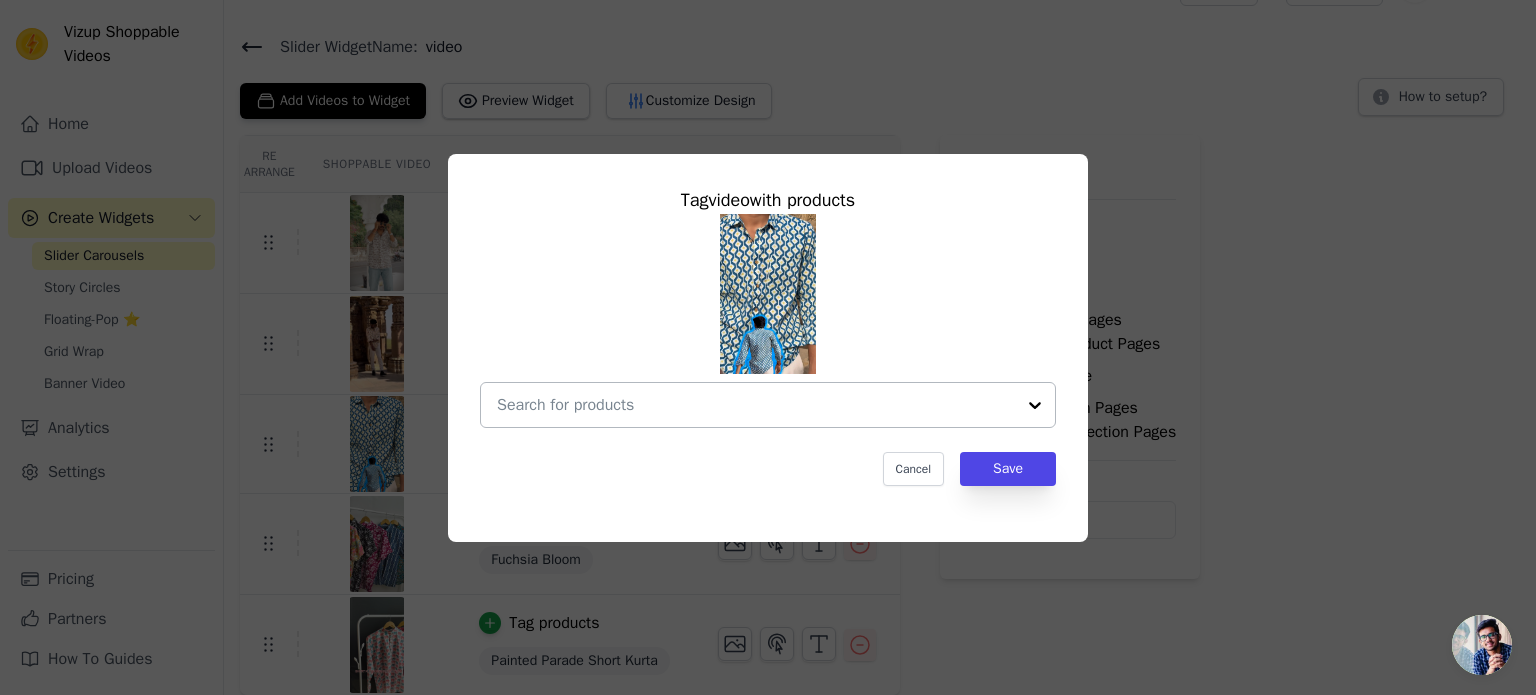 click at bounding box center [756, 405] 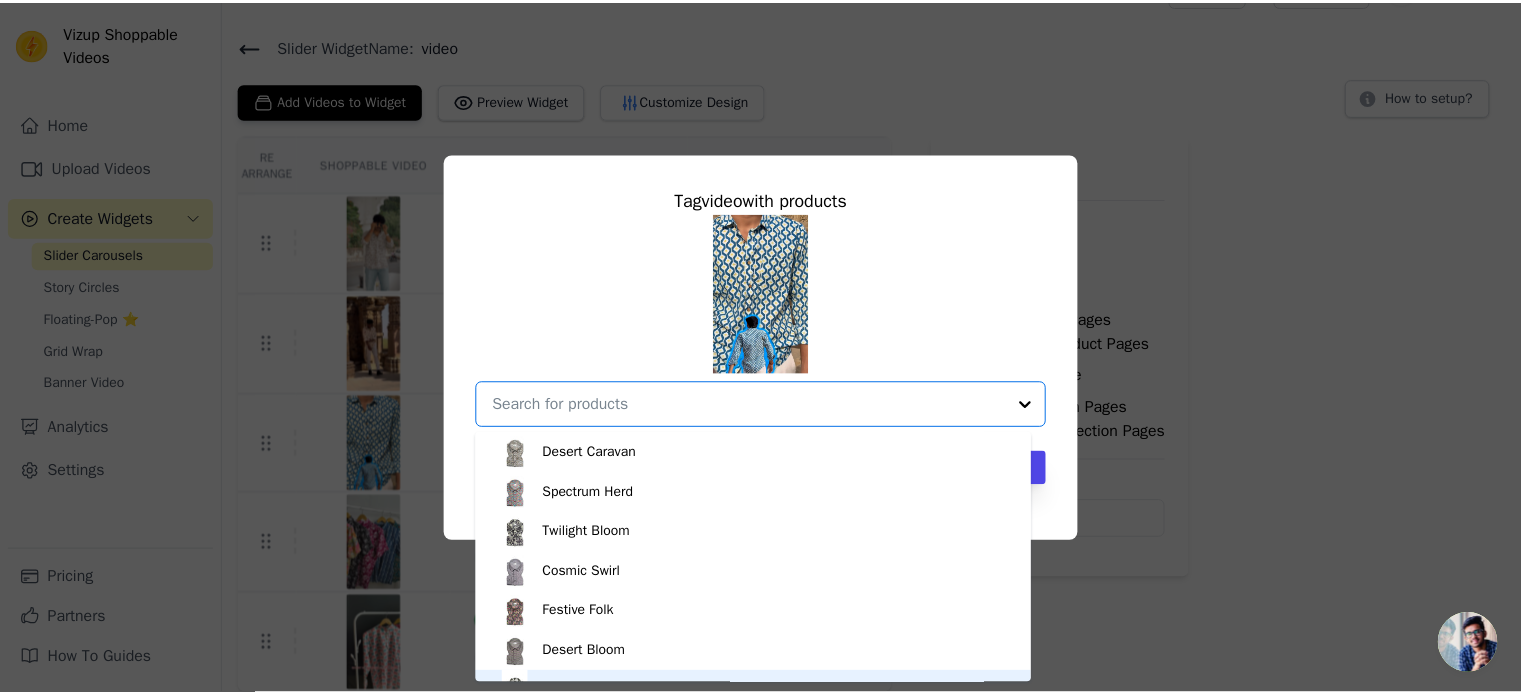 scroll, scrollTop: 1000, scrollLeft: 0, axis: vertical 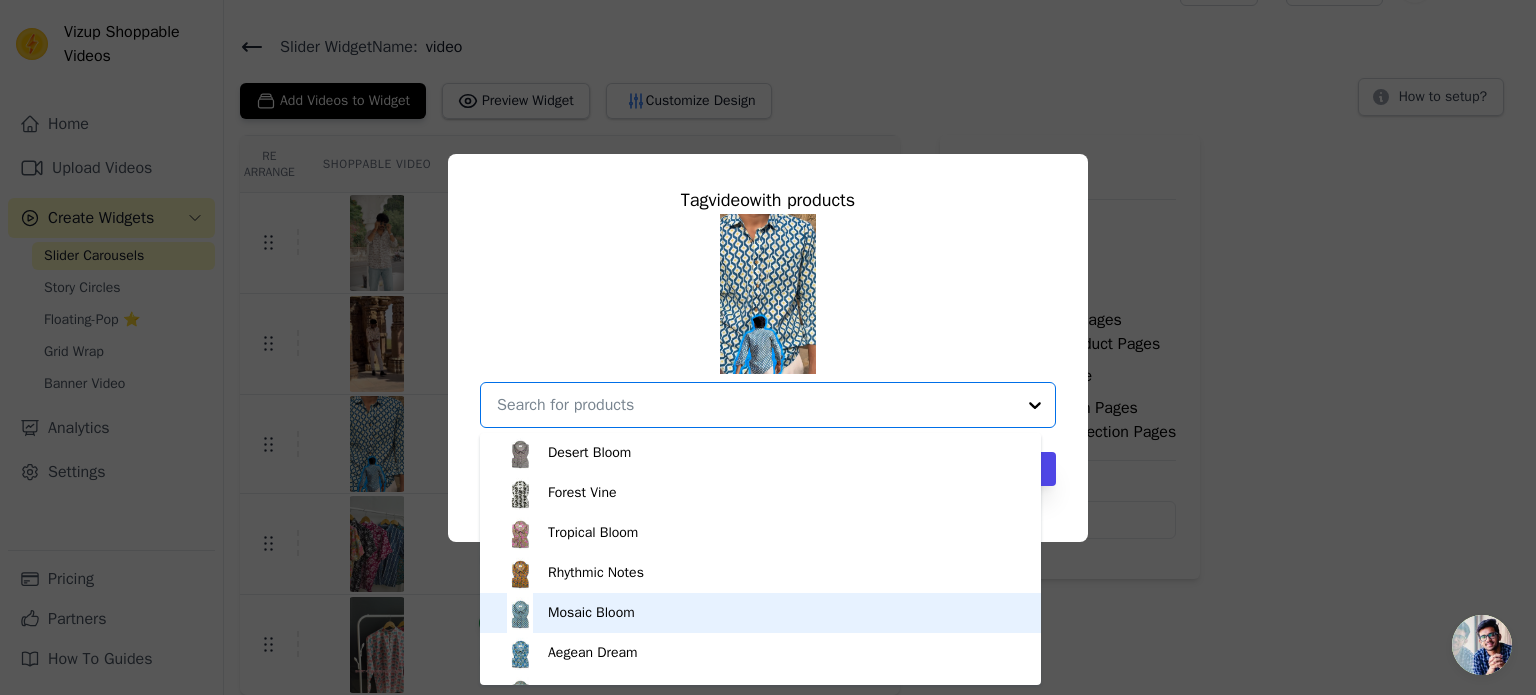 click on "Mosaic Bloom" at bounding box center (591, 613) 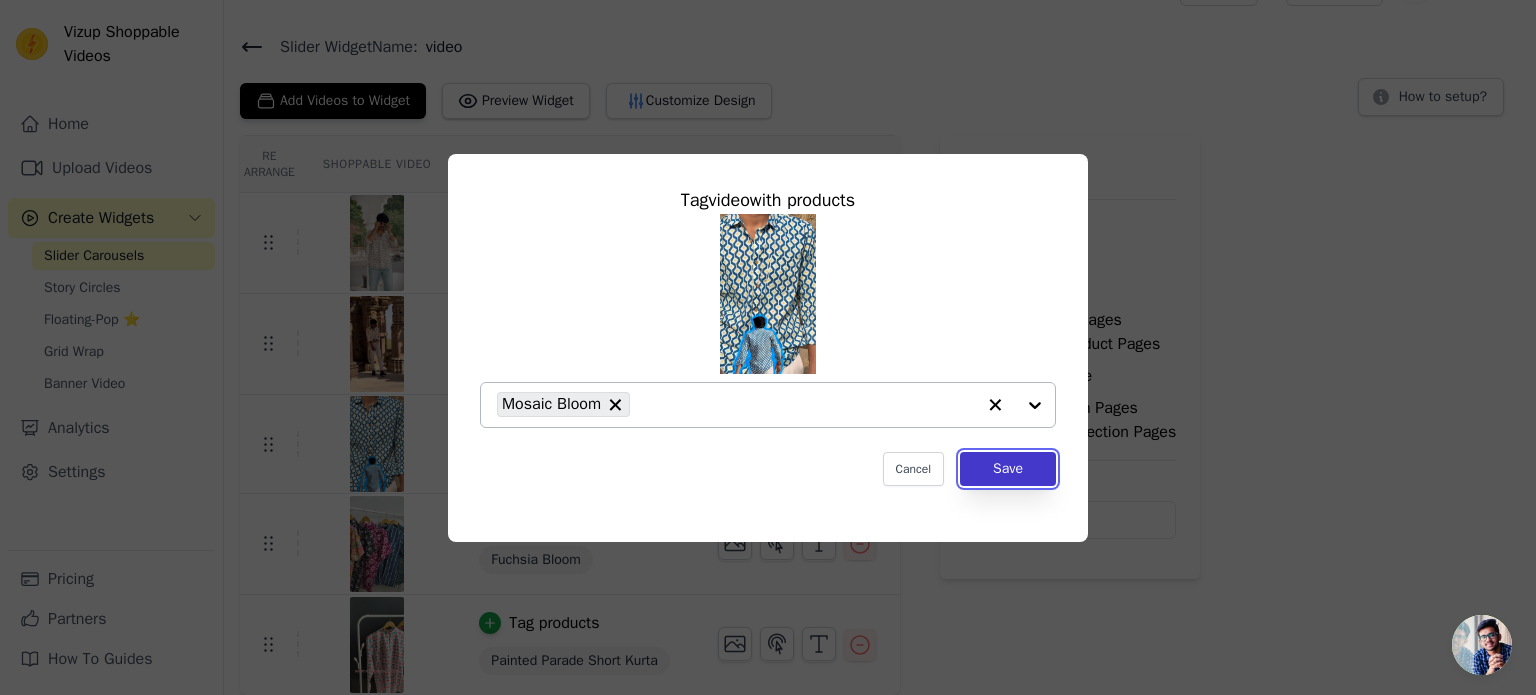 click on "Save" at bounding box center [1008, 469] 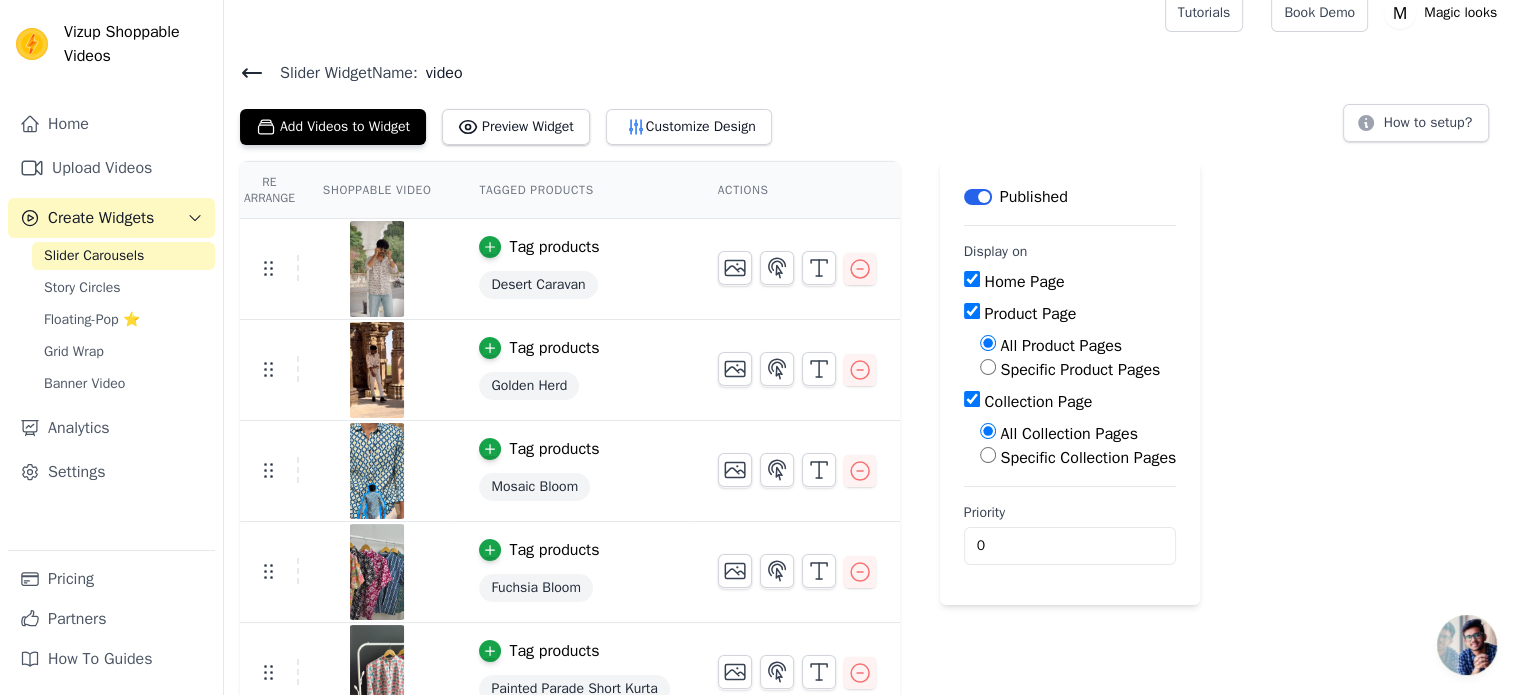 scroll, scrollTop: 0, scrollLeft: 0, axis: both 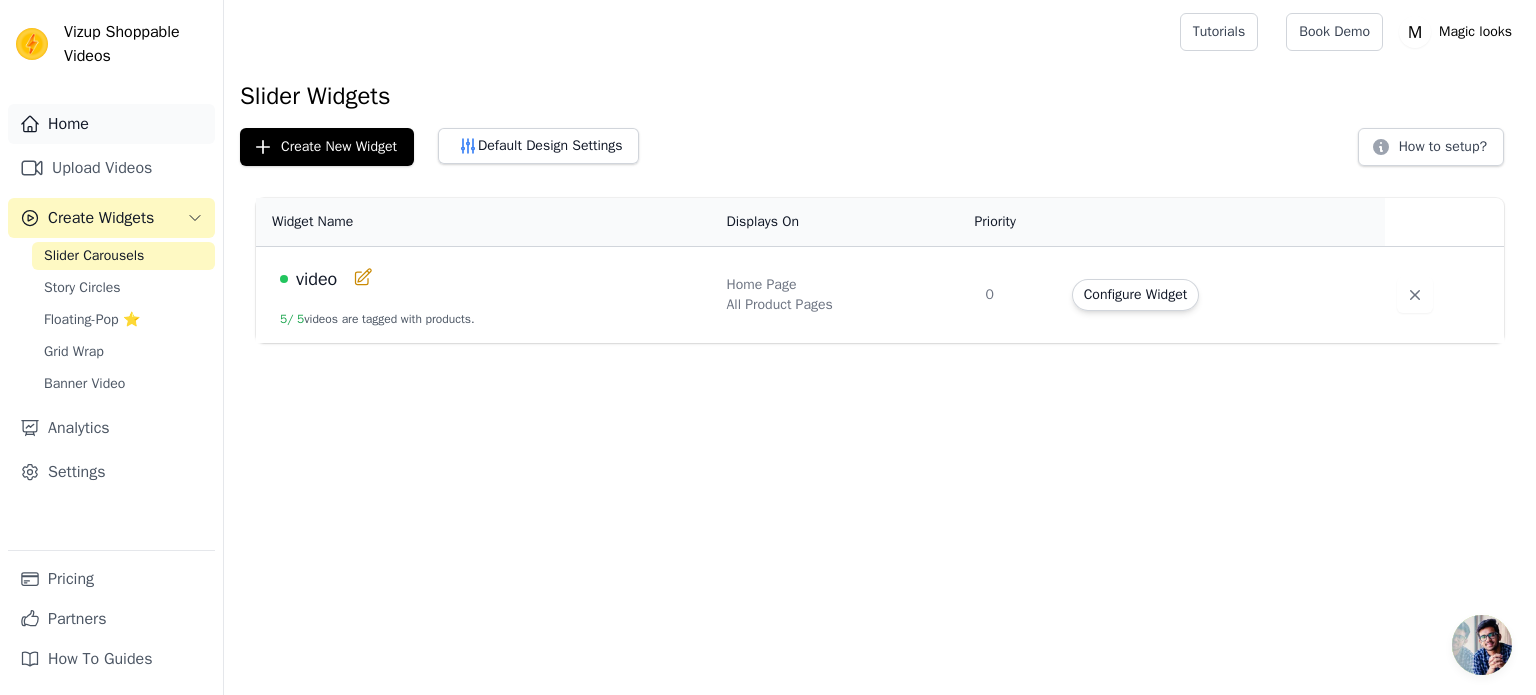 click on "Home" at bounding box center [111, 124] 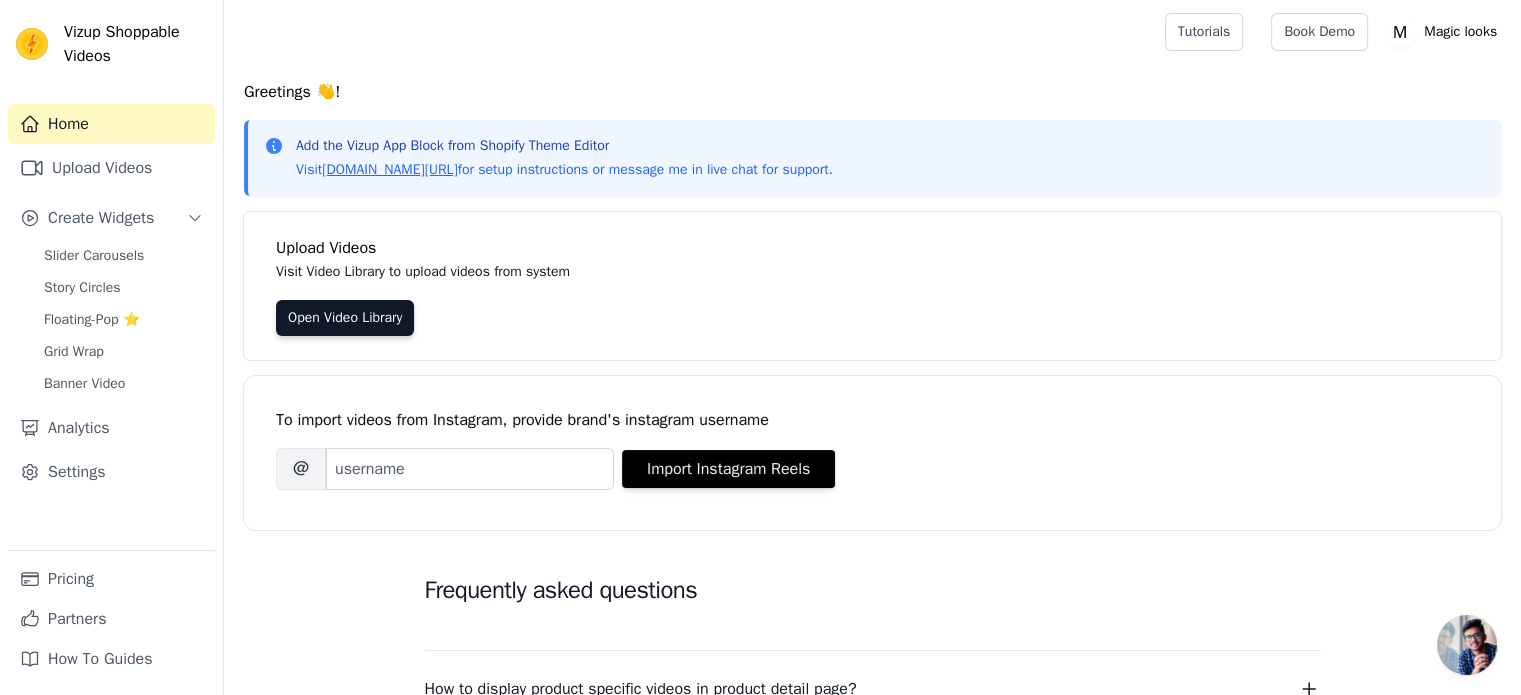 click on "Greetings 👋!" at bounding box center [872, 92] 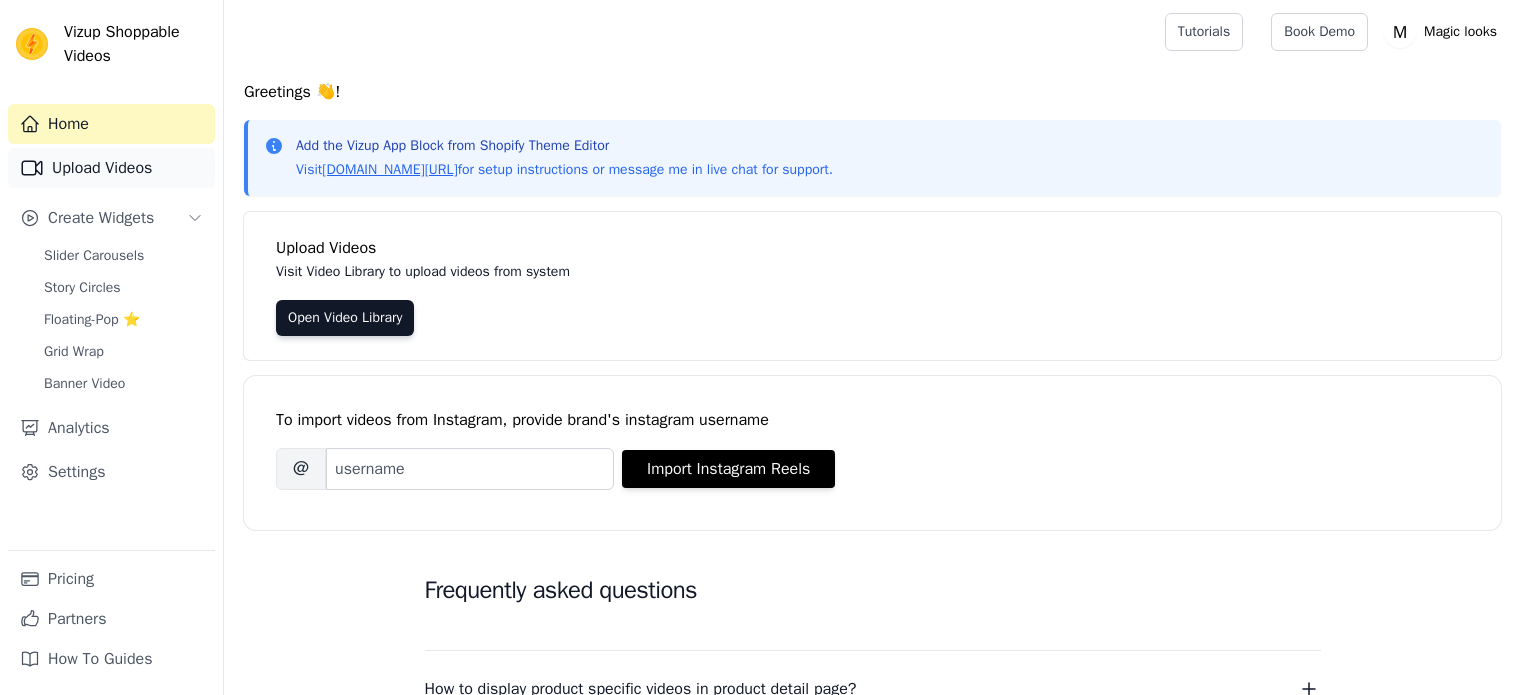 scroll, scrollTop: 0, scrollLeft: 0, axis: both 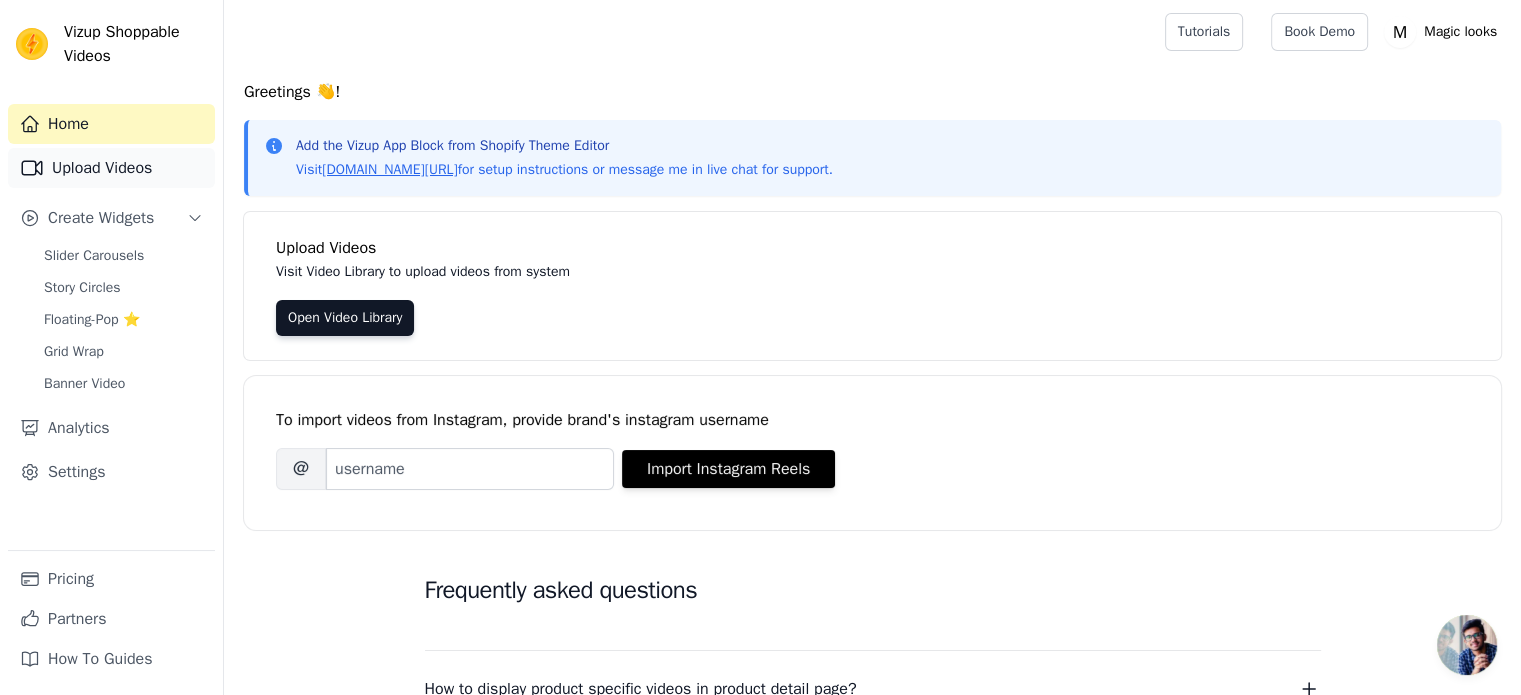 click on "Upload Videos" at bounding box center [111, 168] 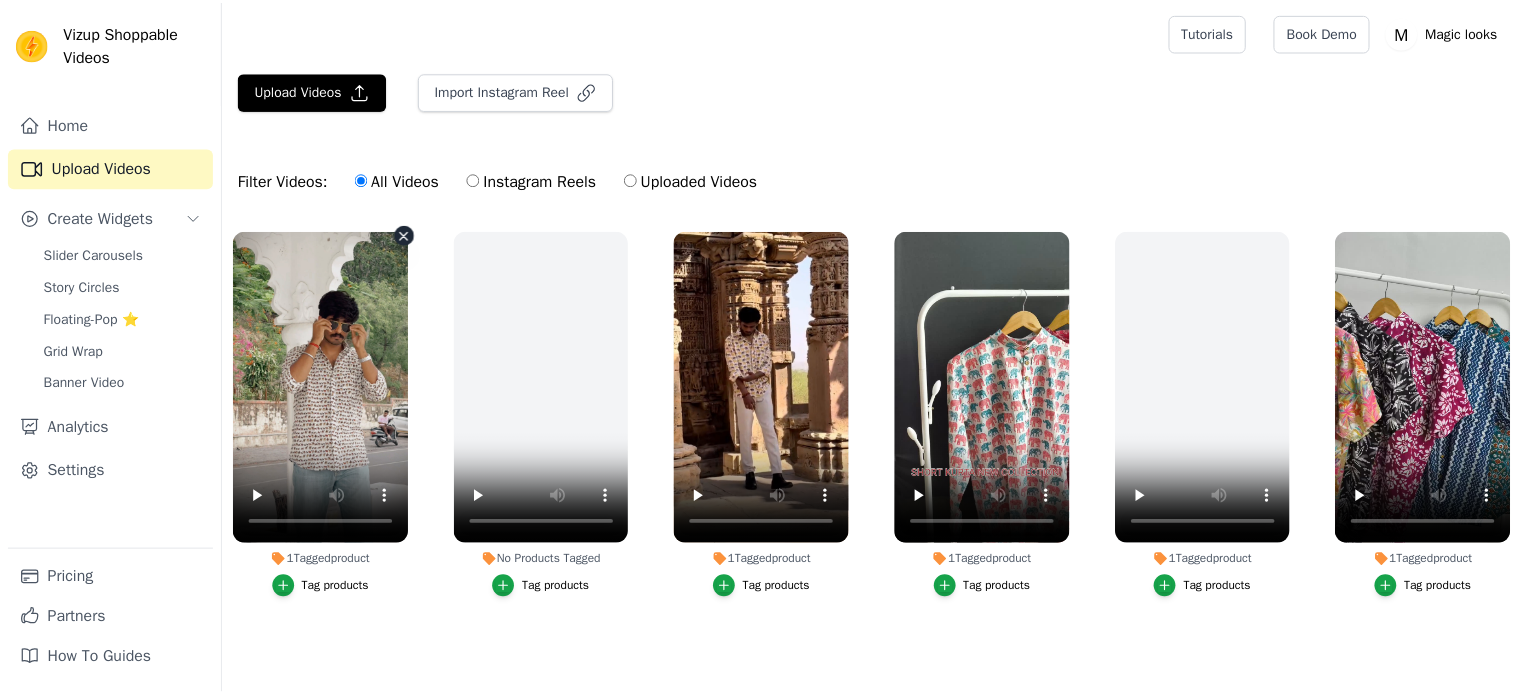 scroll, scrollTop: 0, scrollLeft: 0, axis: both 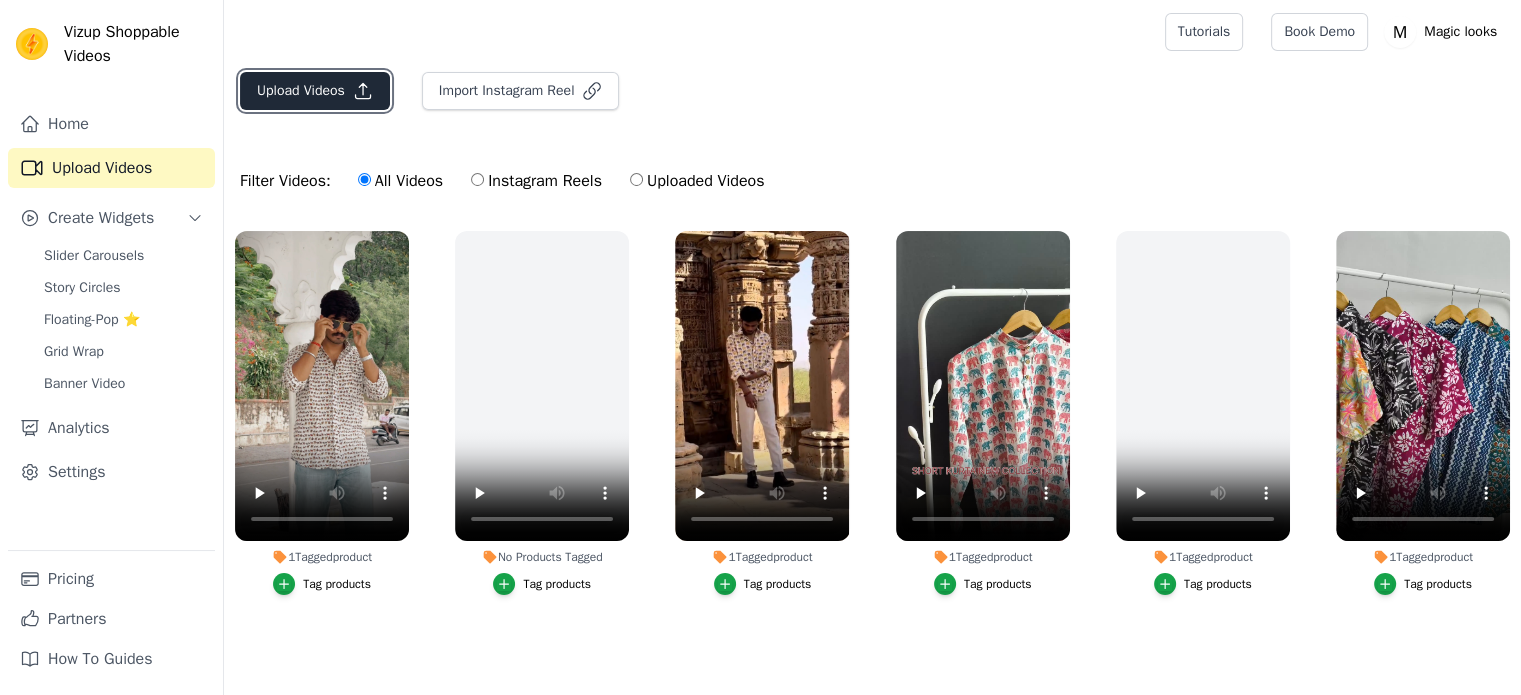 click on "Upload Videos" at bounding box center [315, 91] 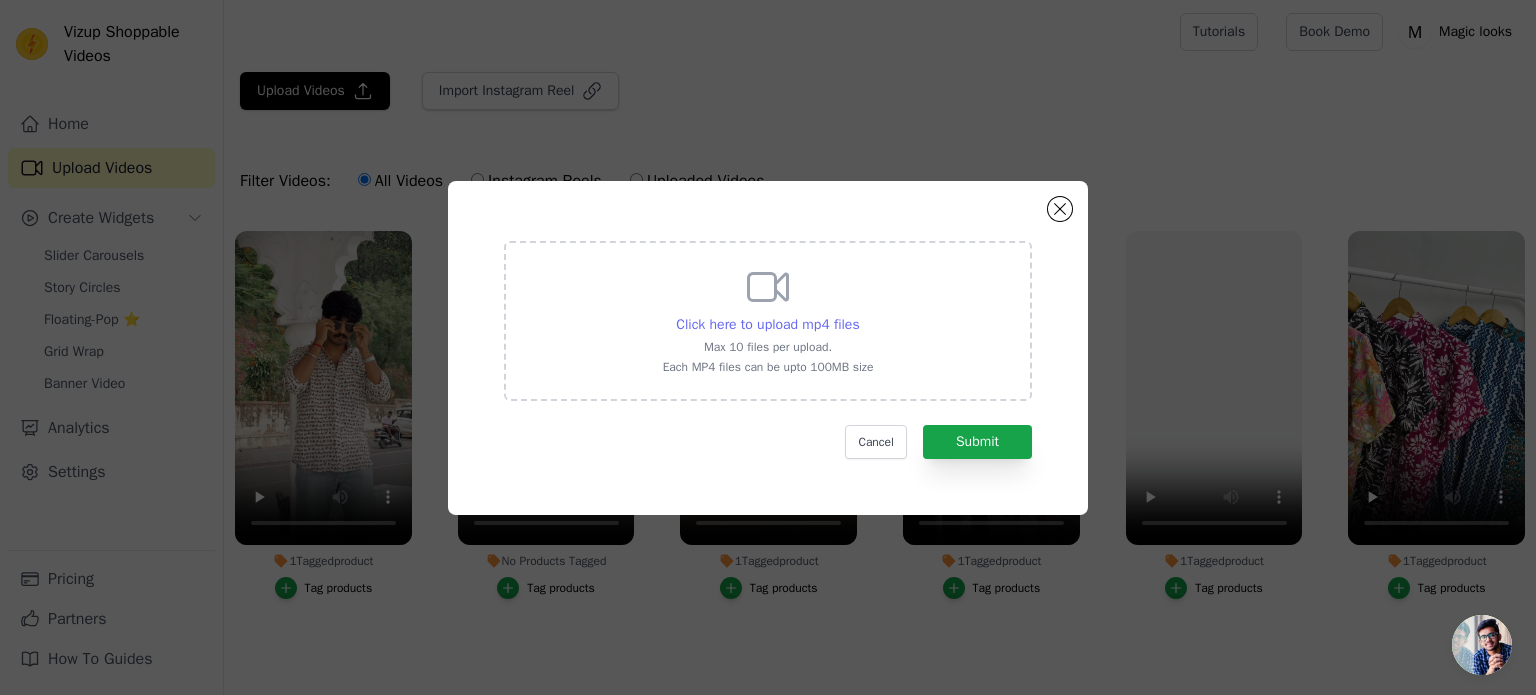 click on "Click here to upload mp4 files" at bounding box center [767, 324] 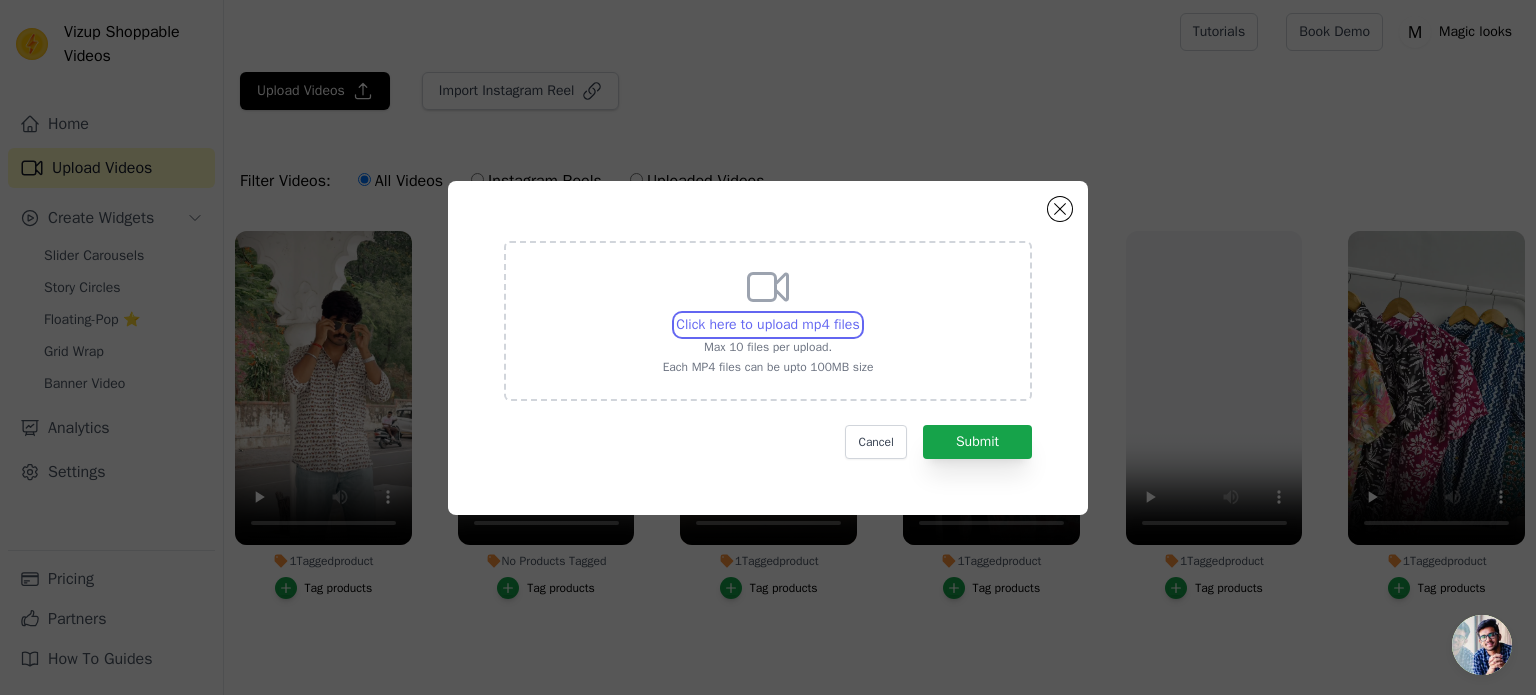 type on "C:\fakepath\0717 (2)(1).mp4" 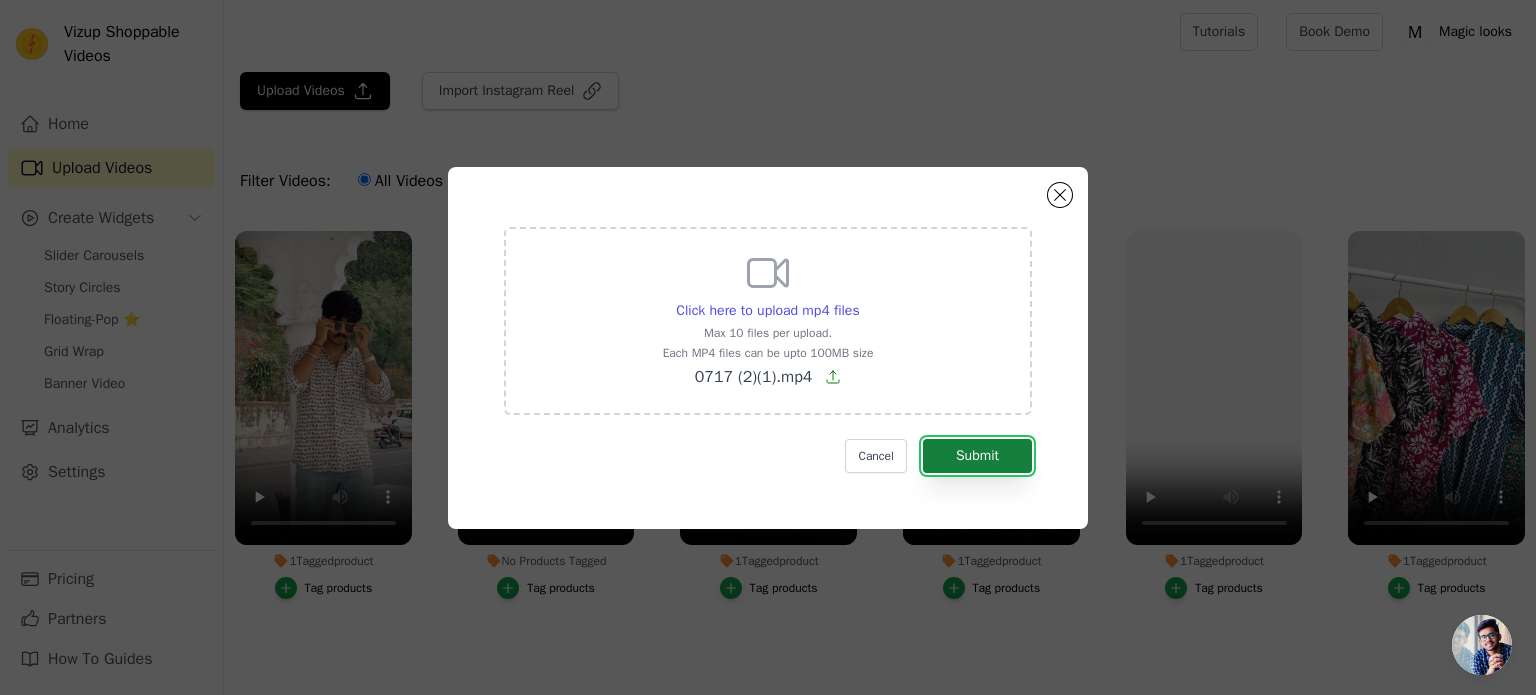 click on "Submit" at bounding box center (977, 456) 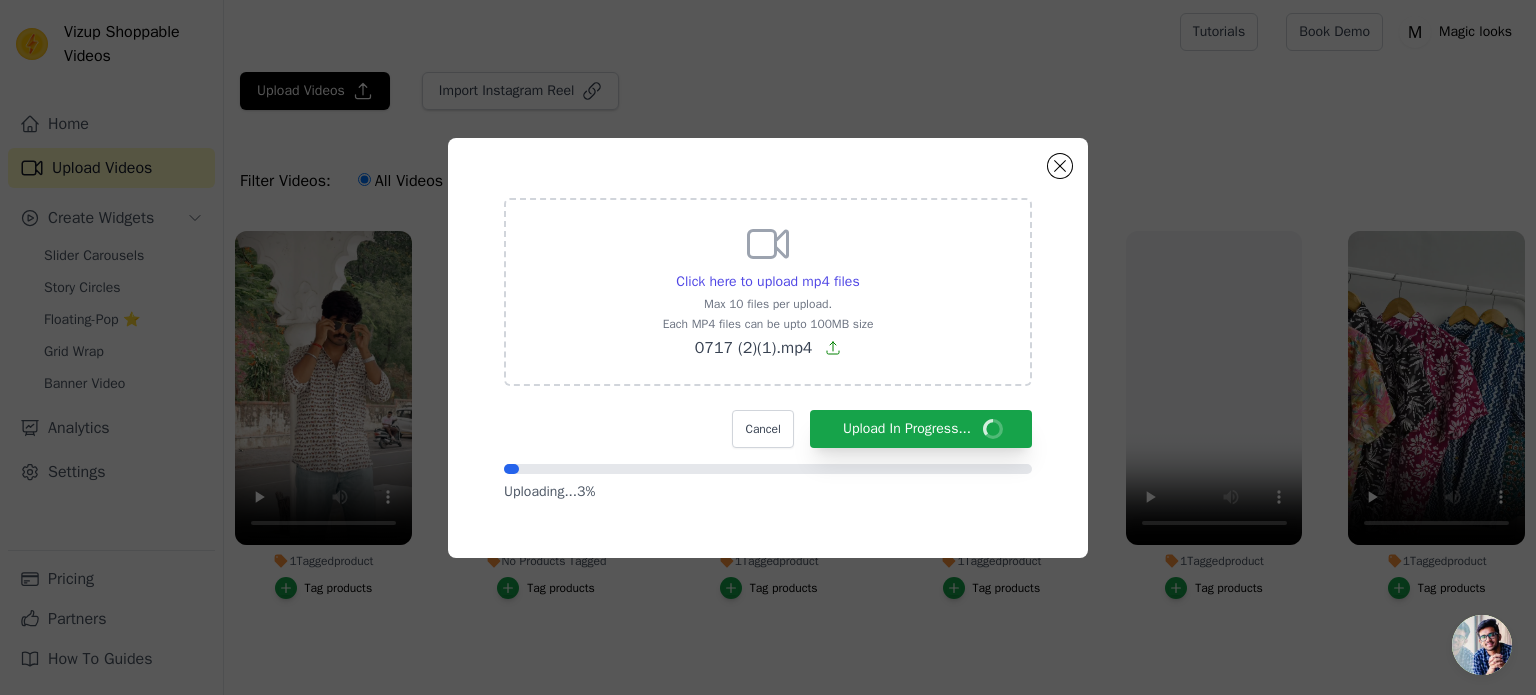click on "Click here to upload mp4 files     Max 10 files per upload.   Each MP4 files can be upto 100MB size   0717 (2)(1).mp4       Cancel   Upload In Progress...       Uploading...  3 %" at bounding box center (768, 348) 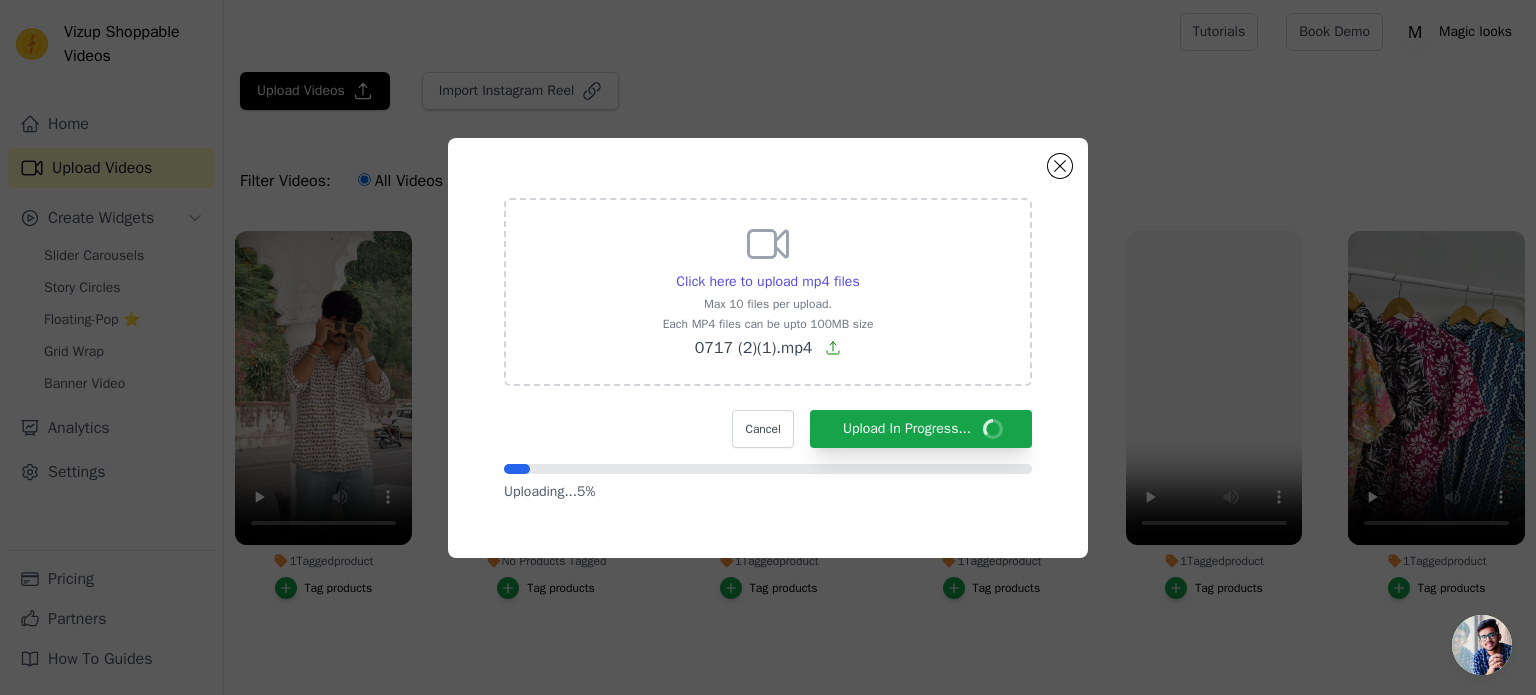 click on "Click here to upload mp4 files     Max 10 files per upload.   Each MP4 files can be upto 100MB size   0717 (2)(1).mp4       Cancel   Upload In Progress...       Uploading...  5 %" 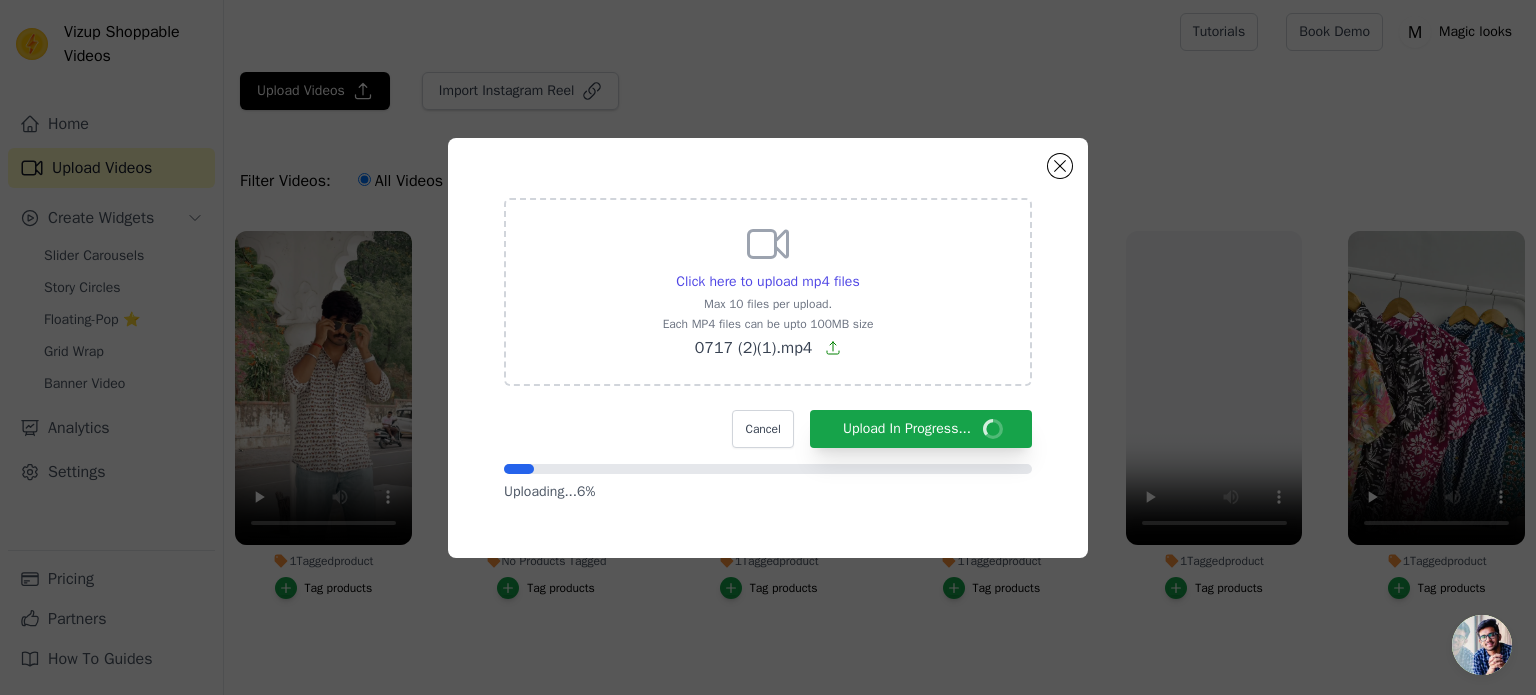 click on "Click here to upload mp4 files     Max 10 files per upload.   Each MP4 files can be upto 100MB size   0717 (2)(1).mp4       Cancel   Upload In Progress...       Uploading...  6 %" at bounding box center [768, 348] 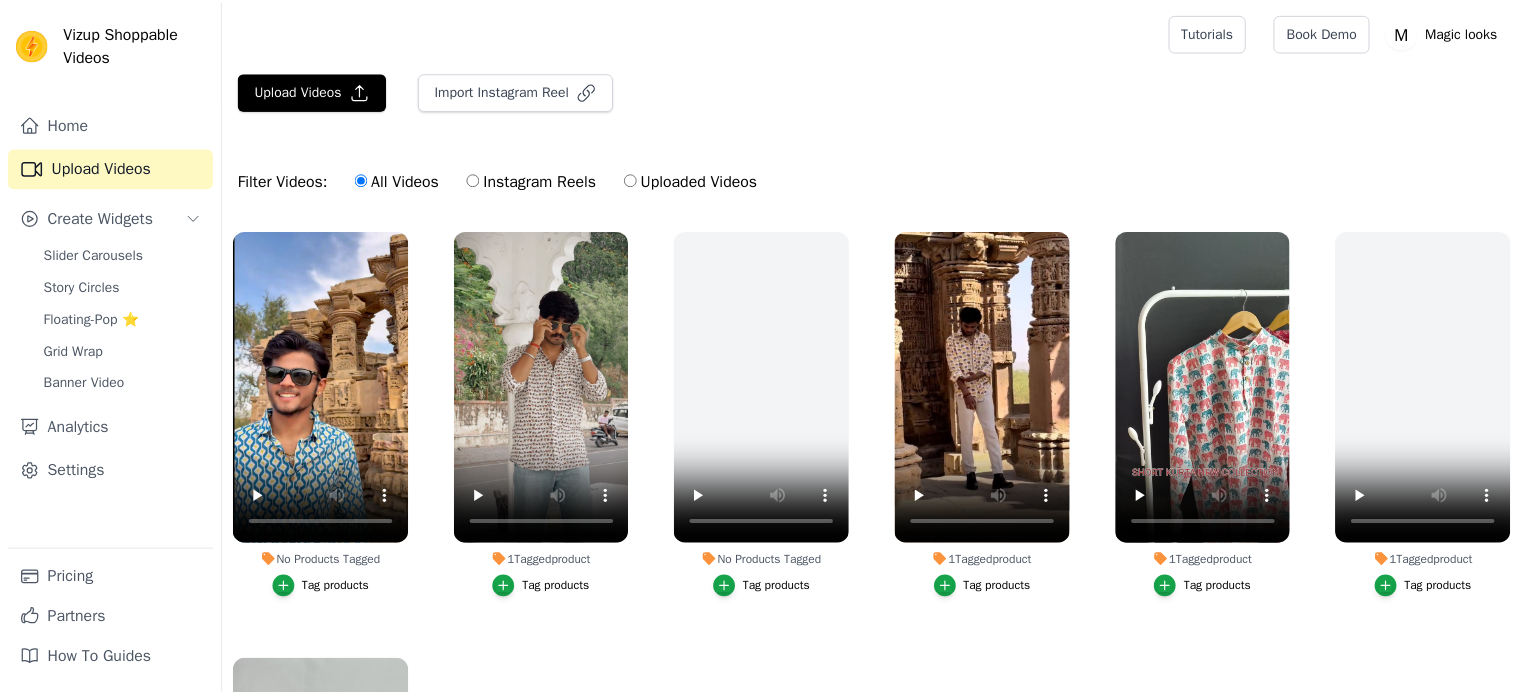 scroll, scrollTop: 0, scrollLeft: 0, axis: both 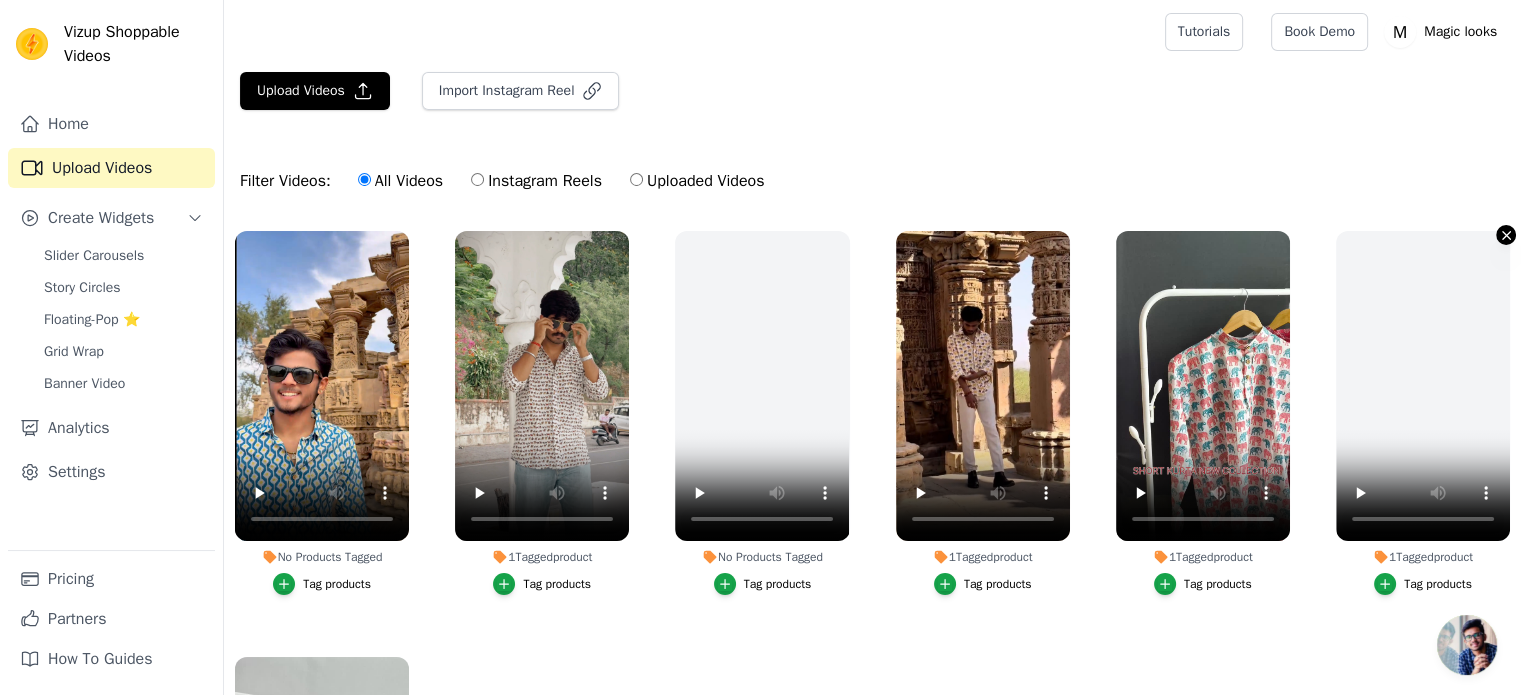 click 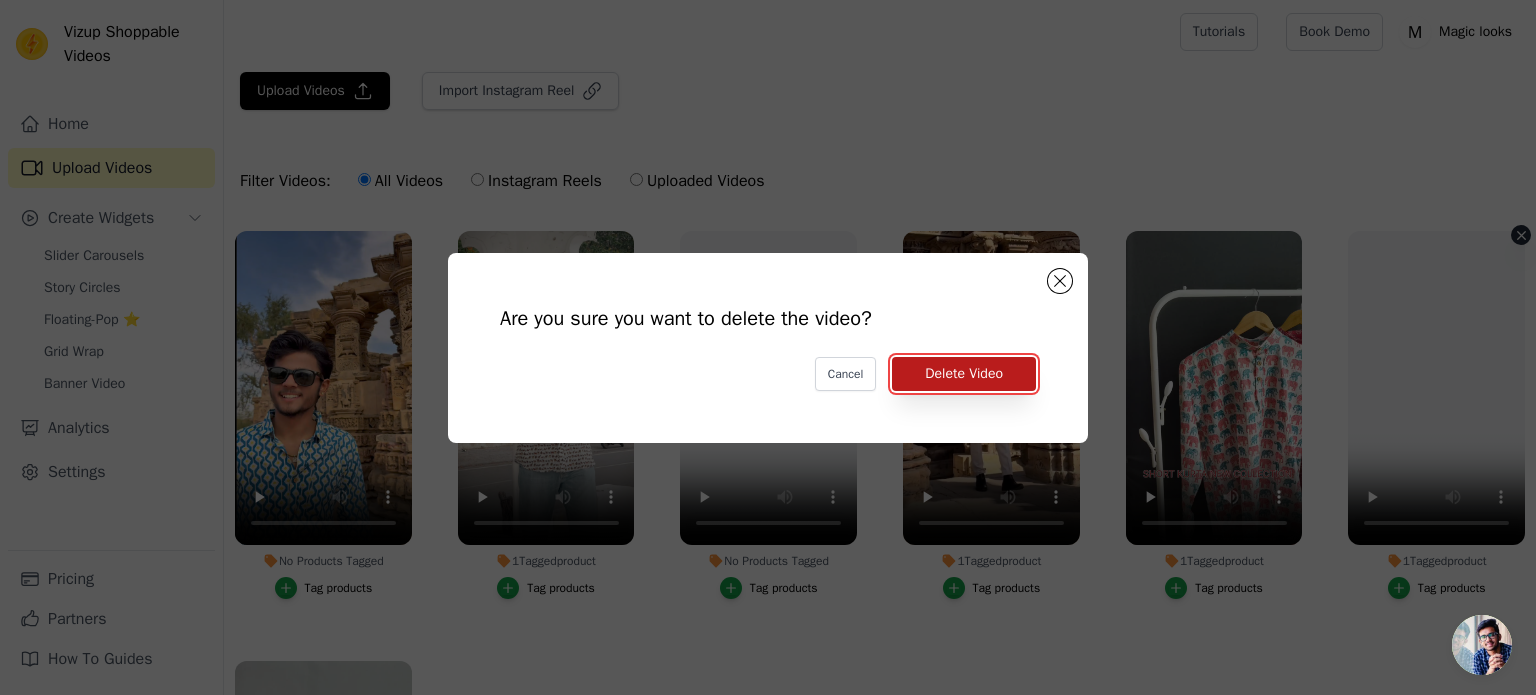 click on "Delete Video" at bounding box center [964, 374] 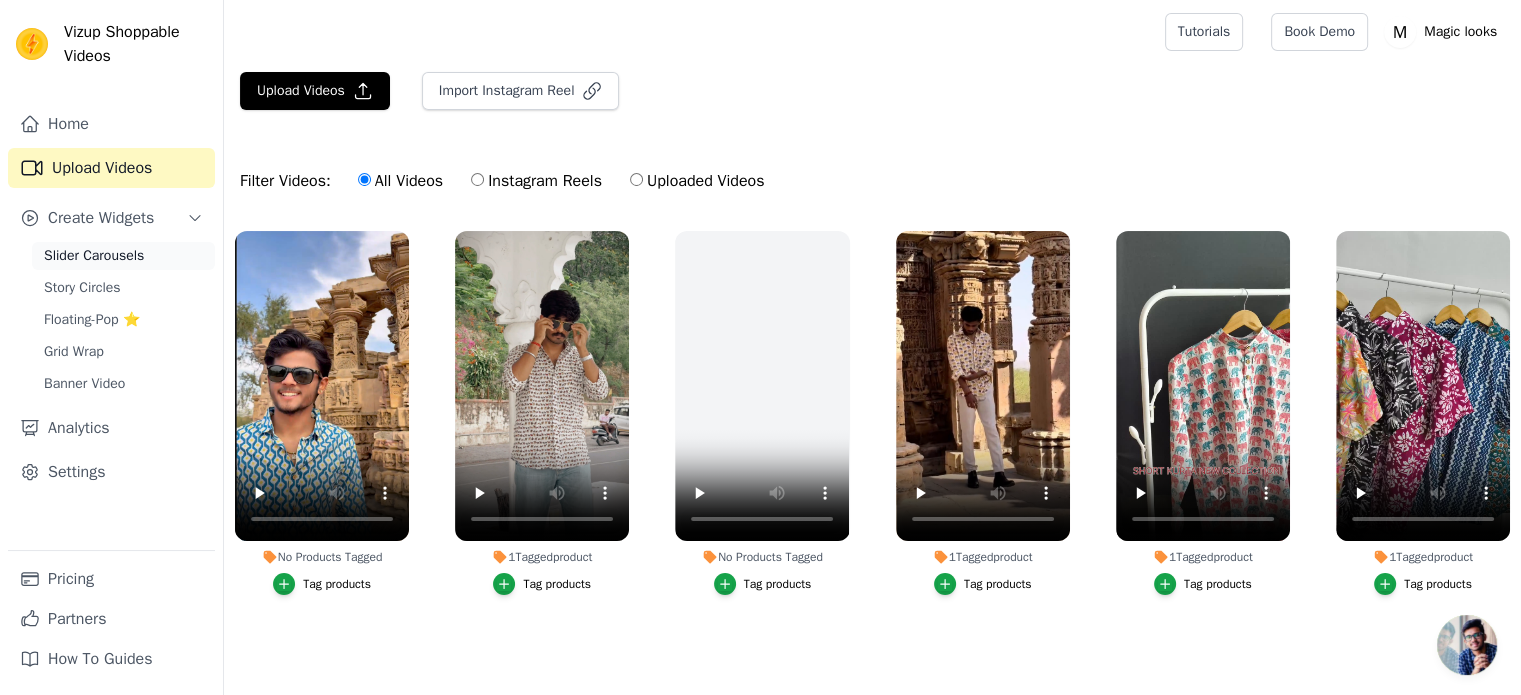 click on "Slider Carousels" at bounding box center [94, 256] 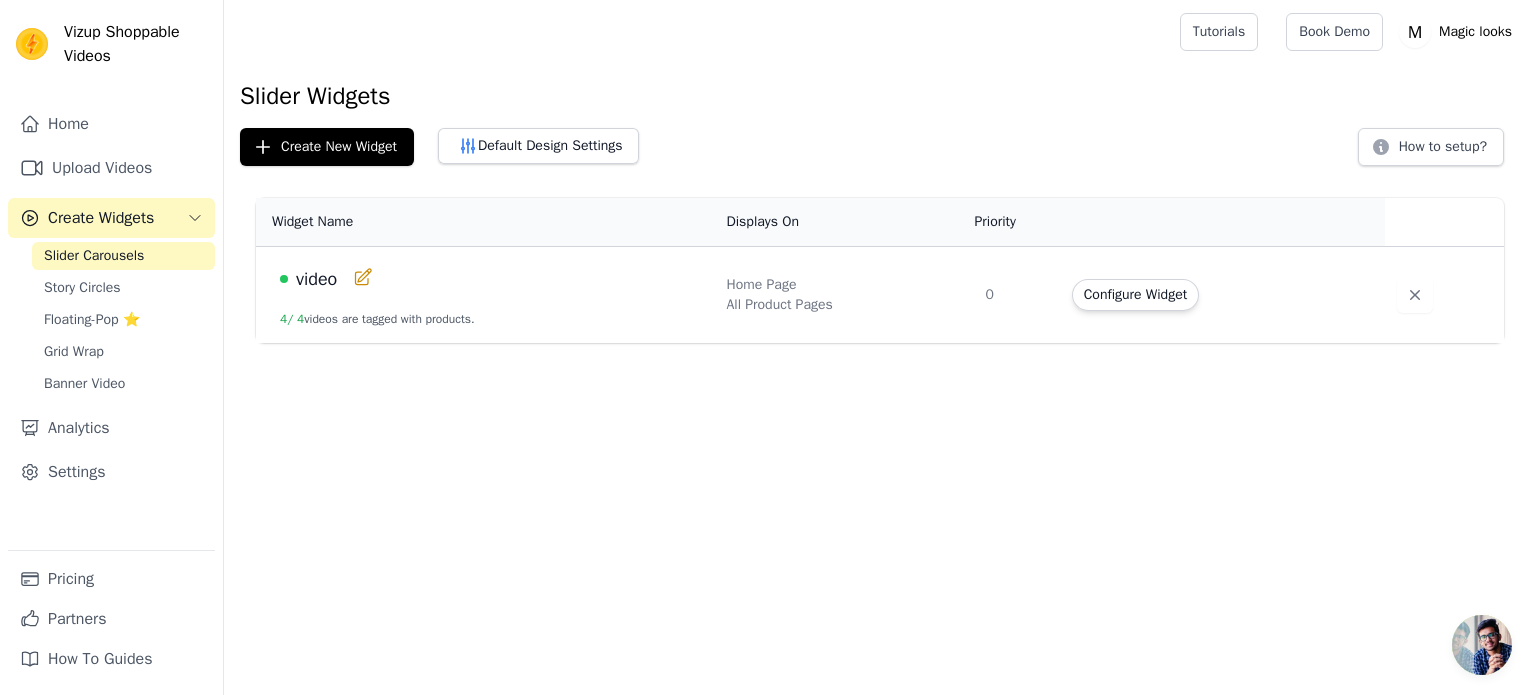 click on "Configure Widget" at bounding box center (1135, 295) 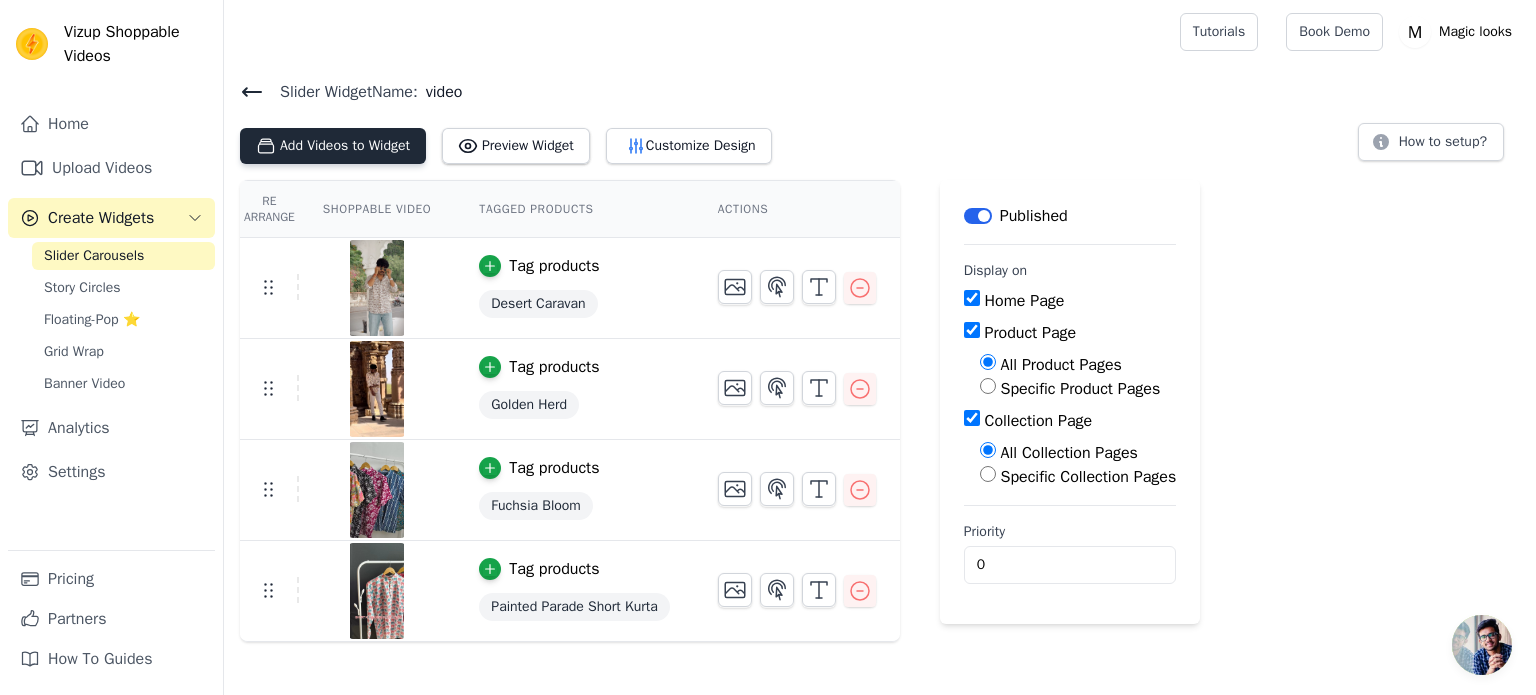 click on "Add Videos to Widget" at bounding box center (333, 146) 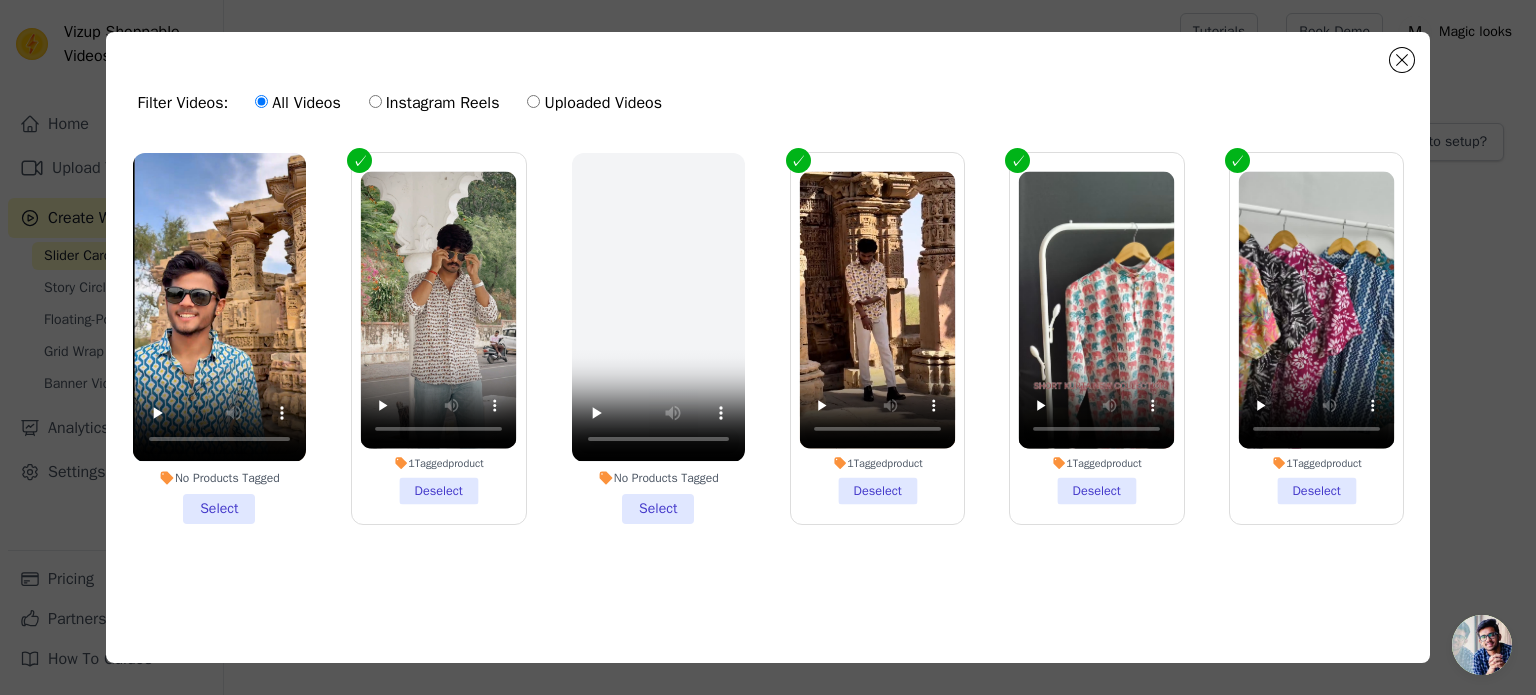 click on "No Products Tagged     Select" at bounding box center (219, 338) 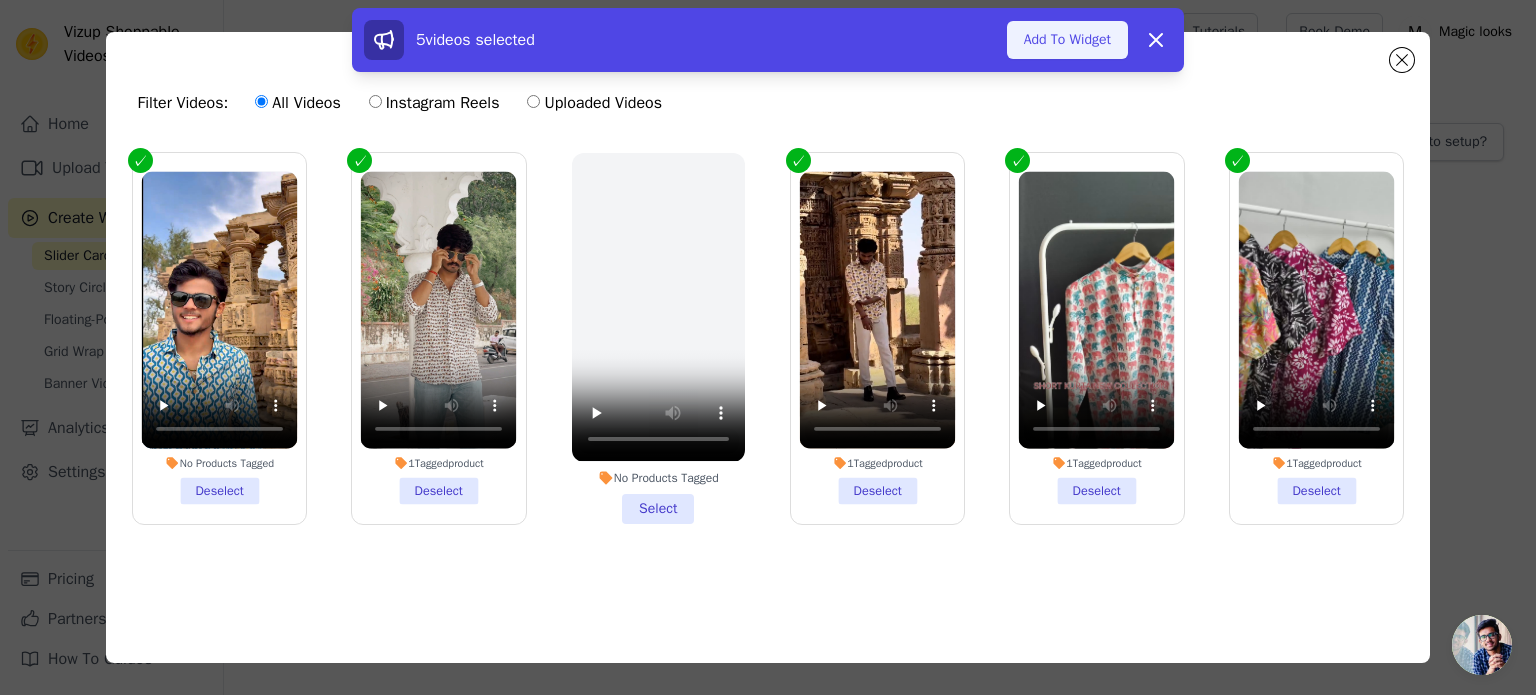click on "Add To Widget" at bounding box center [1067, 40] 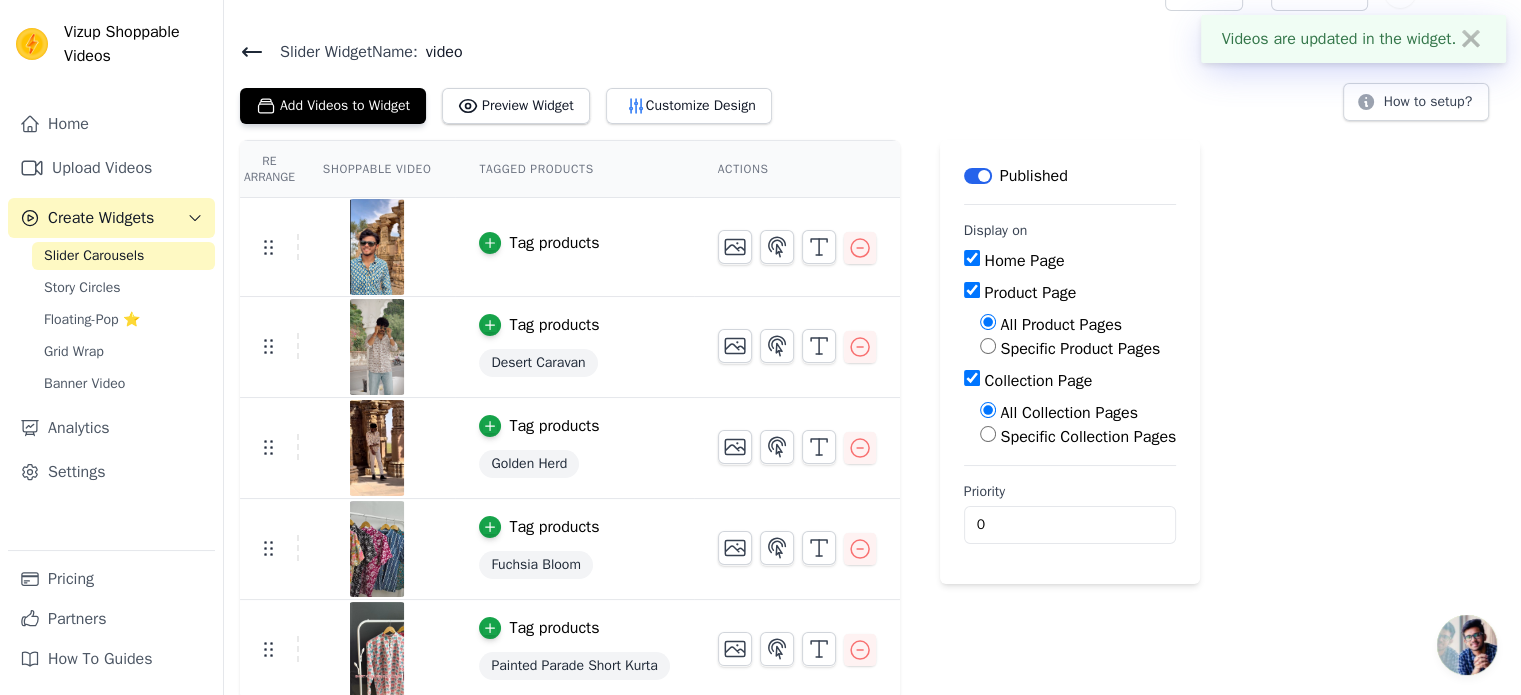 scroll, scrollTop: 44, scrollLeft: 0, axis: vertical 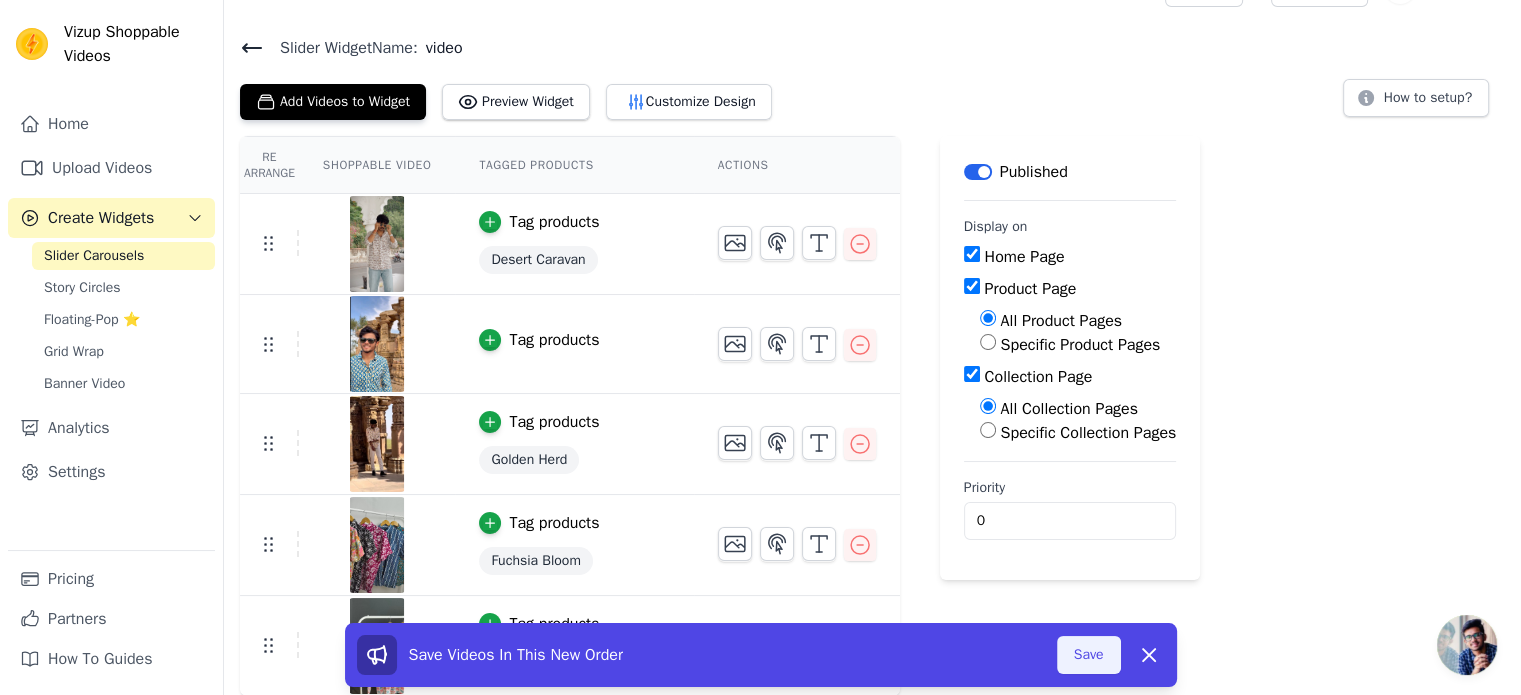 click on "Save" at bounding box center (1089, 655) 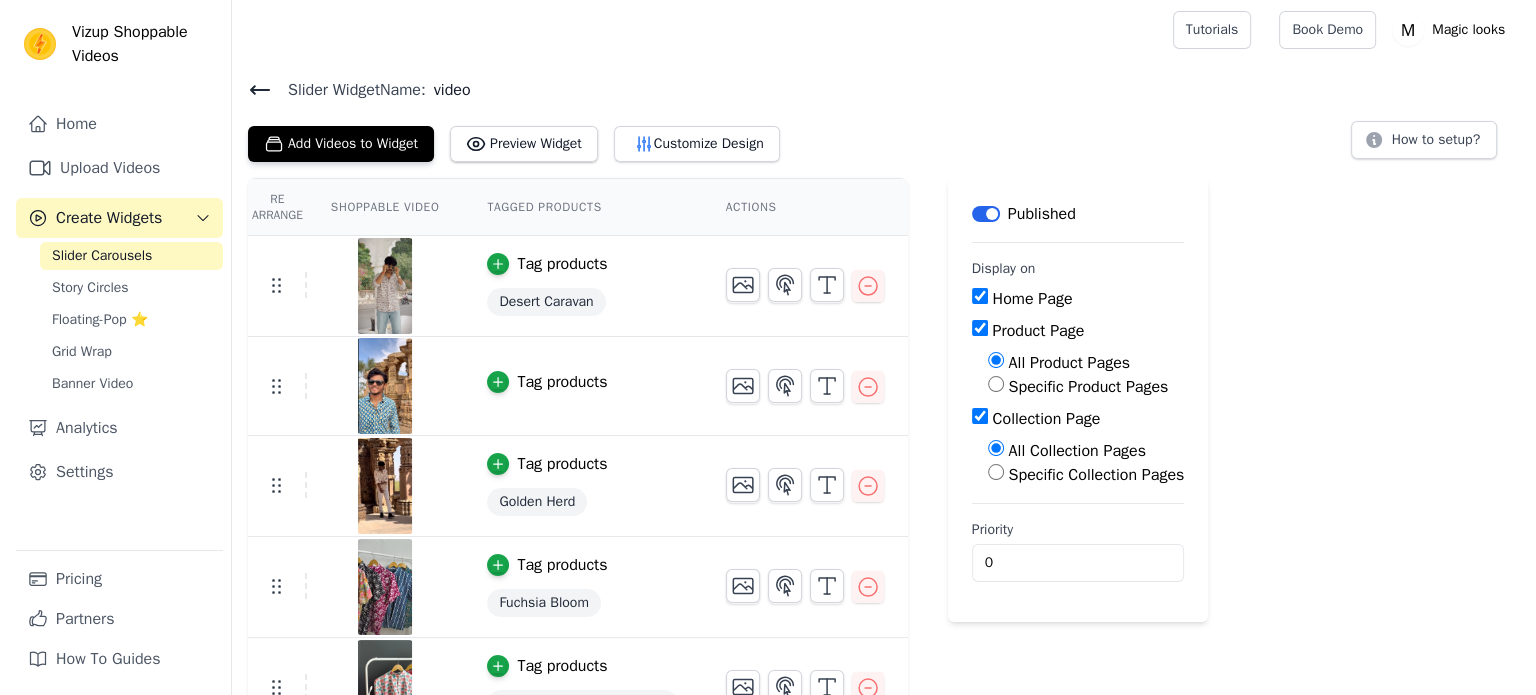scroll, scrollTop: 0, scrollLeft: 0, axis: both 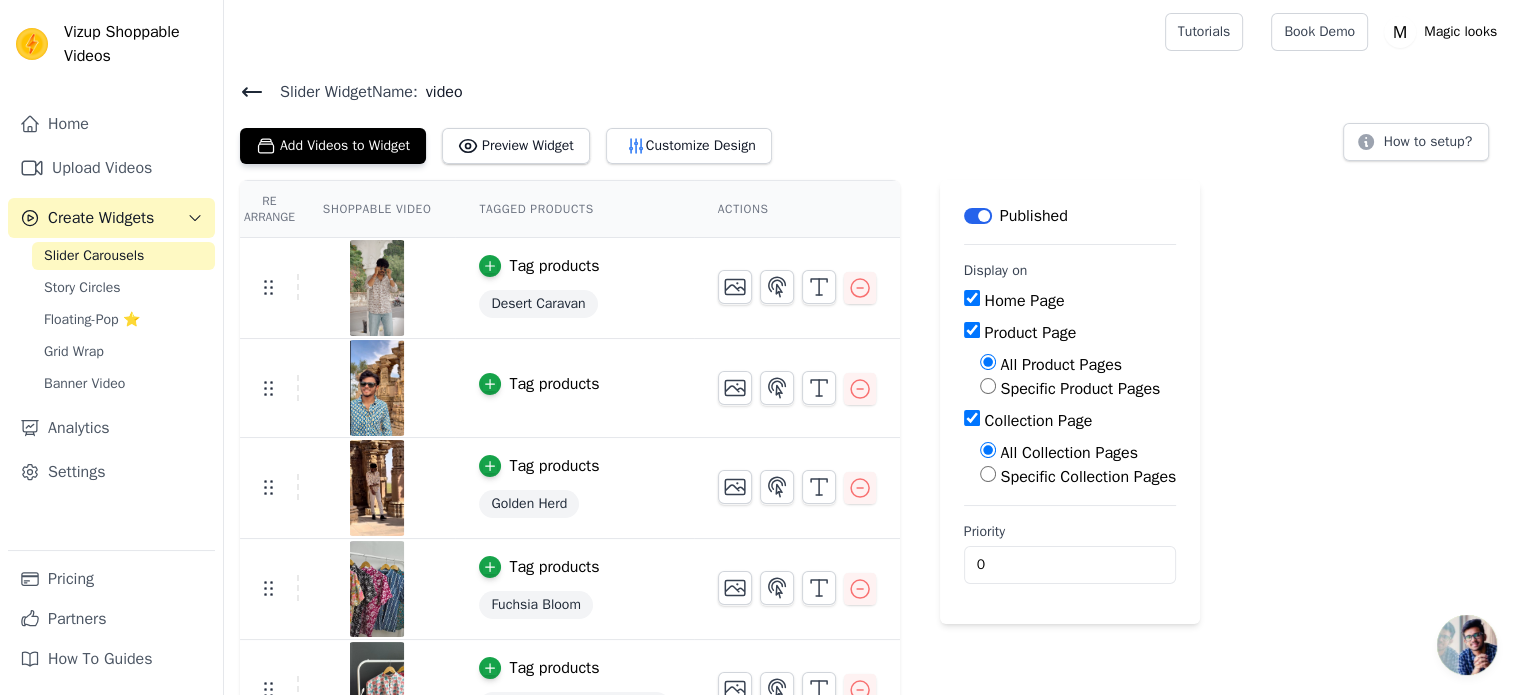 click on "Tag products" at bounding box center [574, 388] 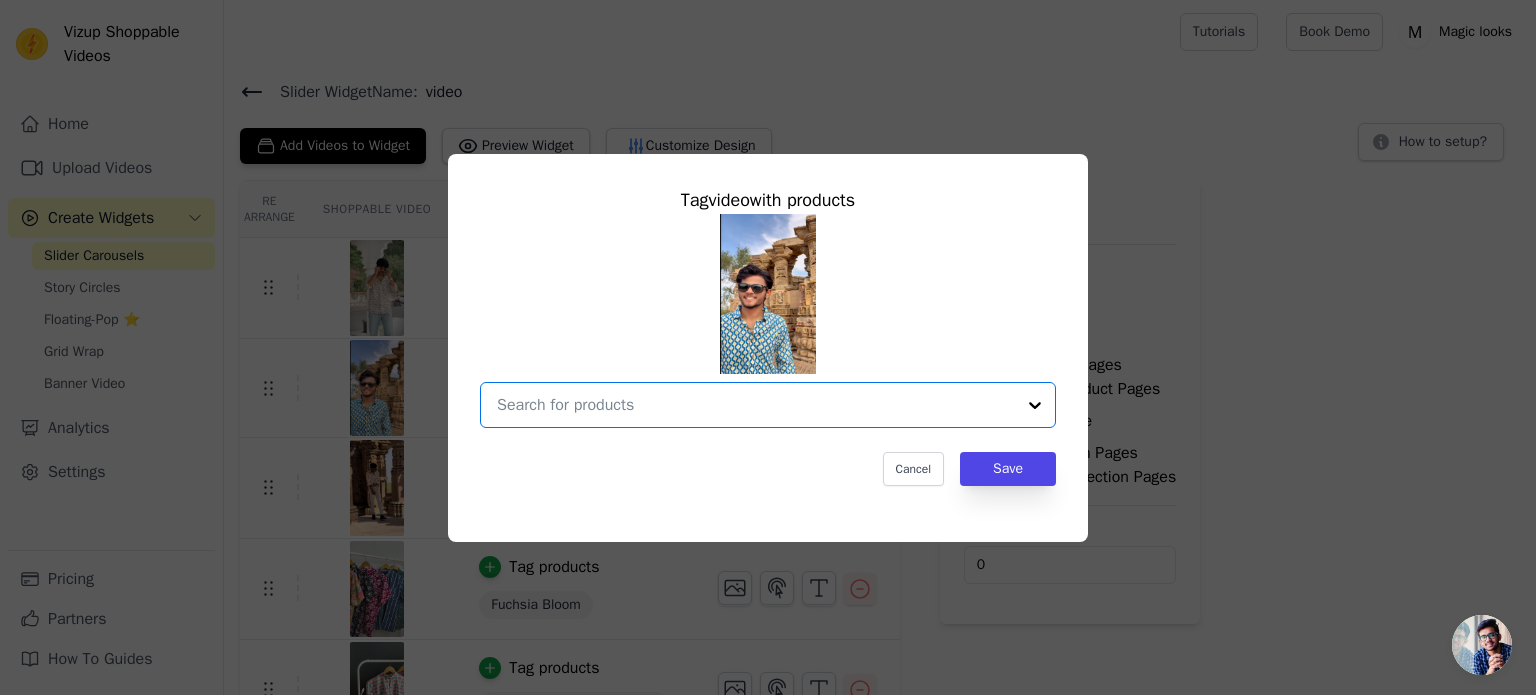 click at bounding box center [756, 405] 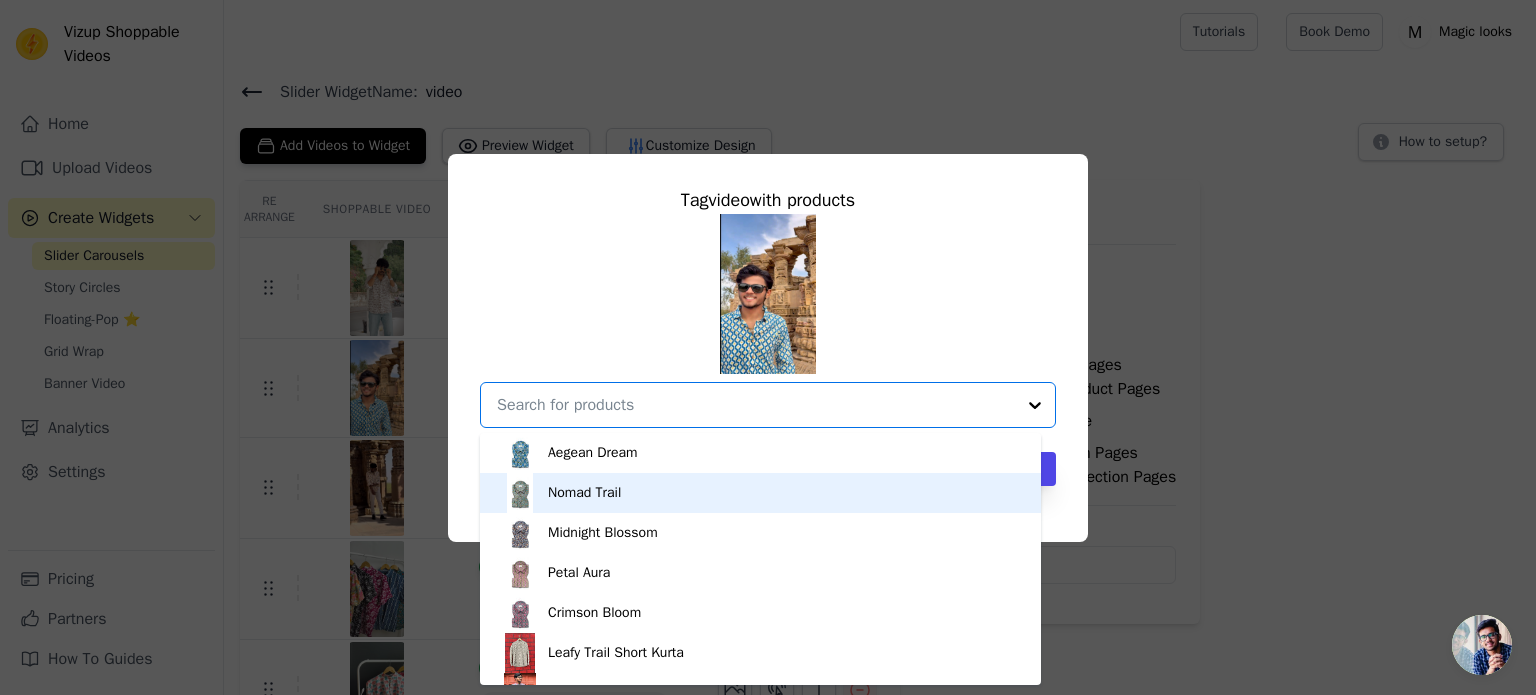 scroll, scrollTop: 1000, scrollLeft: 0, axis: vertical 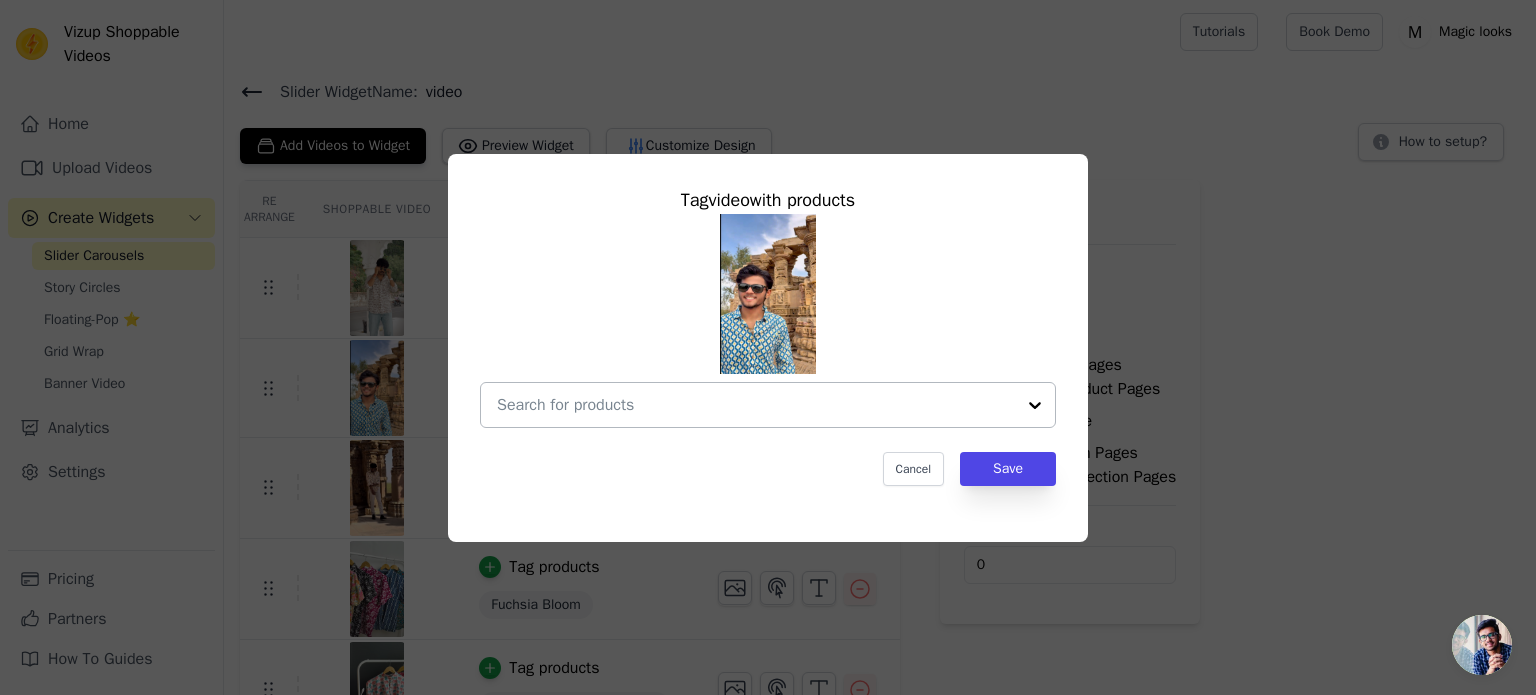 click at bounding box center [756, 405] 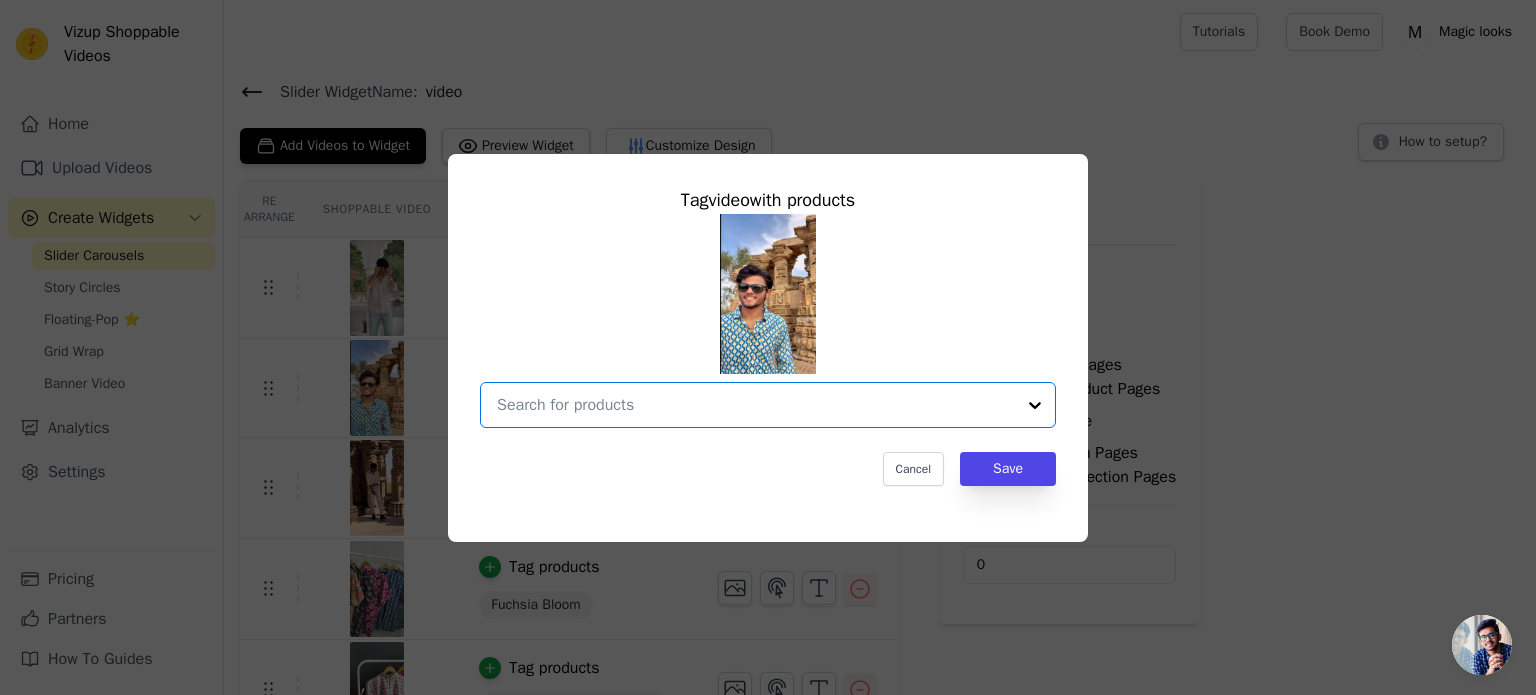 click at bounding box center [756, 405] 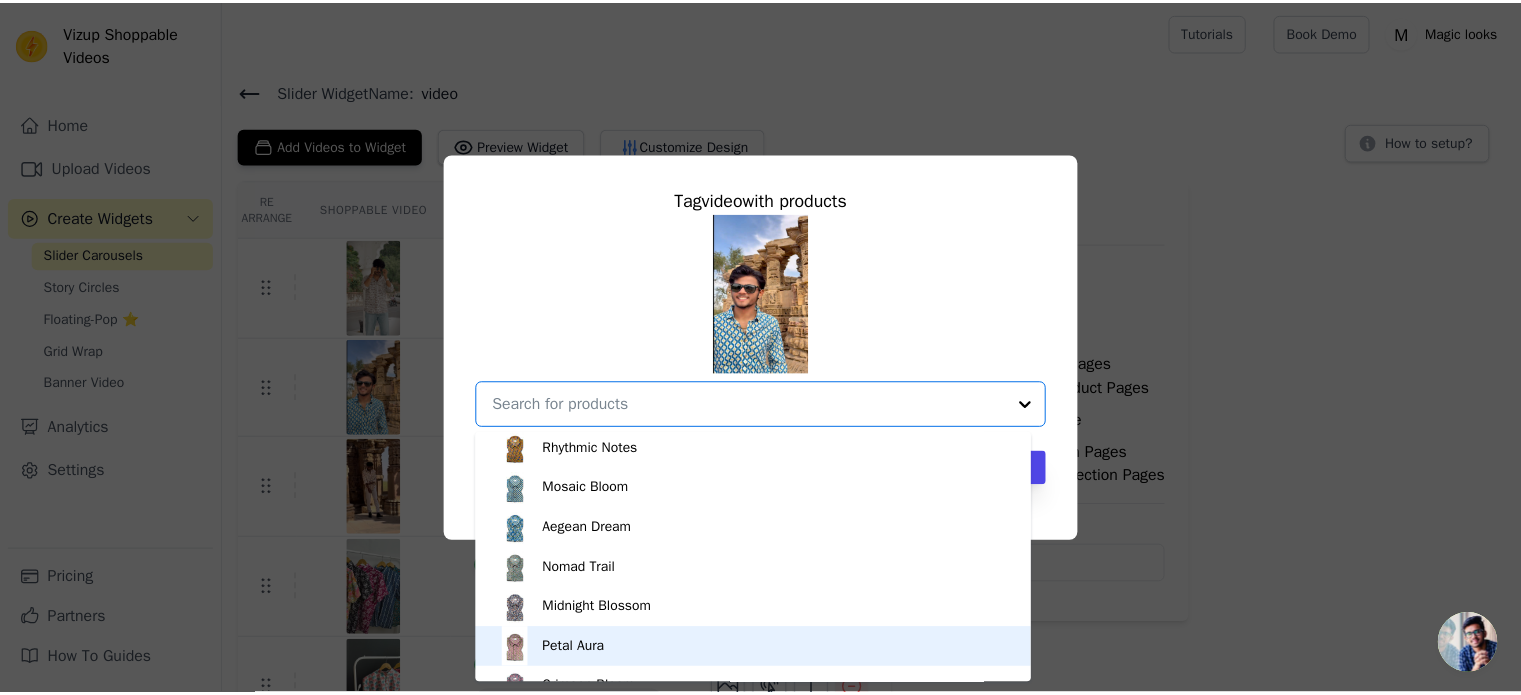 scroll, scrollTop: 1000, scrollLeft: 0, axis: vertical 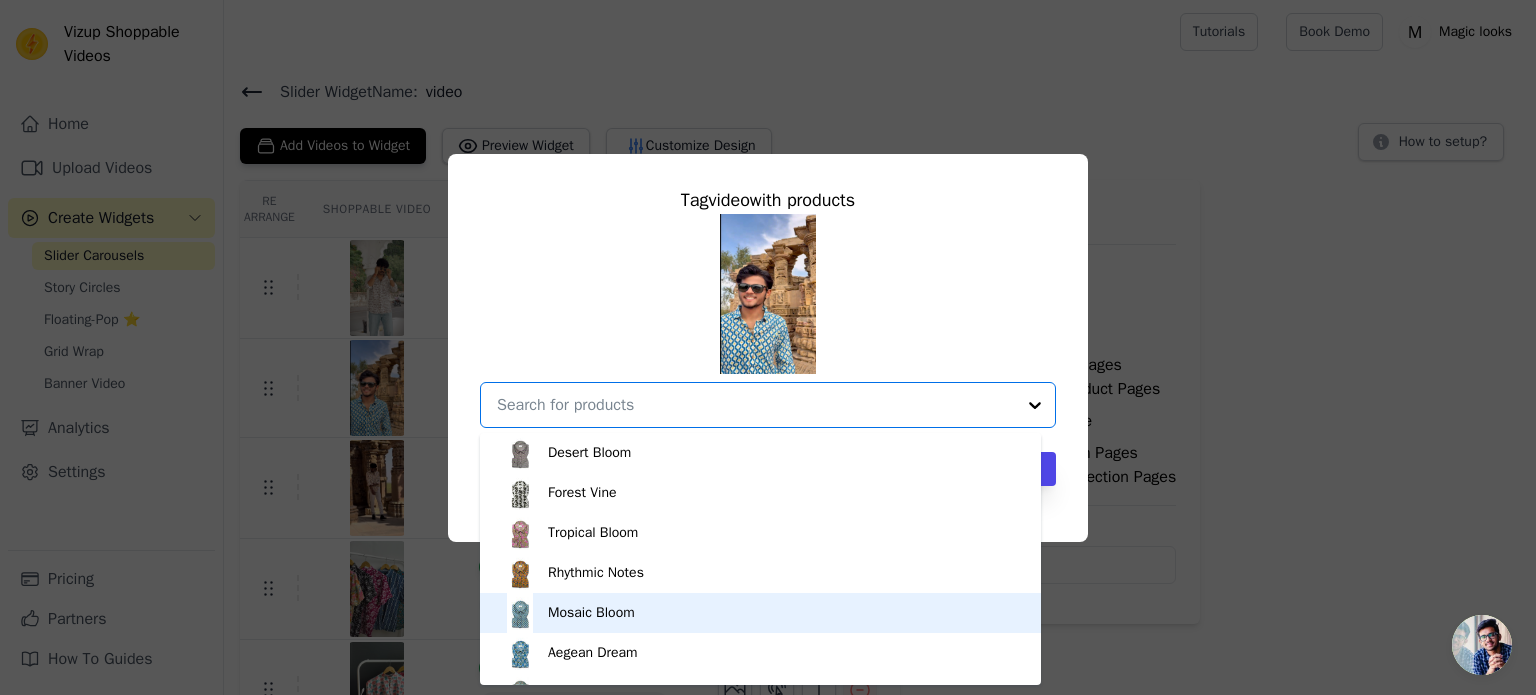click on "Mosaic Bloom" at bounding box center [591, 613] 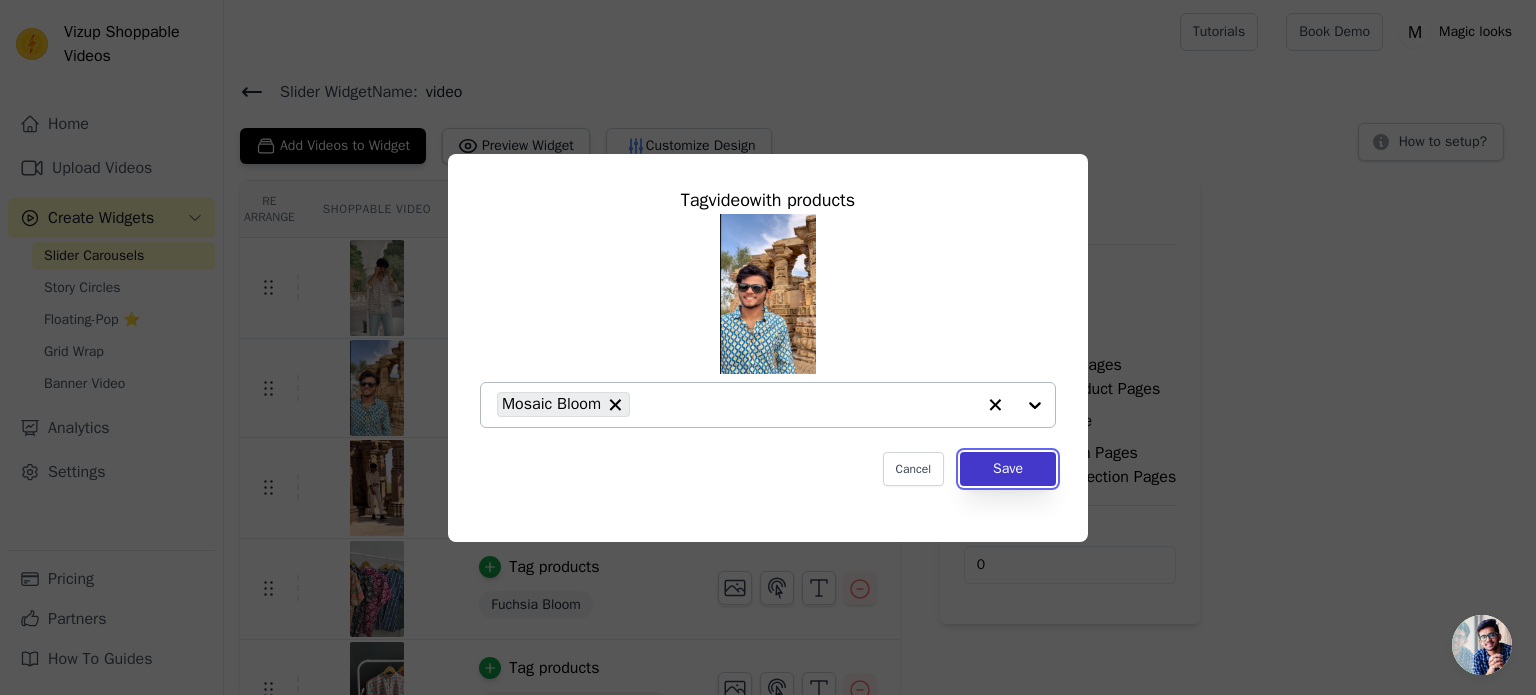 click on "Save" at bounding box center [1008, 469] 